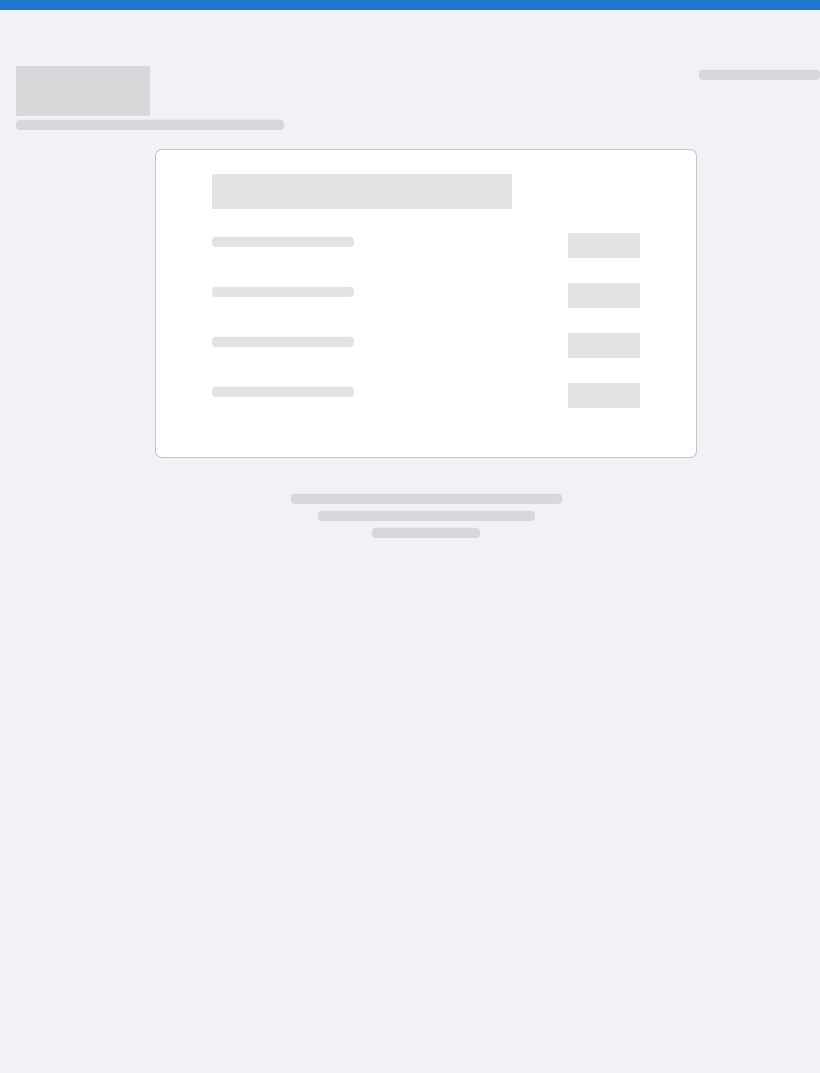 scroll, scrollTop: 0, scrollLeft: 0, axis: both 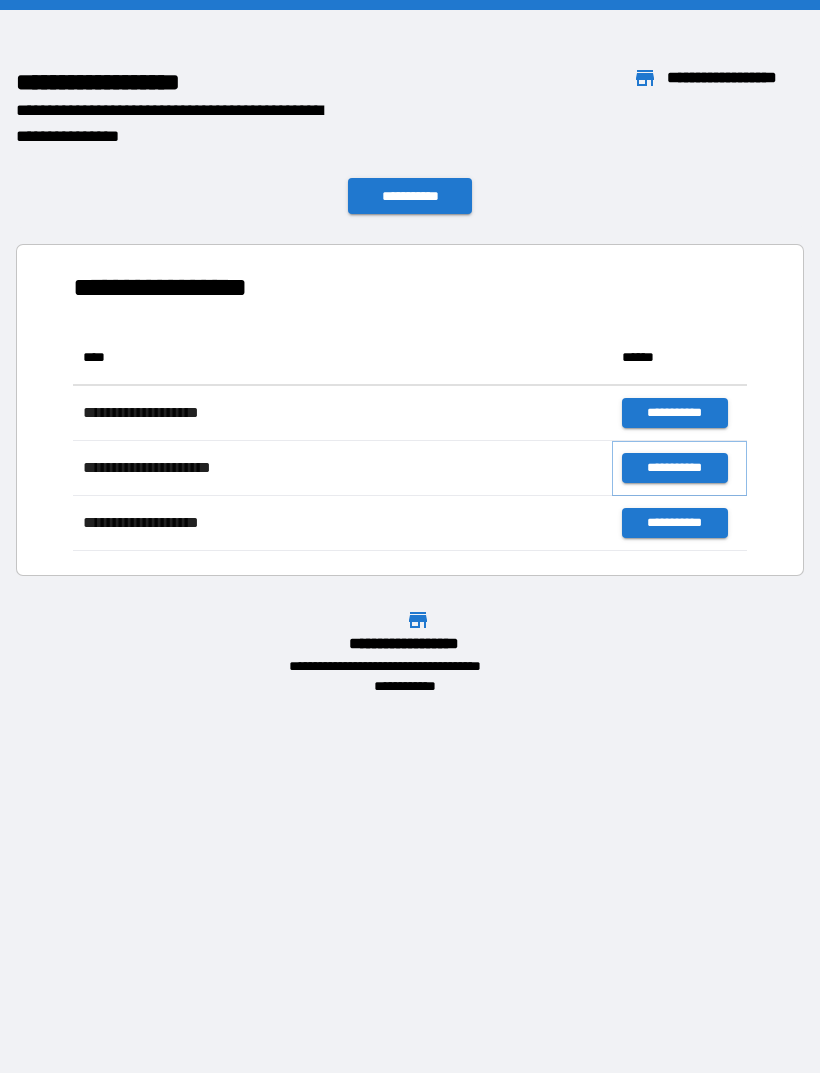 click on "**********" at bounding box center [674, 468] 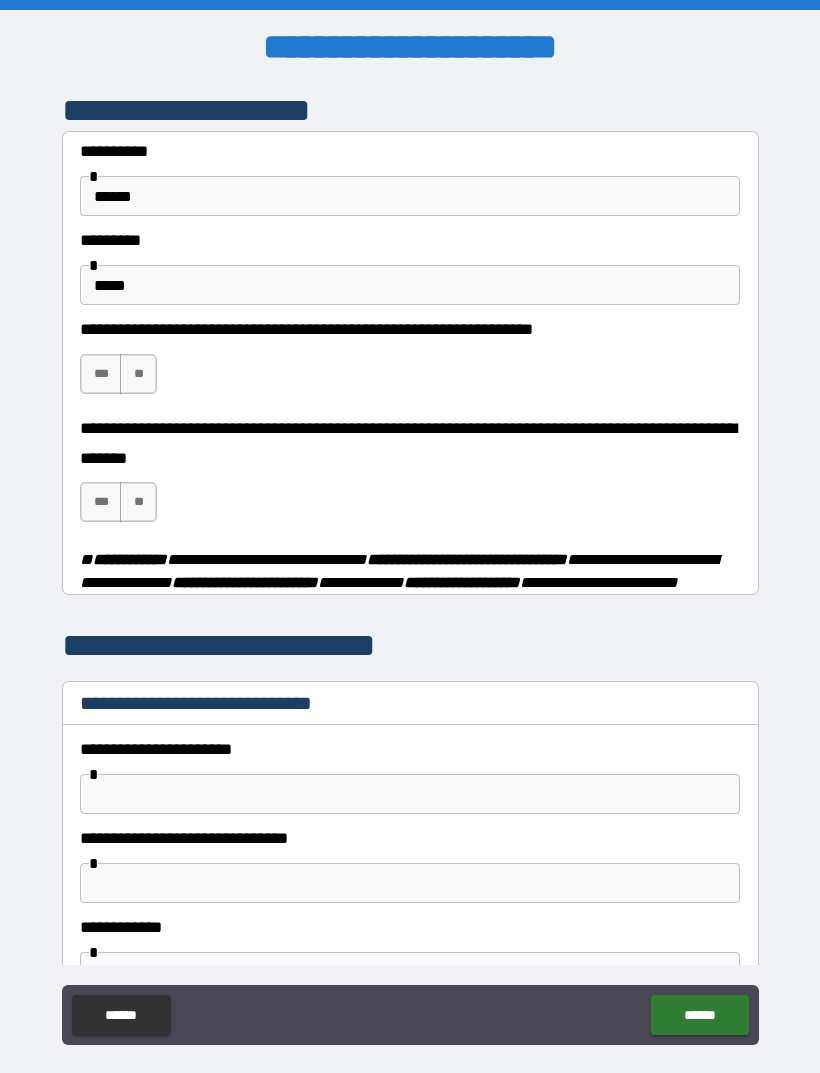click on "***" at bounding box center [101, 374] 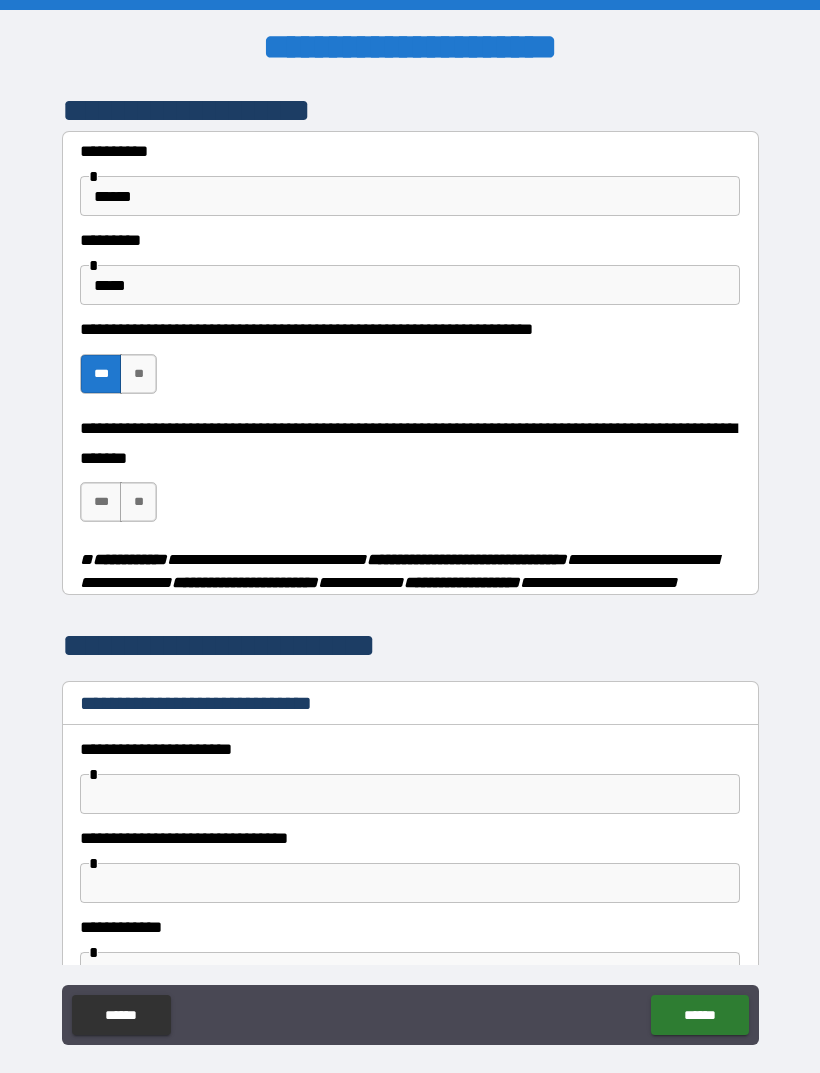 click on "**" at bounding box center [138, 502] 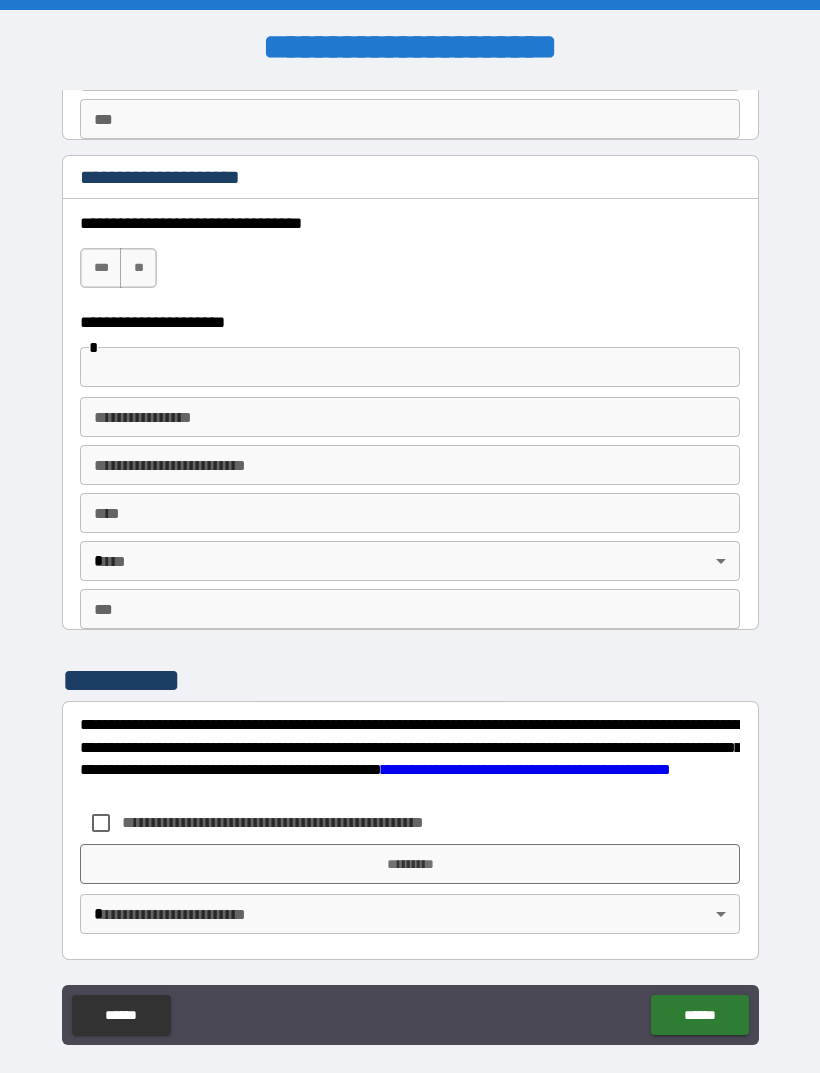 scroll, scrollTop: 3470, scrollLeft: 0, axis: vertical 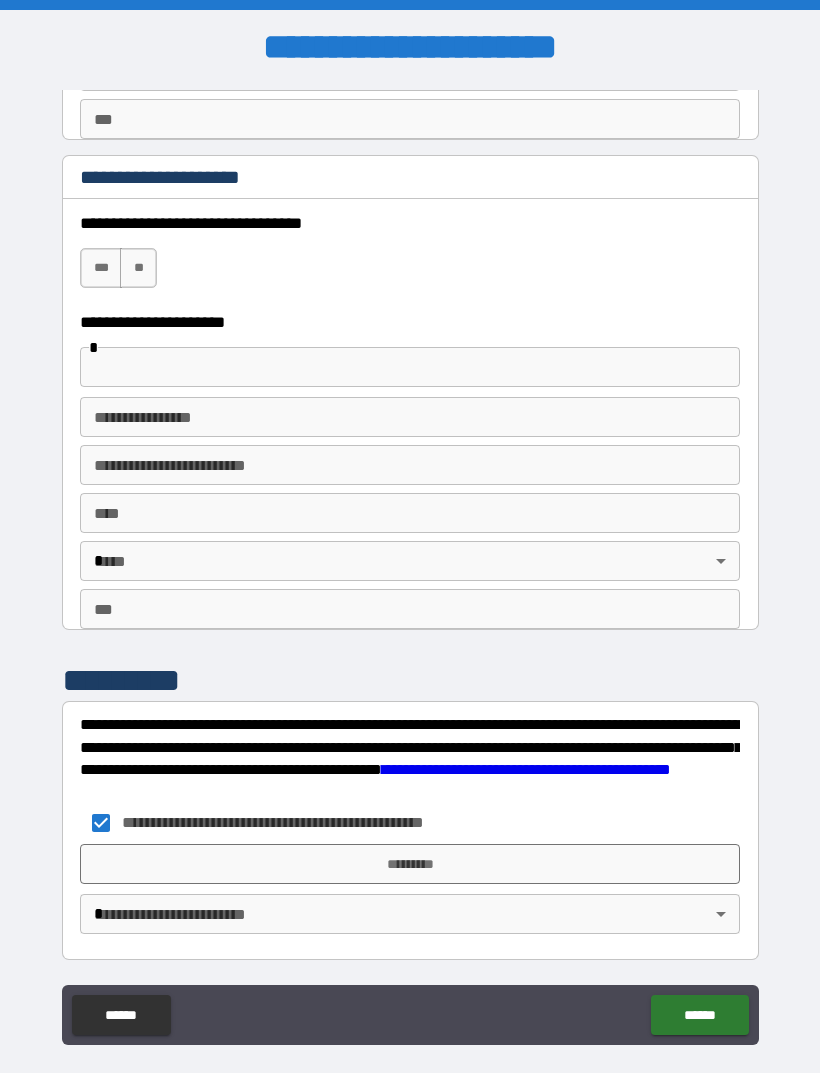 click on "*********" at bounding box center [410, 864] 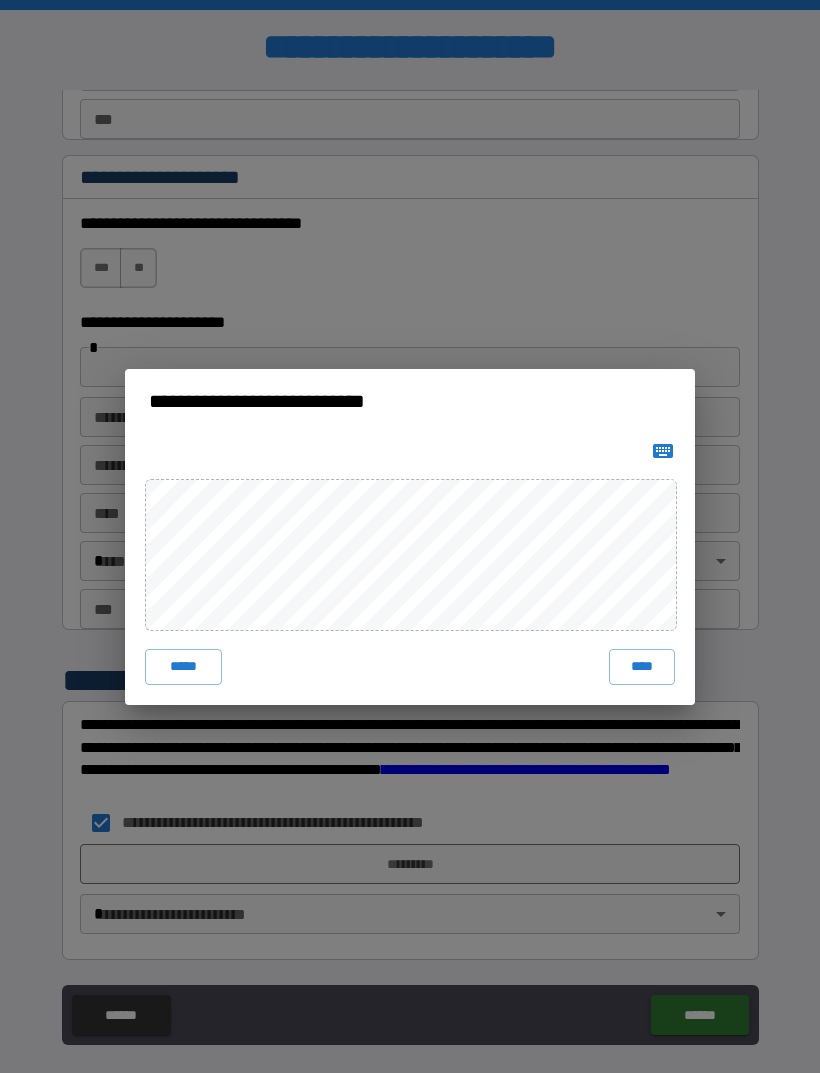 click on "****" at bounding box center (642, 667) 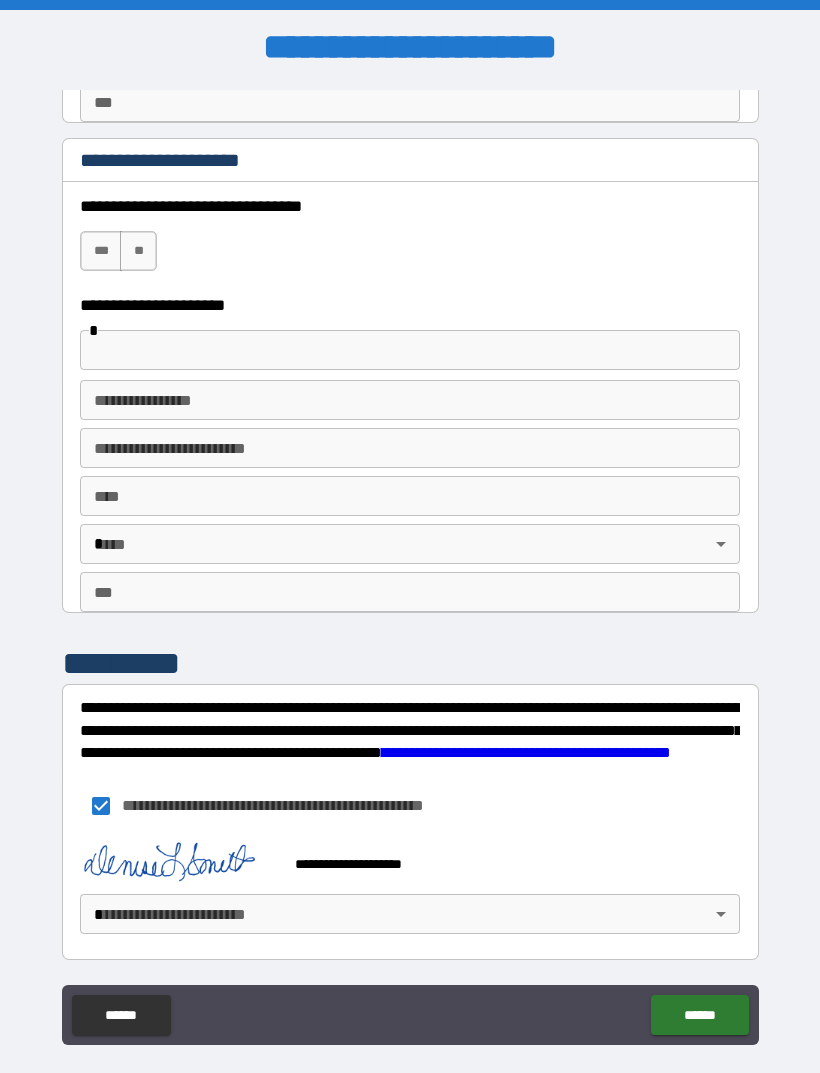 click on "**********" at bounding box center (410, 568) 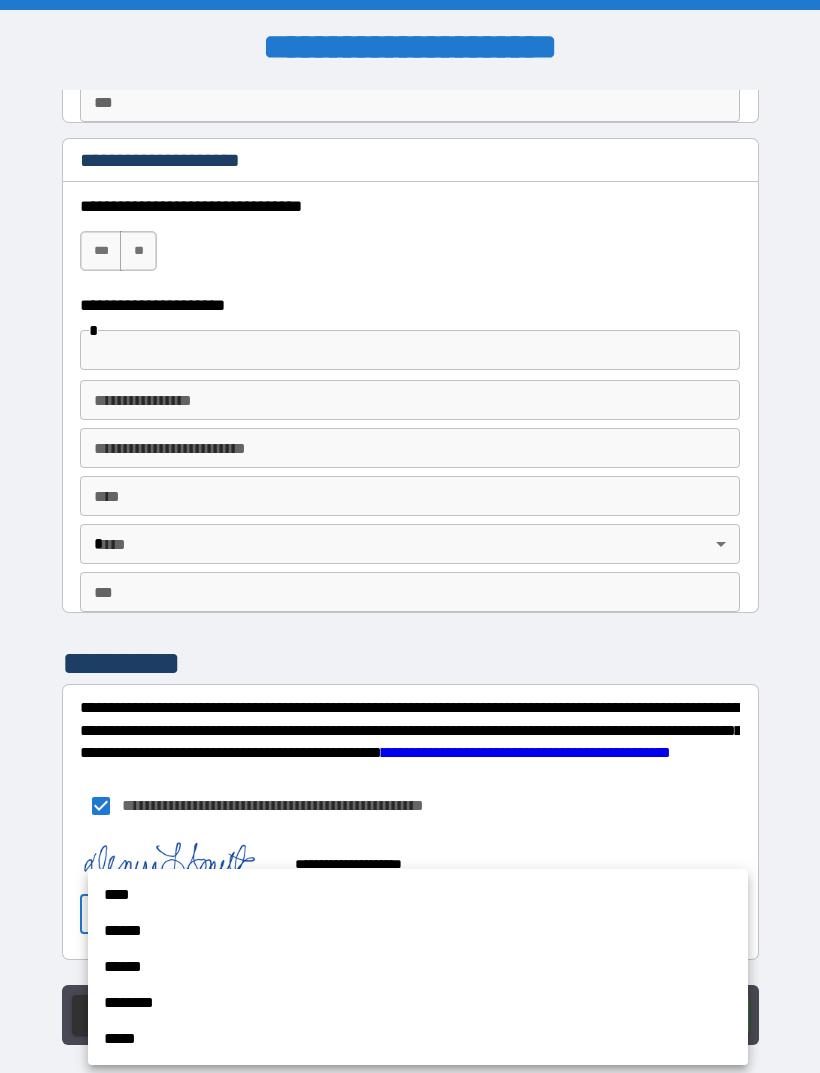 click on "****" at bounding box center [418, 895] 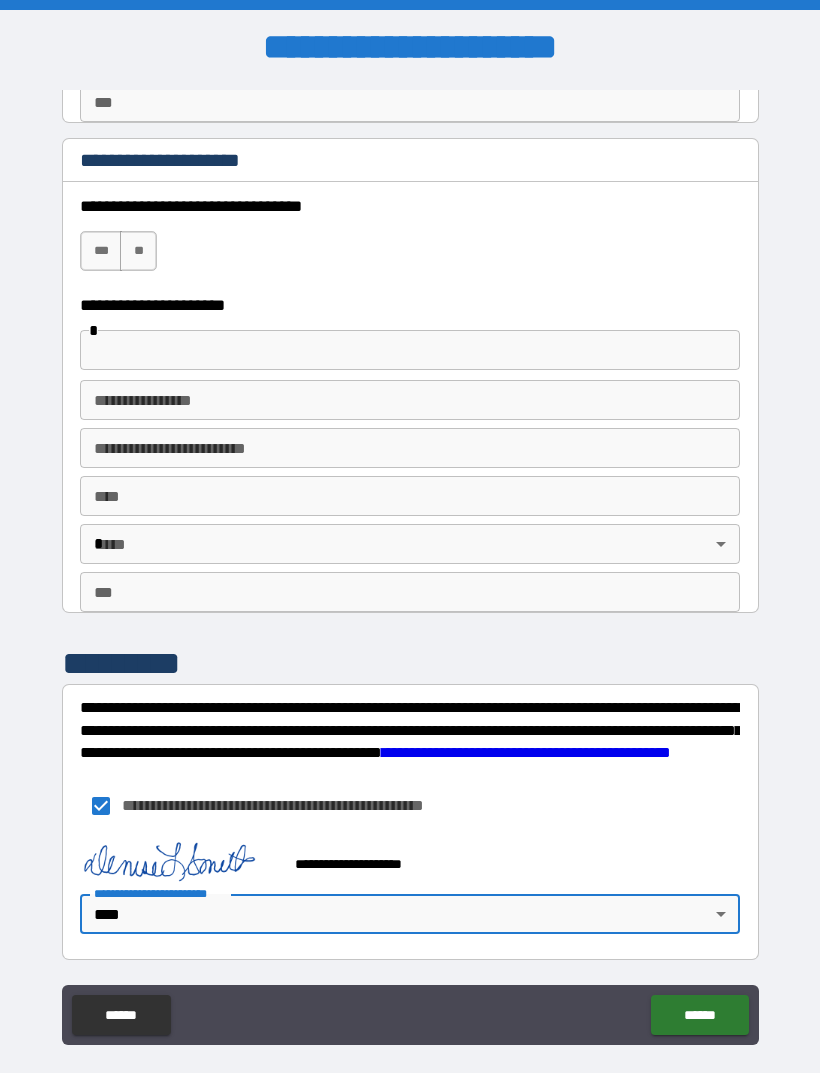 click on "******" at bounding box center (699, 1015) 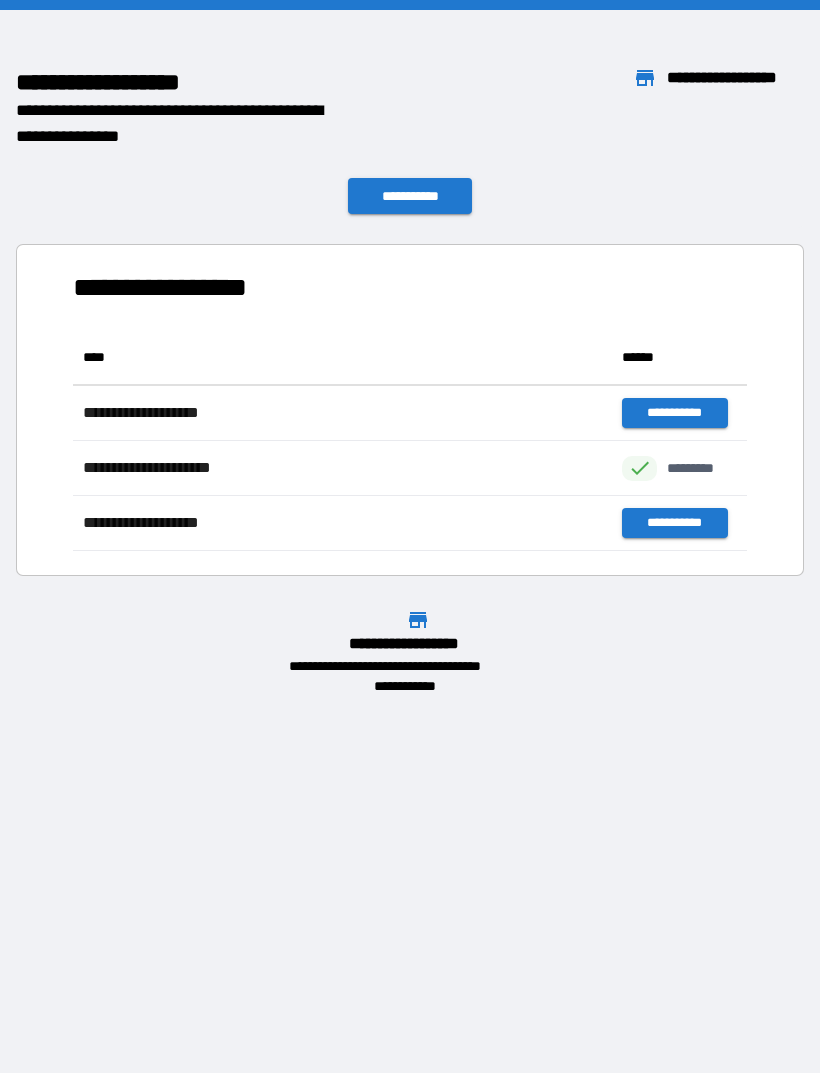 scroll, scrollTop: 1, scrollLeft: 1, axis: both 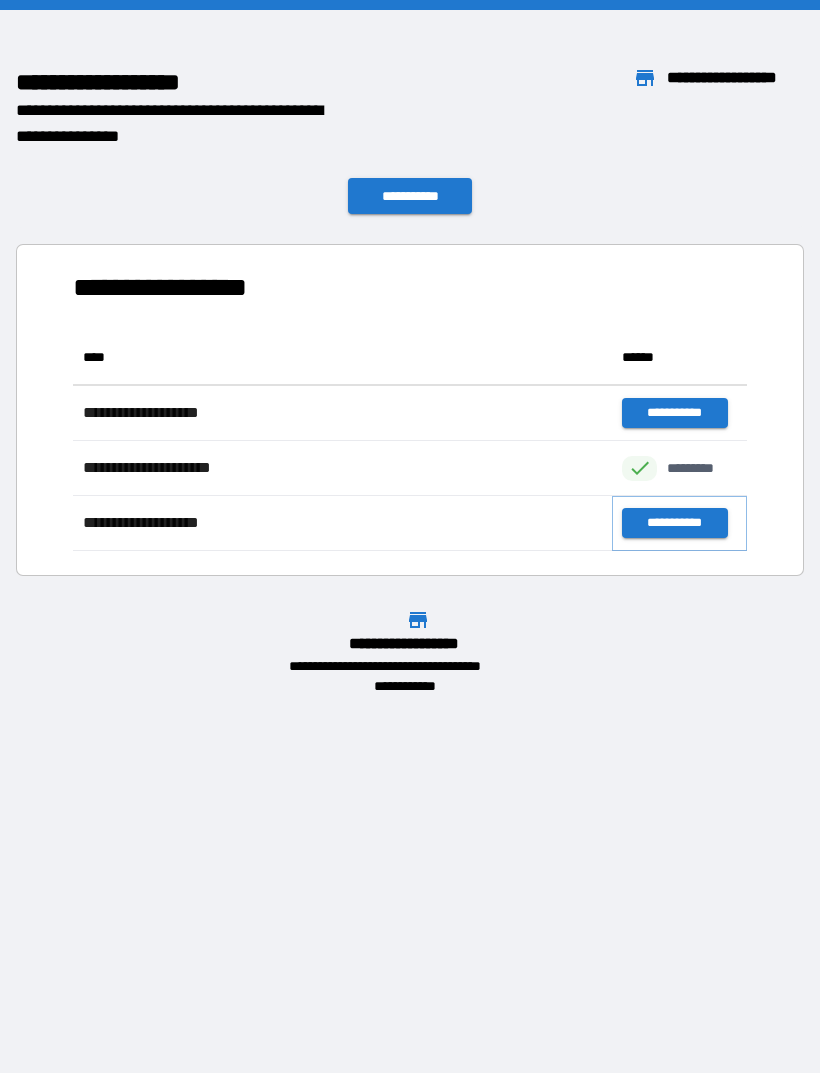 click on "**********" at bounding box center [674, 523] 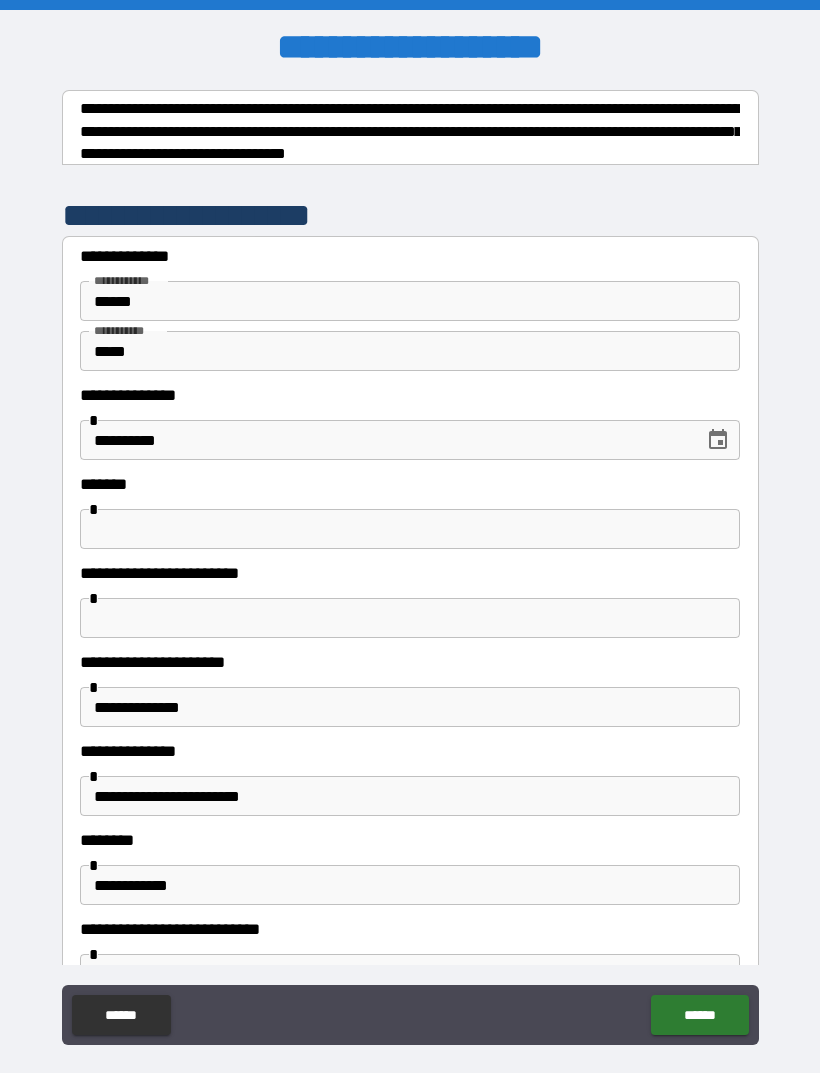 click at bounding box center (410, 529) 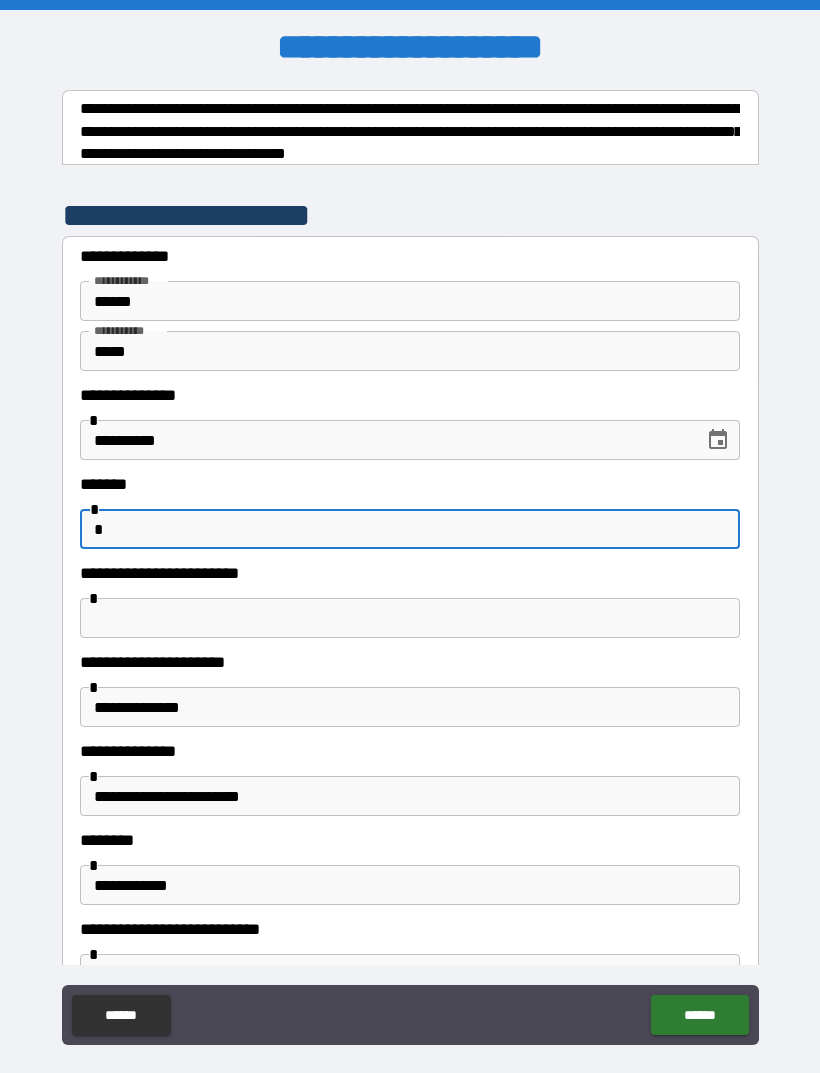 type on "*" 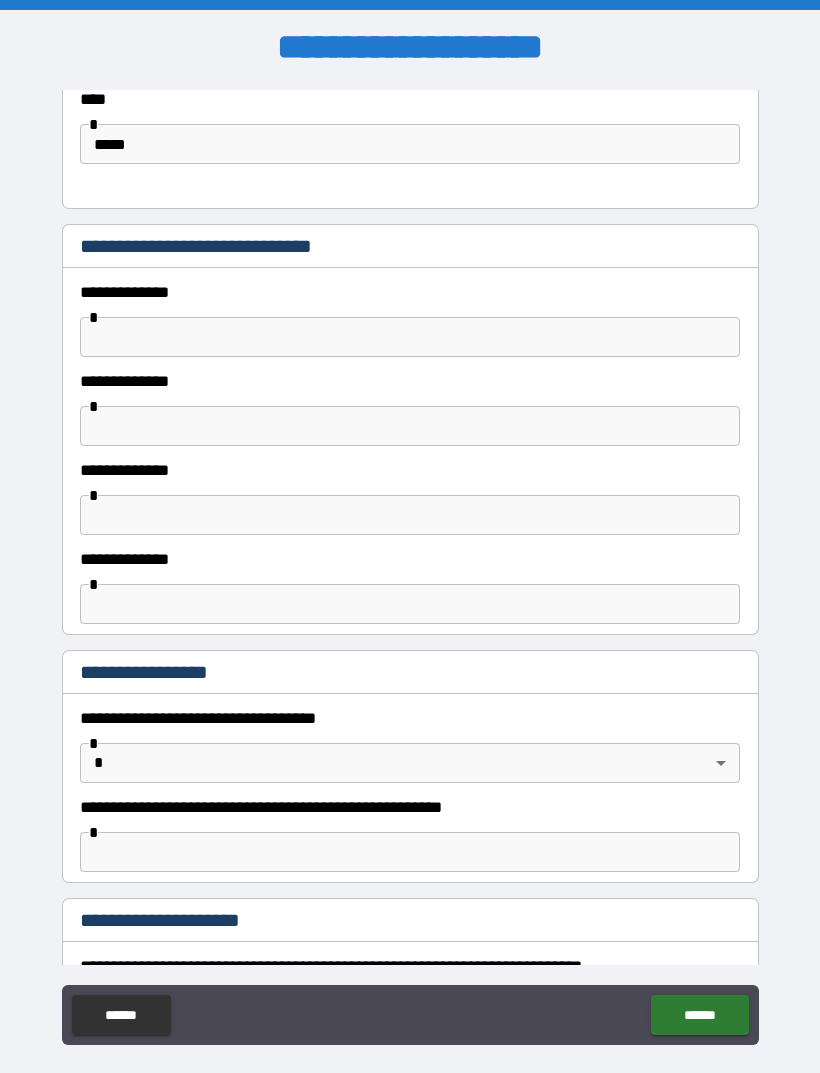 scroll, scrollTop: 1098, scrollLeft: 0, axis: vertical 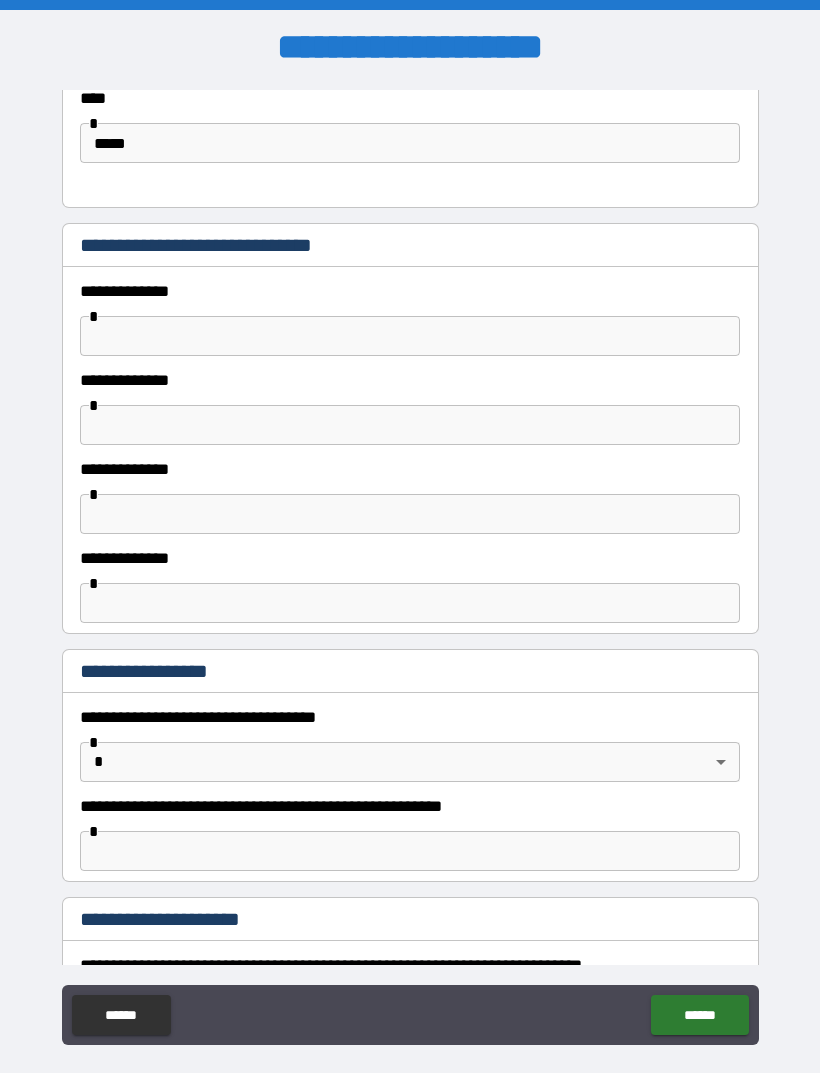 type on "**********" 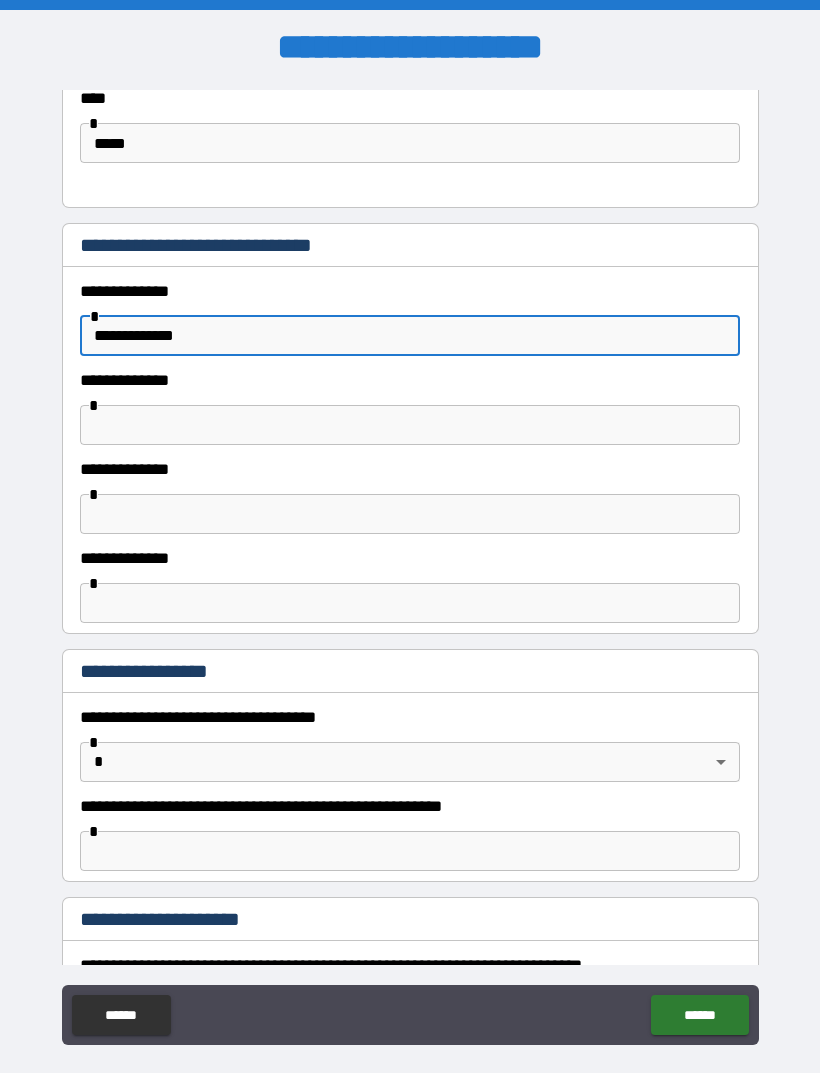 type on "**********" 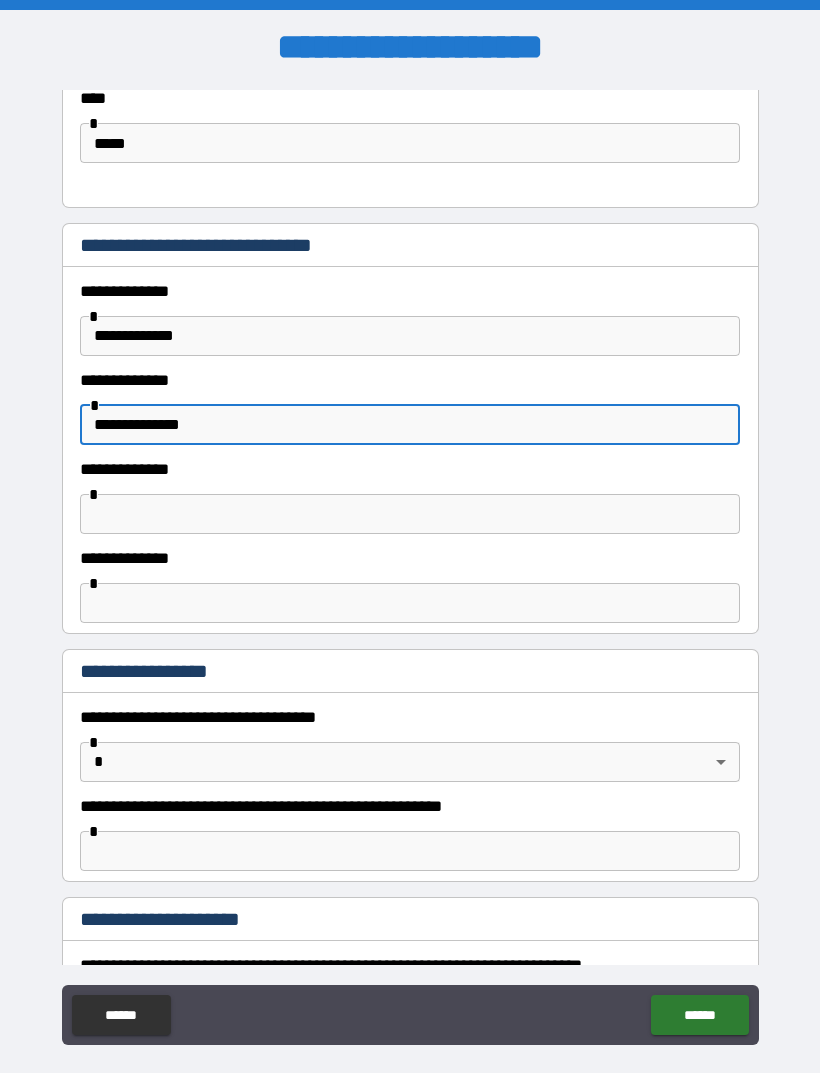 type on "**********" 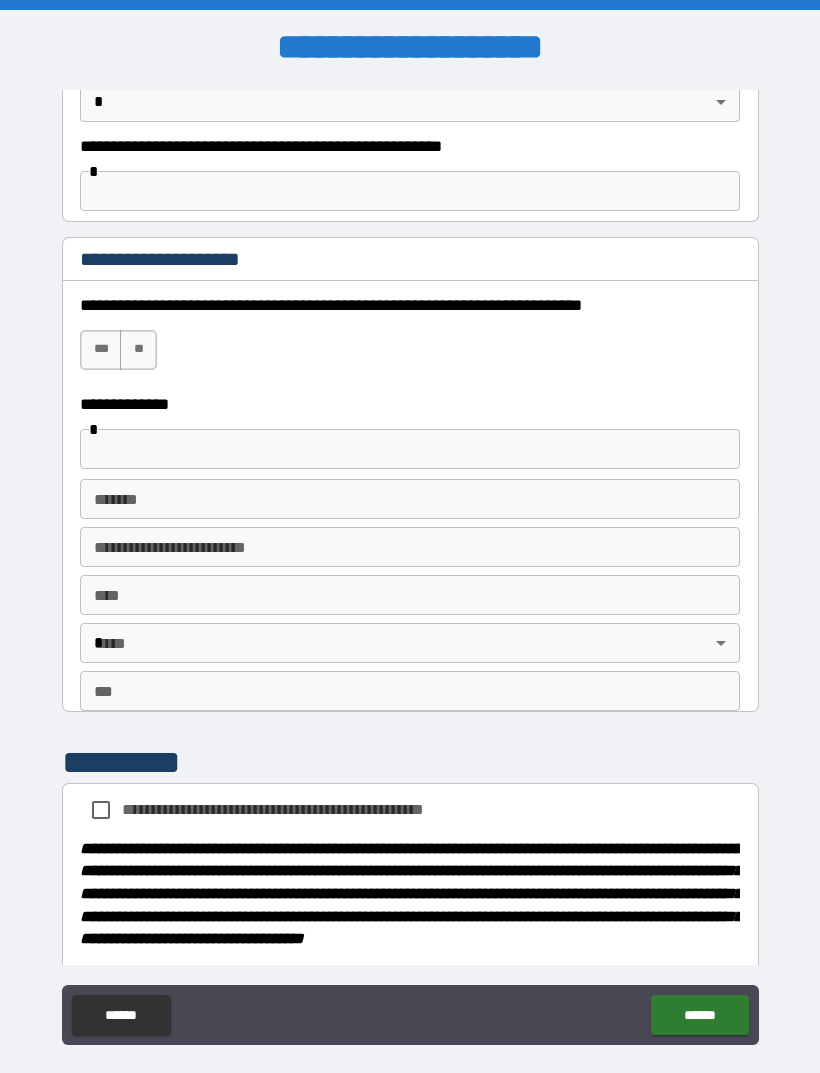 scroll, scrollTop: 1776, scrollLeft: 0, axis: vertical 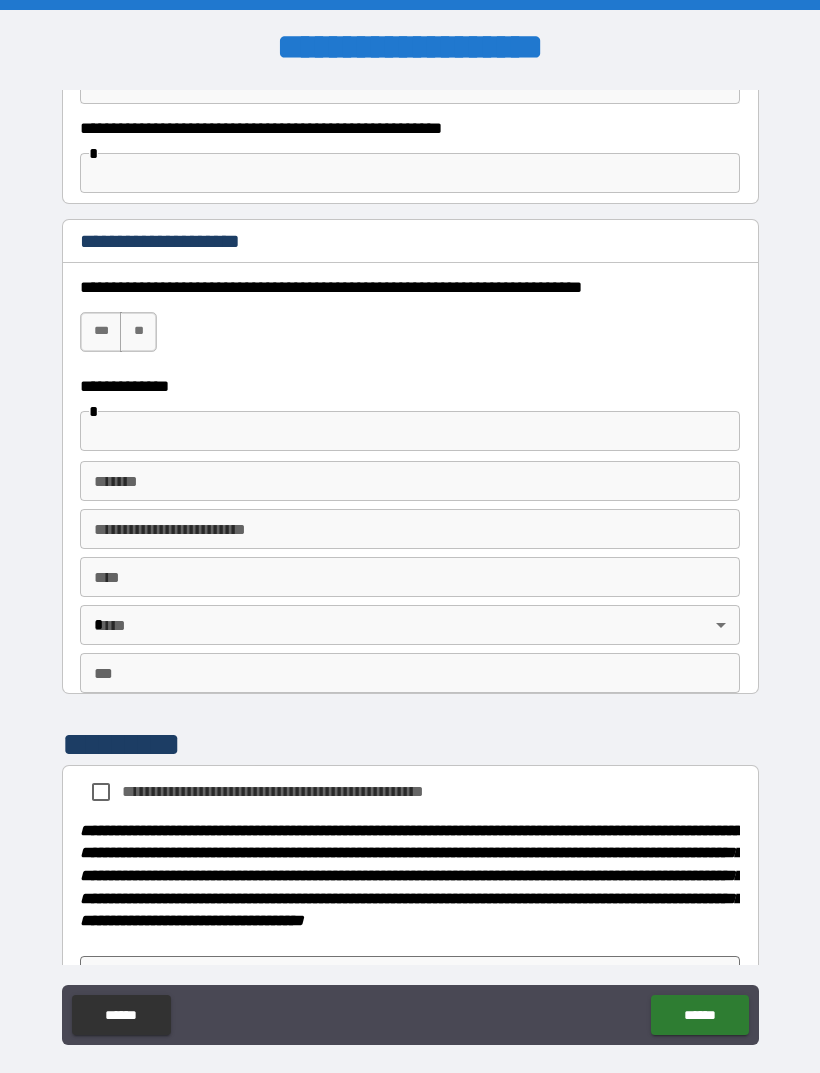 click on "***" at bounding box center (101, 332) 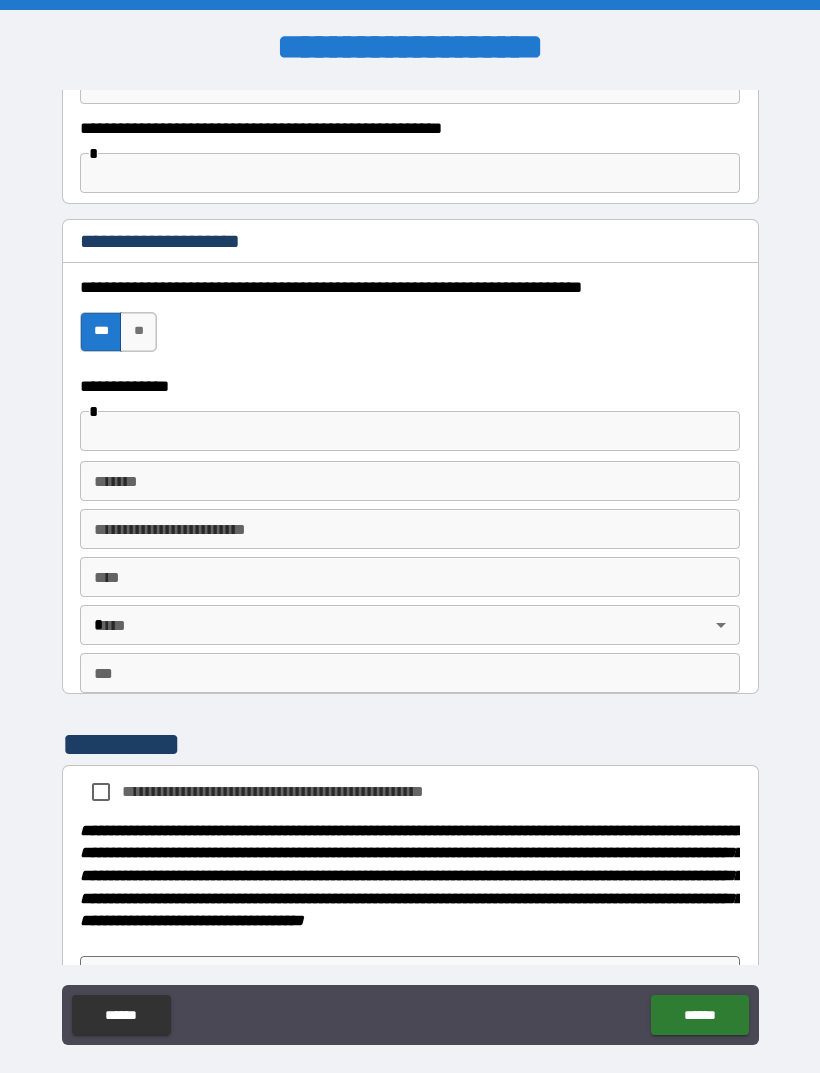 click at bounding box center (410, 431) 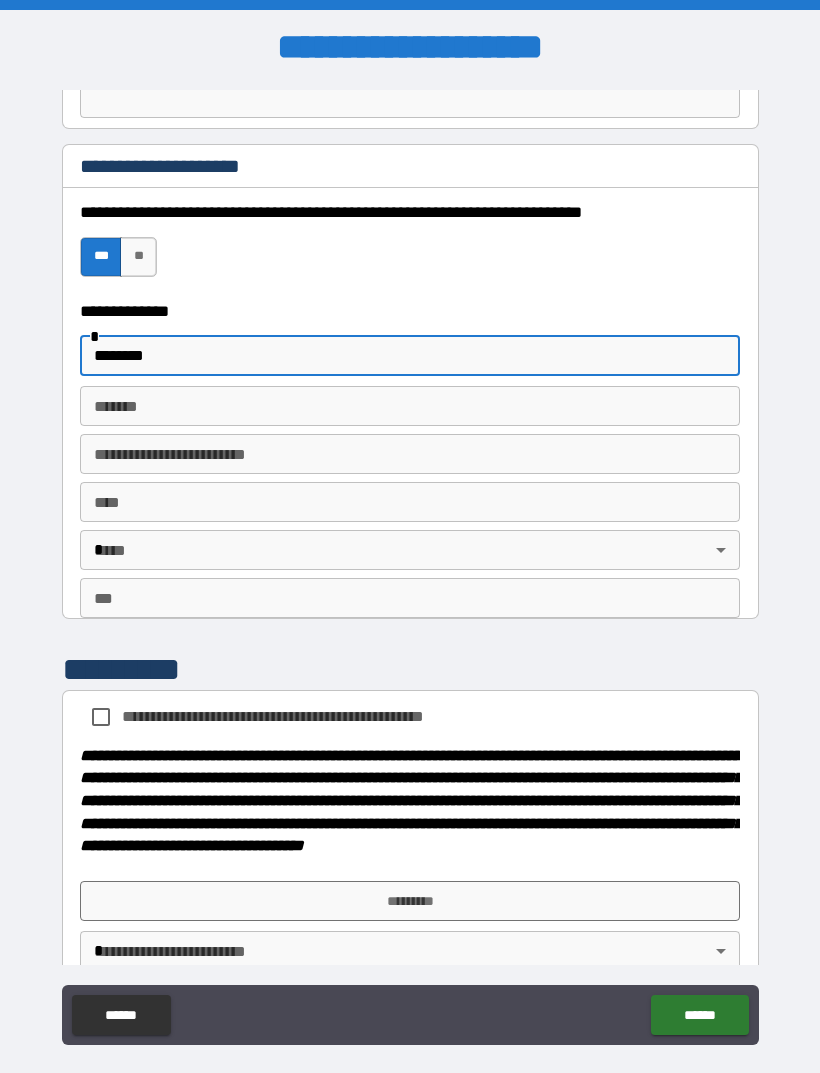 scroll, scrollTop: 1870, scrollLeft: 0, axis: vertical 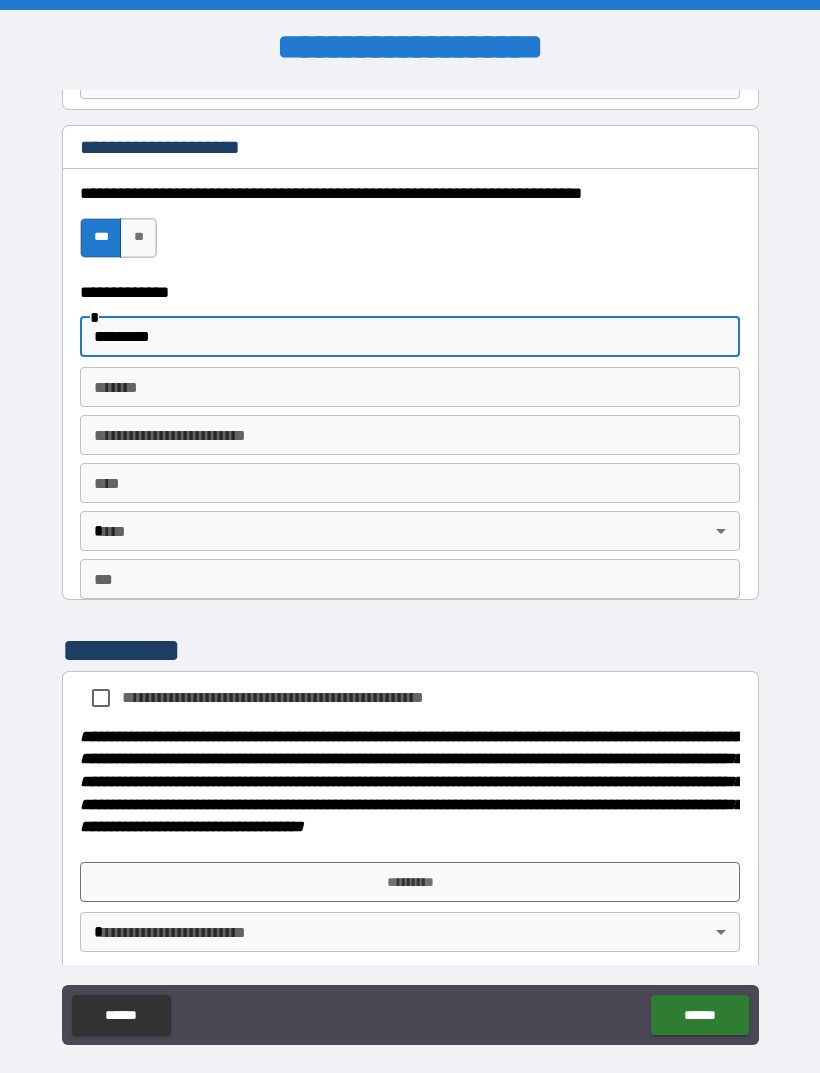 type on "*********" 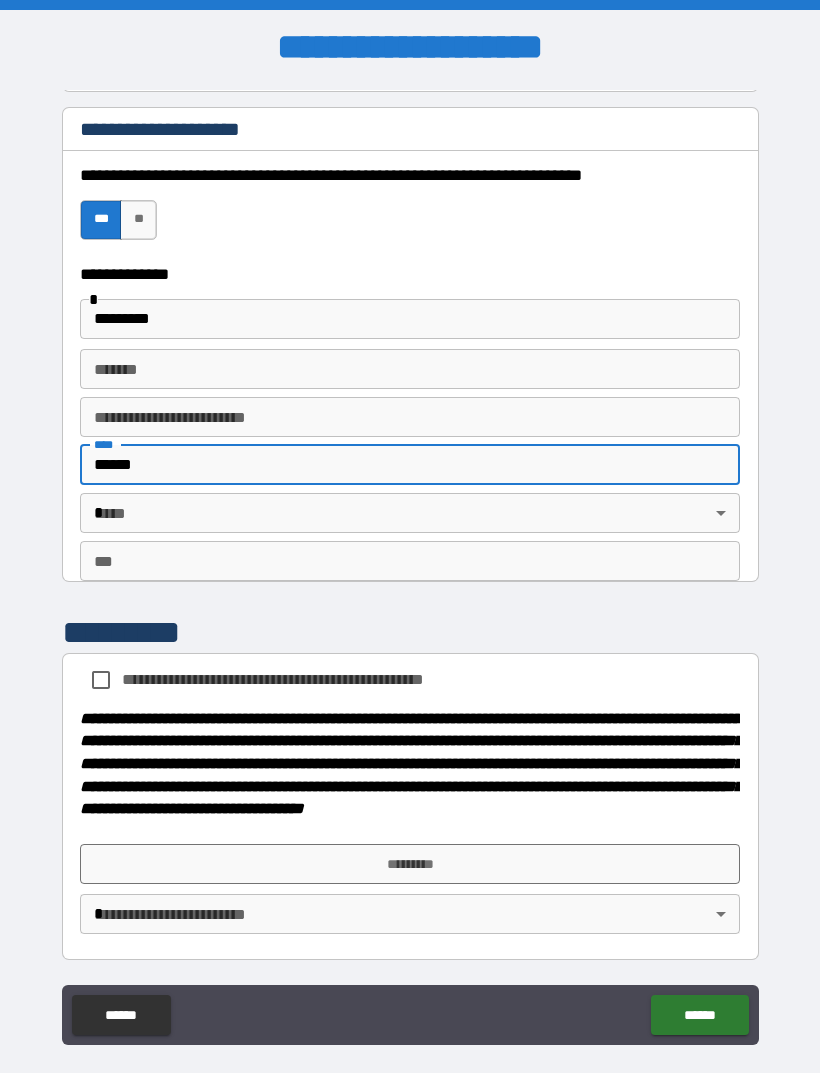 scroll, scrollTop: 1905, scrollLeft: 0, axis: vertical 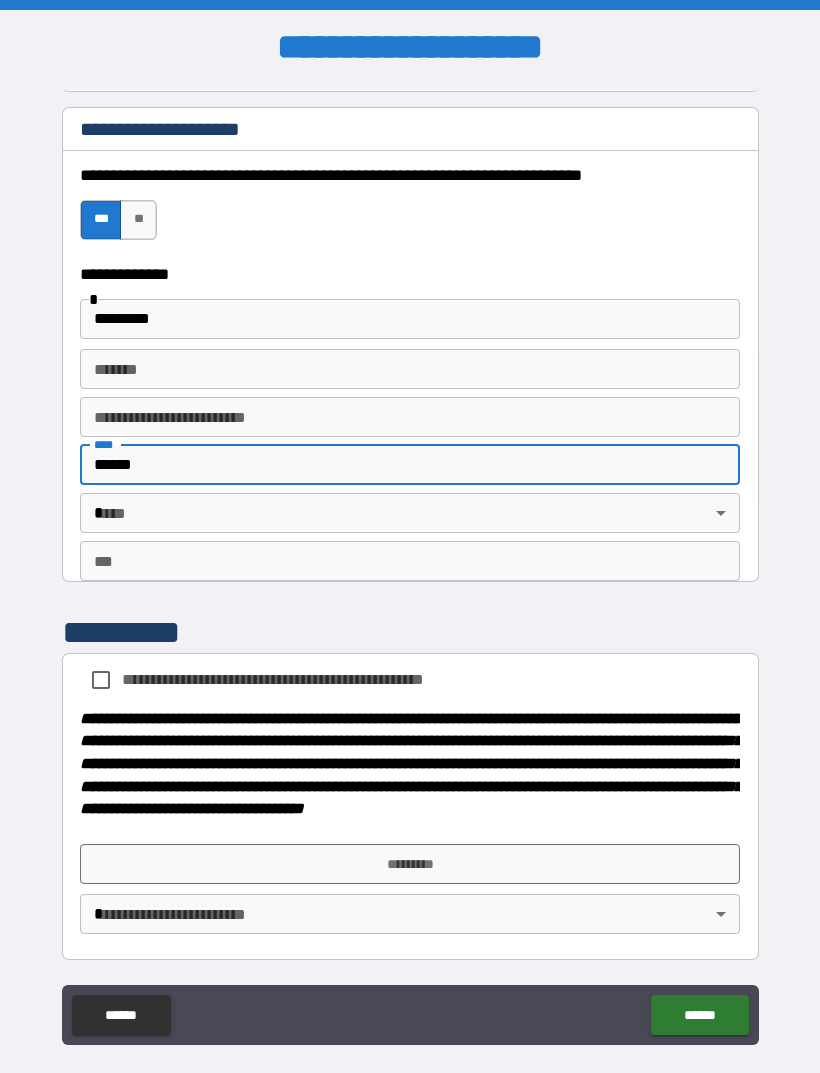 type on "******" 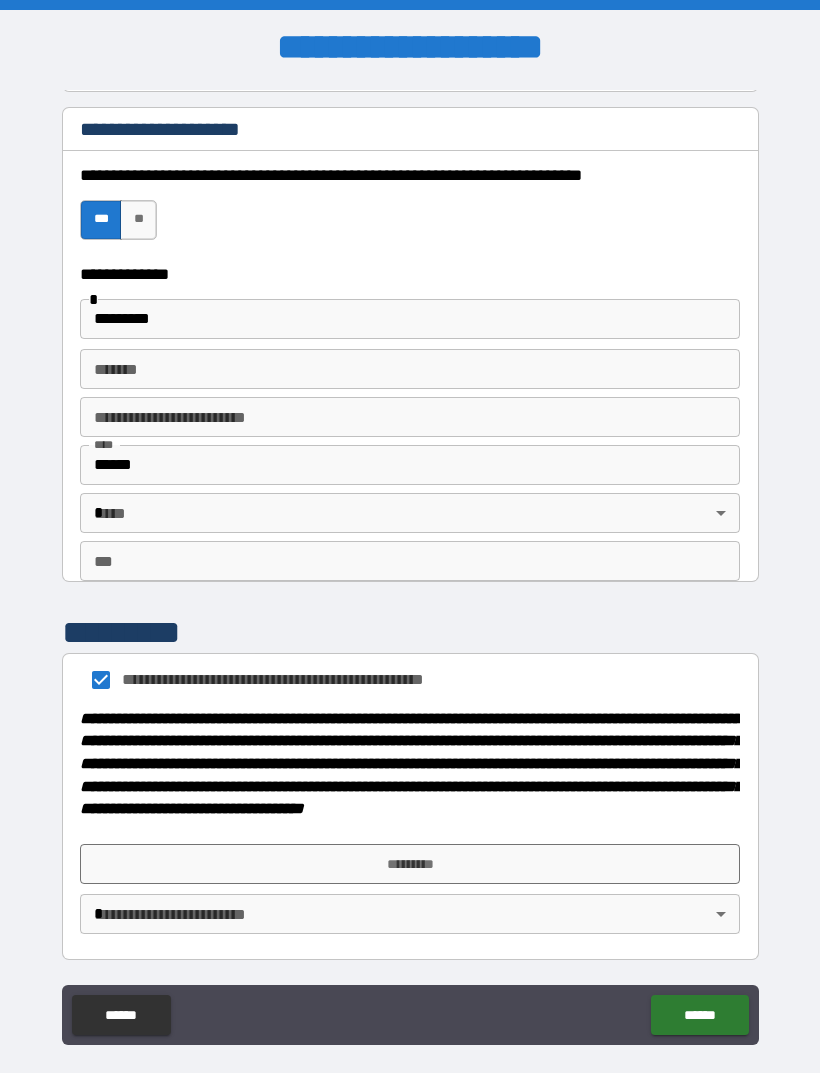 click on "*********" at bounding box center [410, 864] 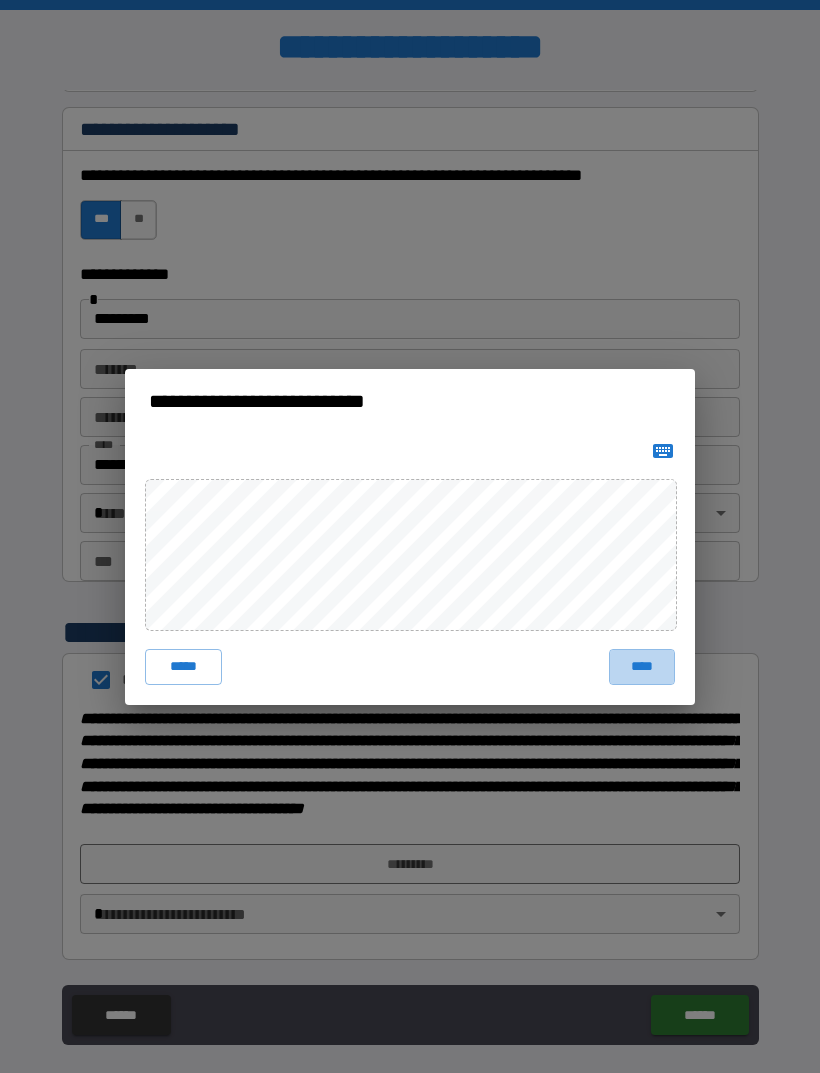 click on "****" at bounding box center (642, 667) 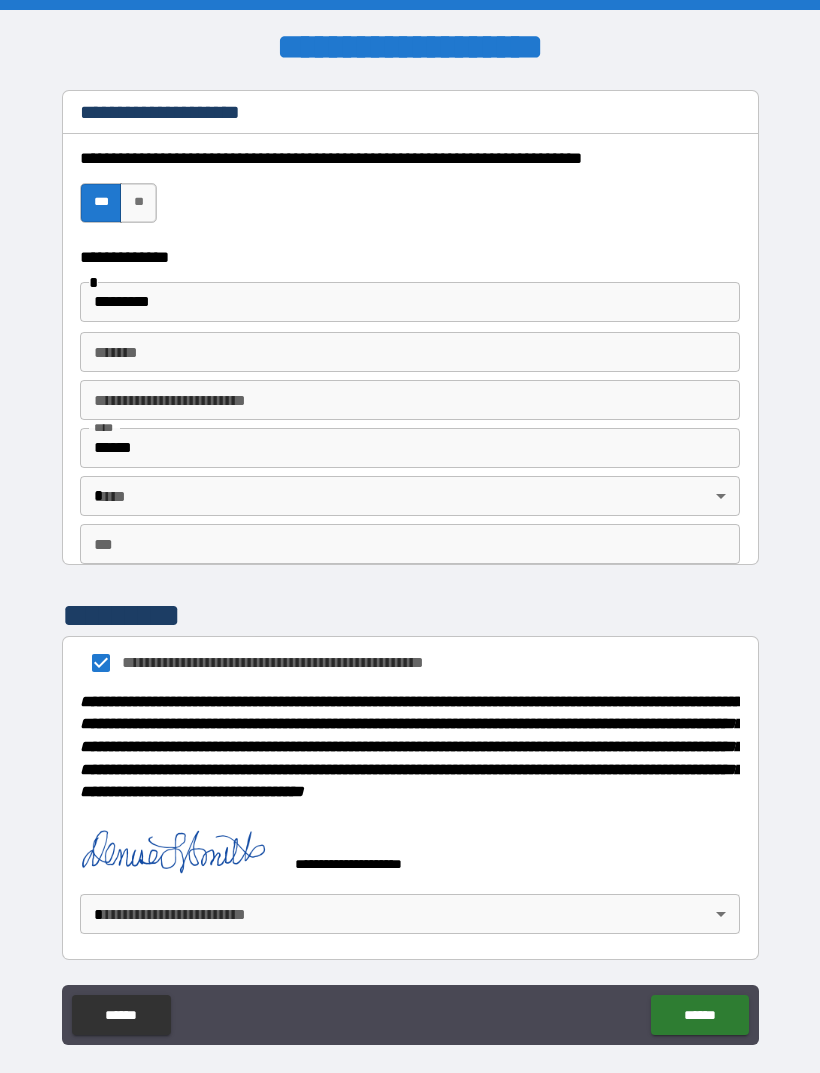 click on "**********" at bounding box center [410, 568] 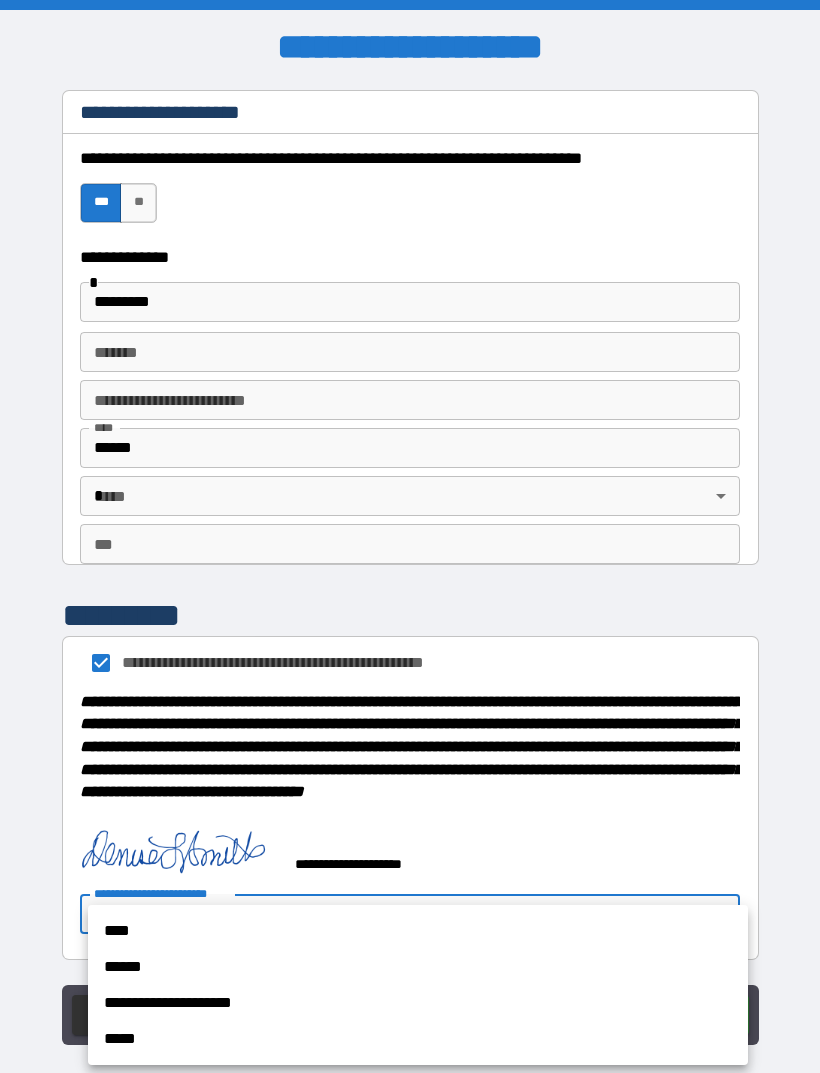 click on "****" at bounding box center [418, 931] 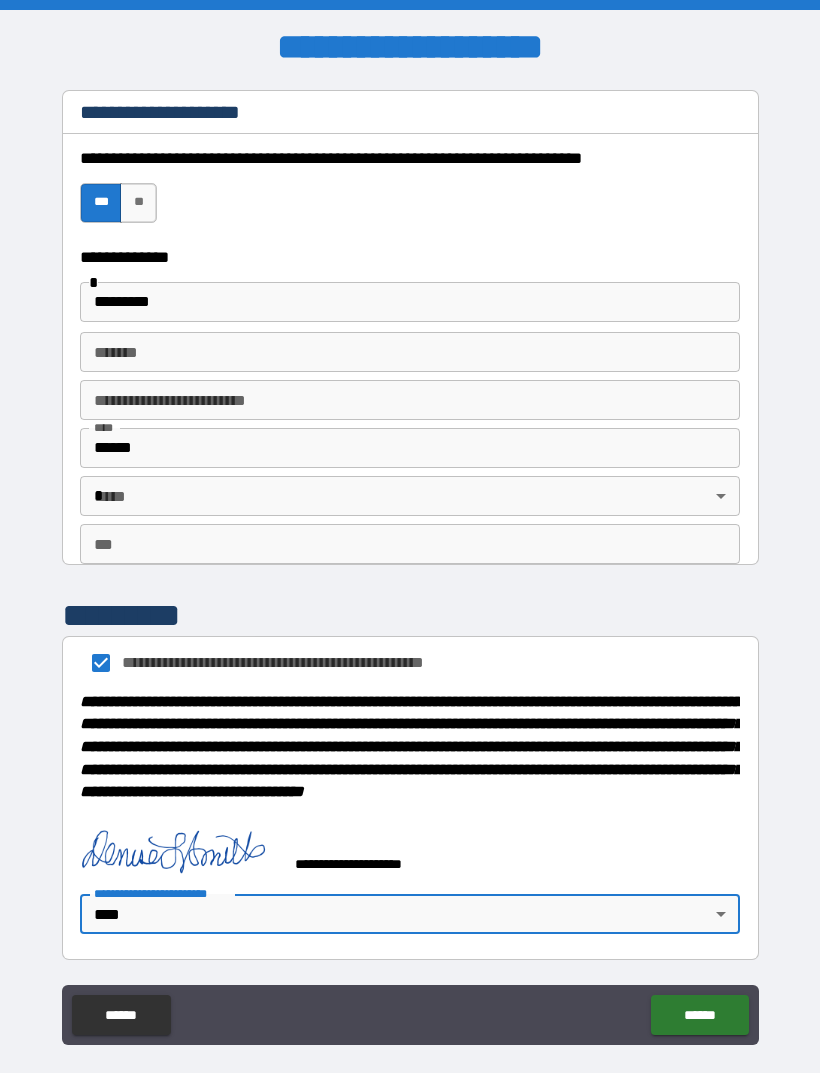 type on "****" 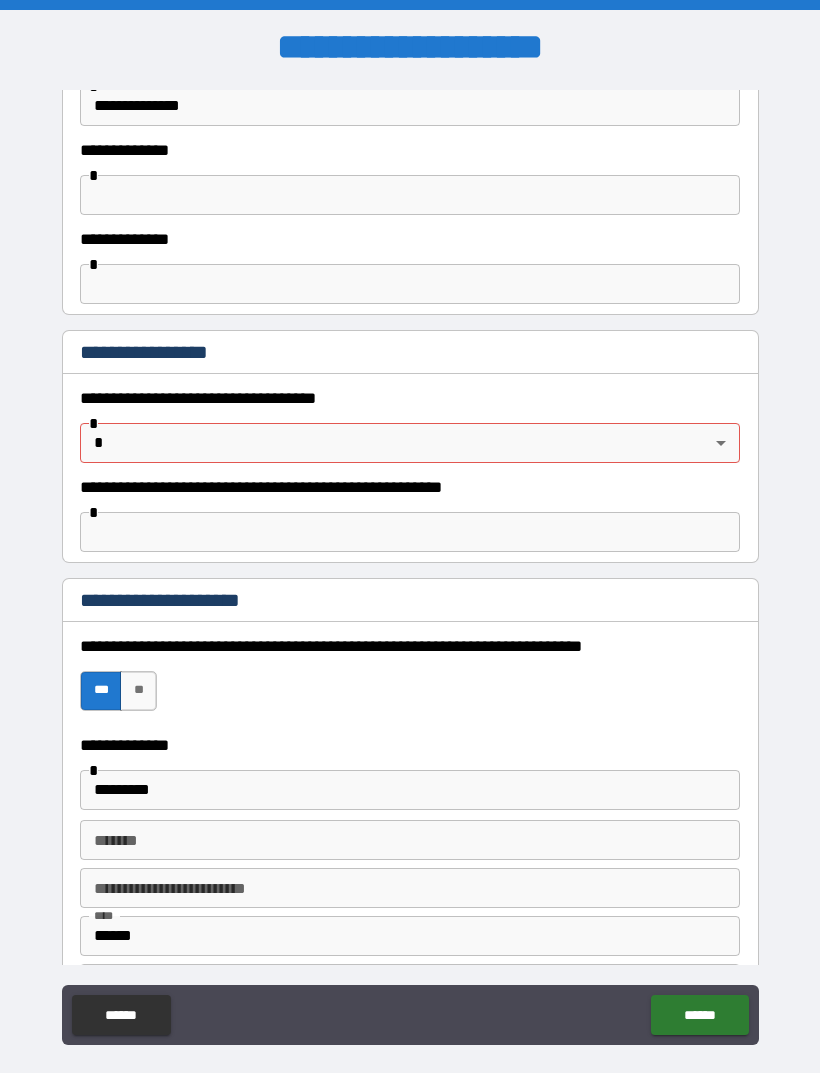 scroll, scrollTop: 1415, scrollLeft: 0, axis: vertical 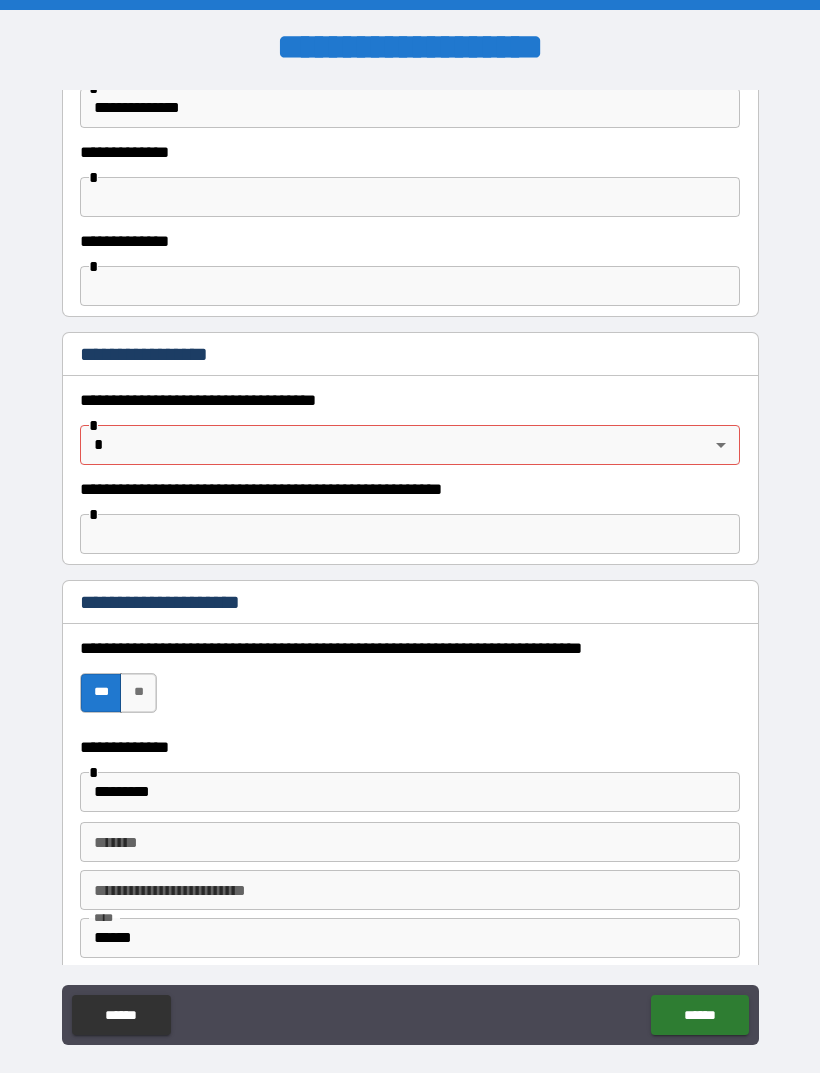 click on "*********" at bounding box center [410, 792] 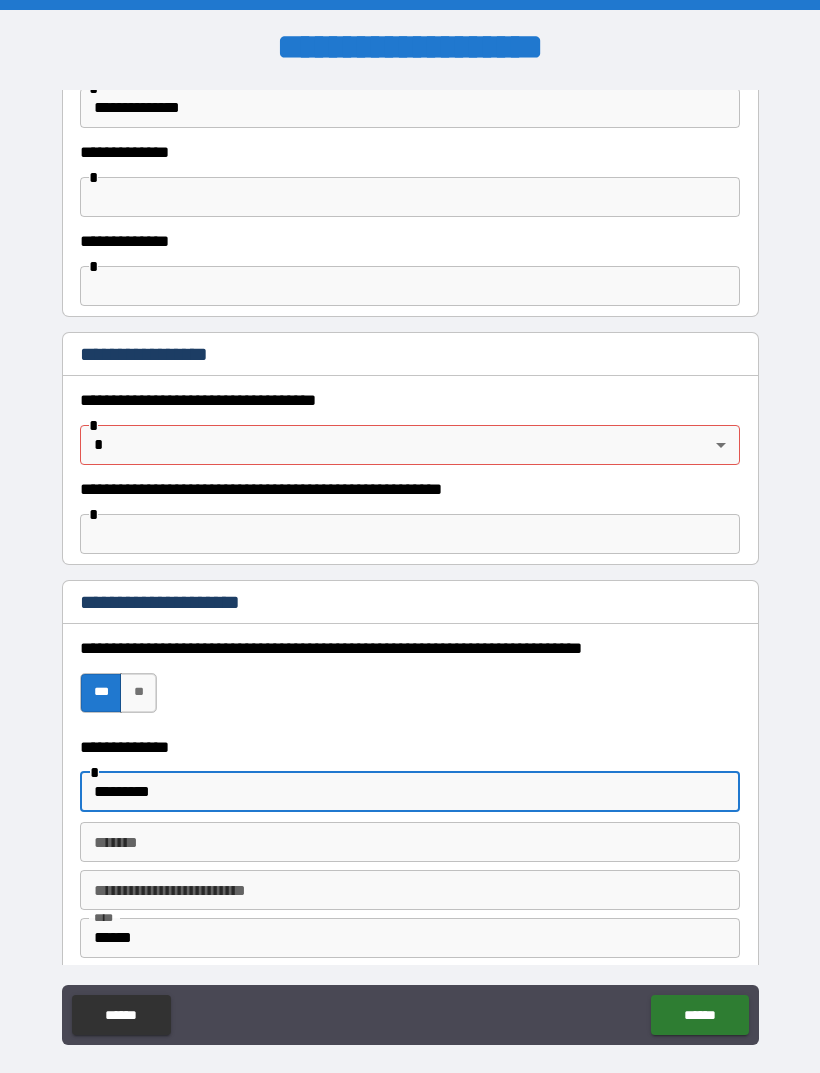 scroll, scrollTop: 64, scrollLeft: 0, axis: vertical 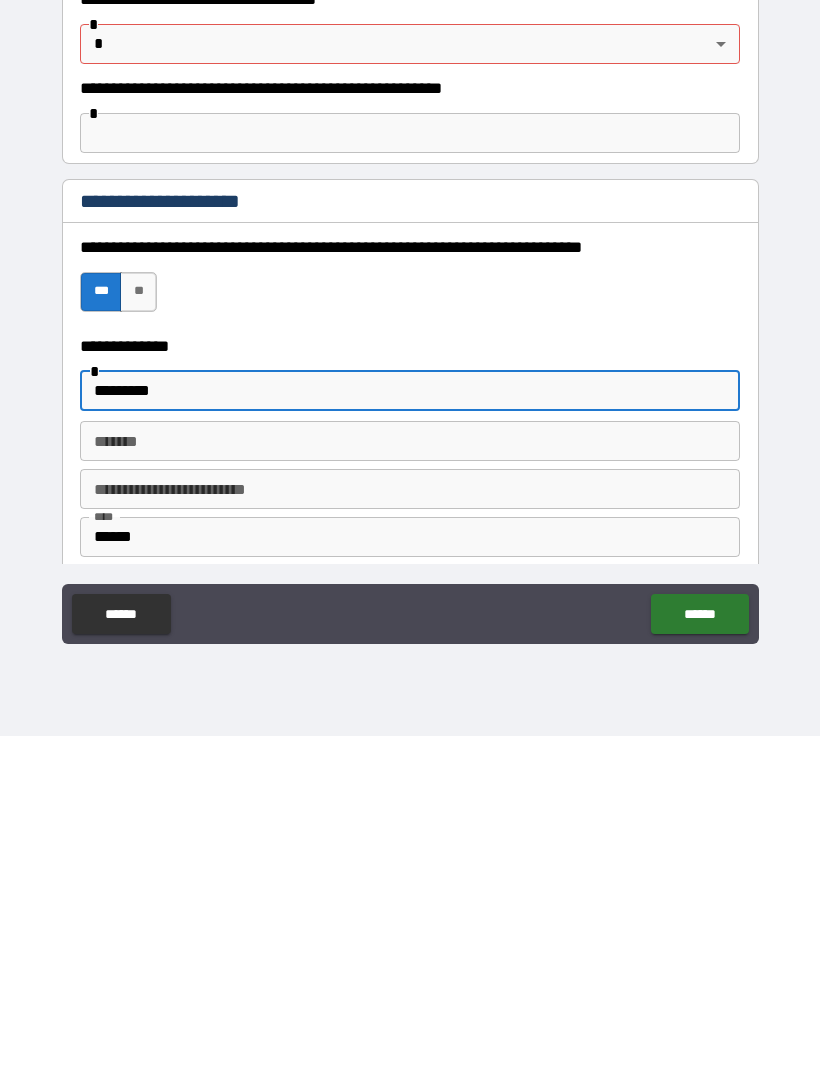 click on "*********" at bounding box center (410, 728) 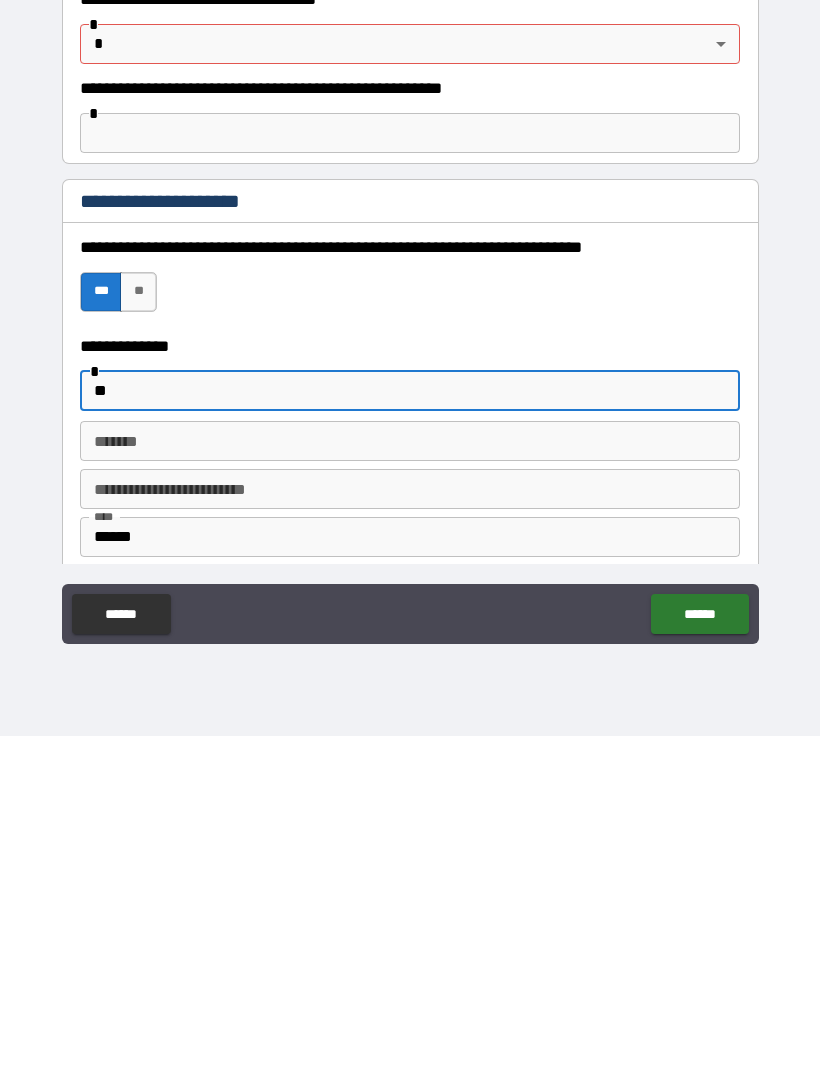 type on "*" 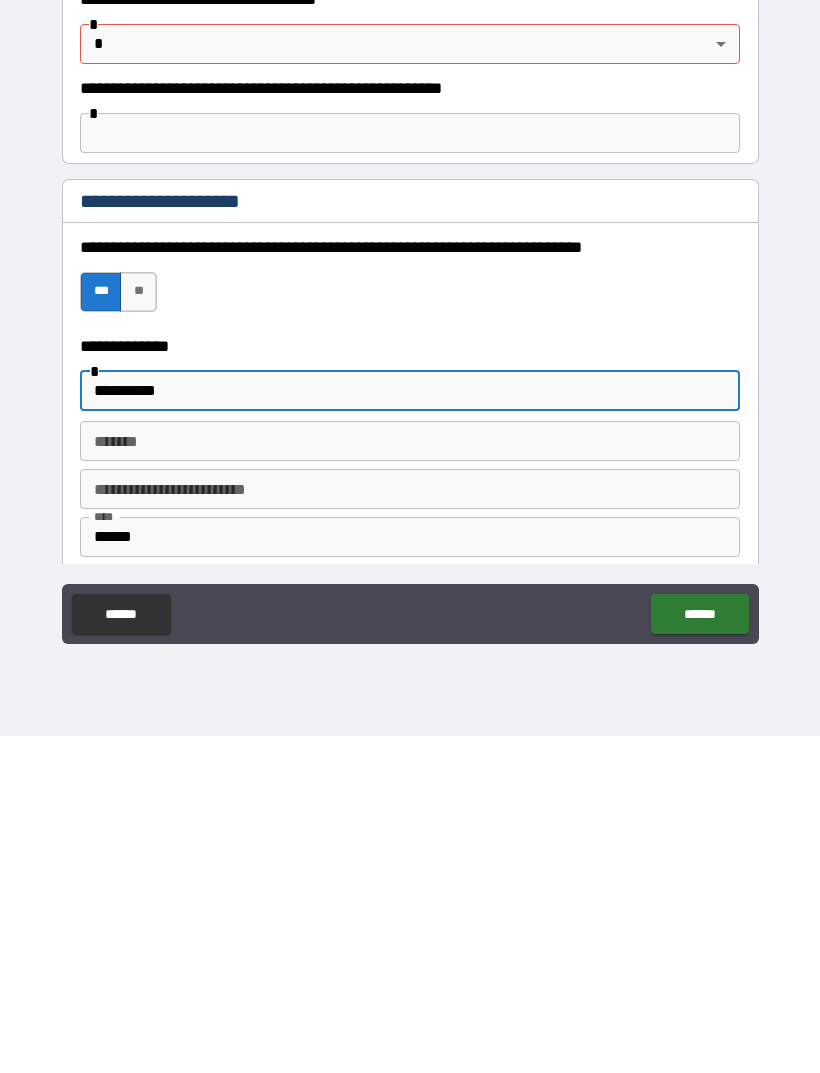type on "*********" 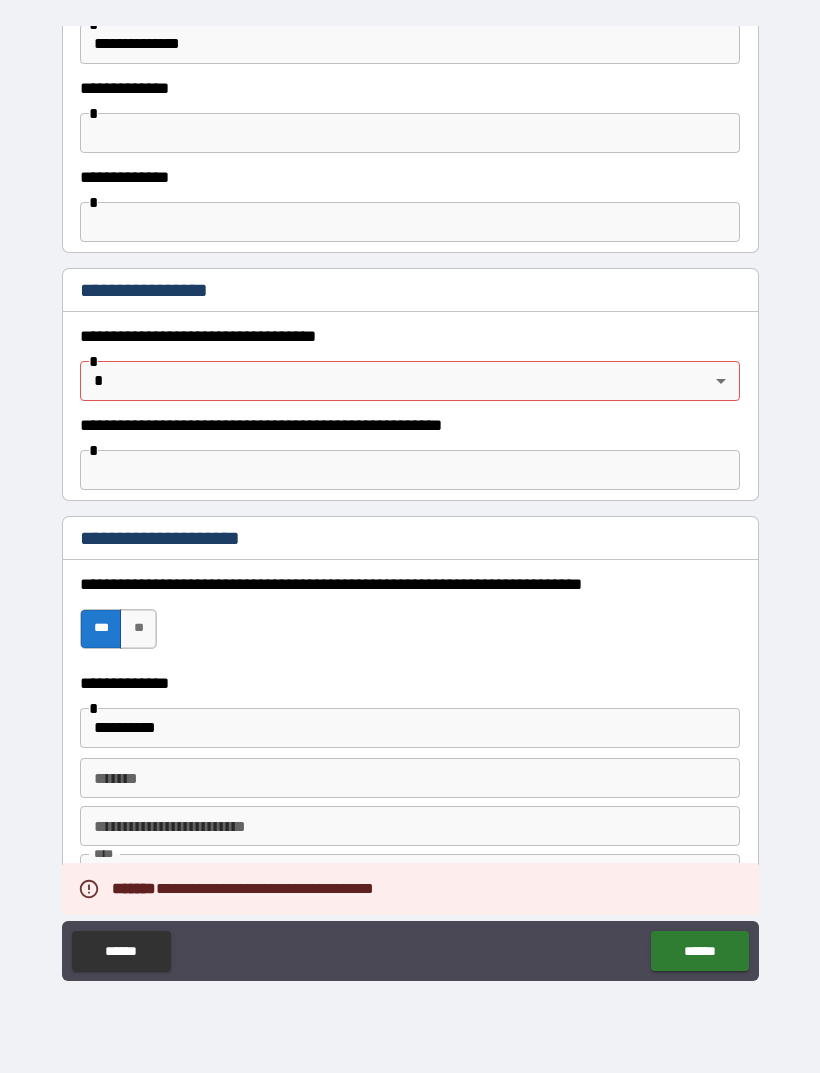 click on "**********" at bounding box center (410, 504) 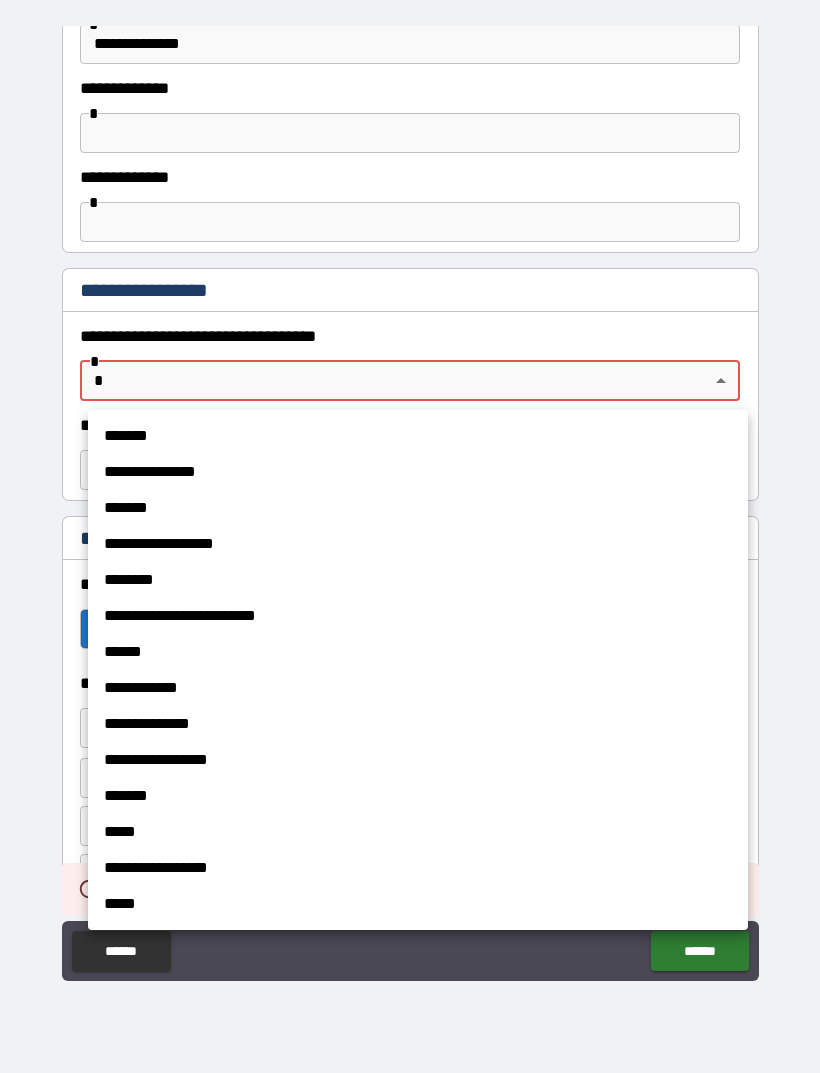 click on "*******" at bounding box center (418, 436) 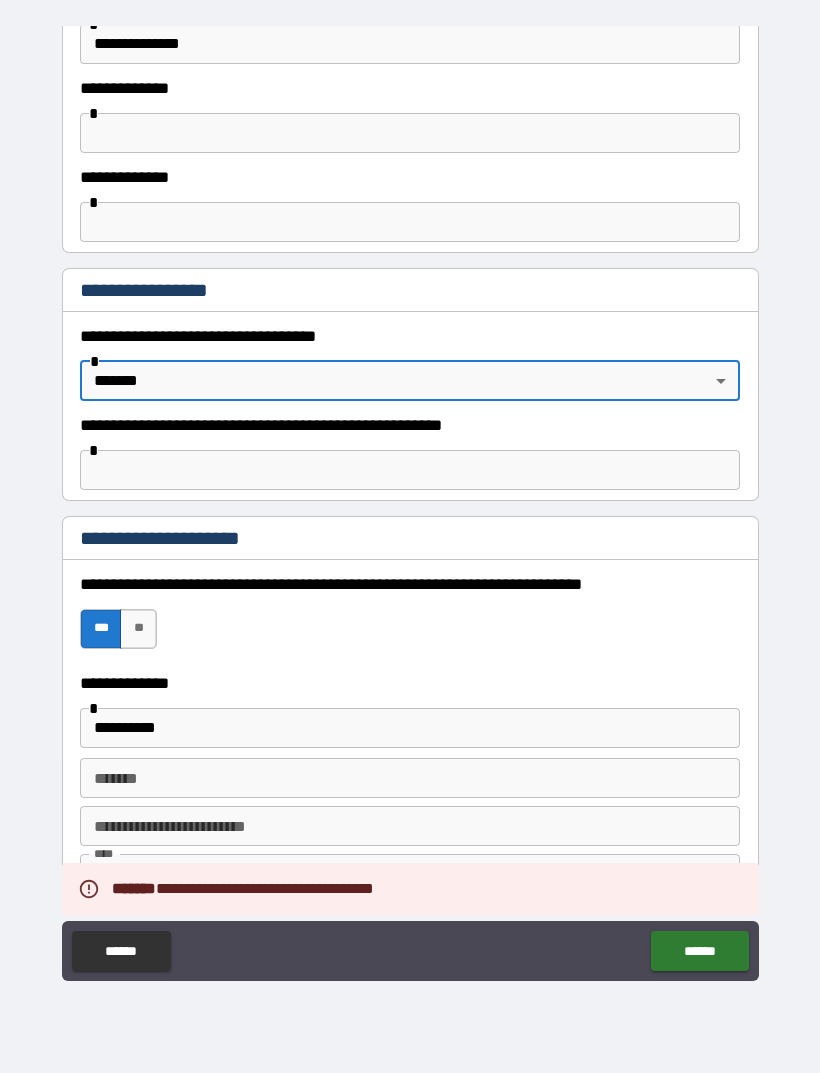 click on "******" at bounding box center (699, 951) 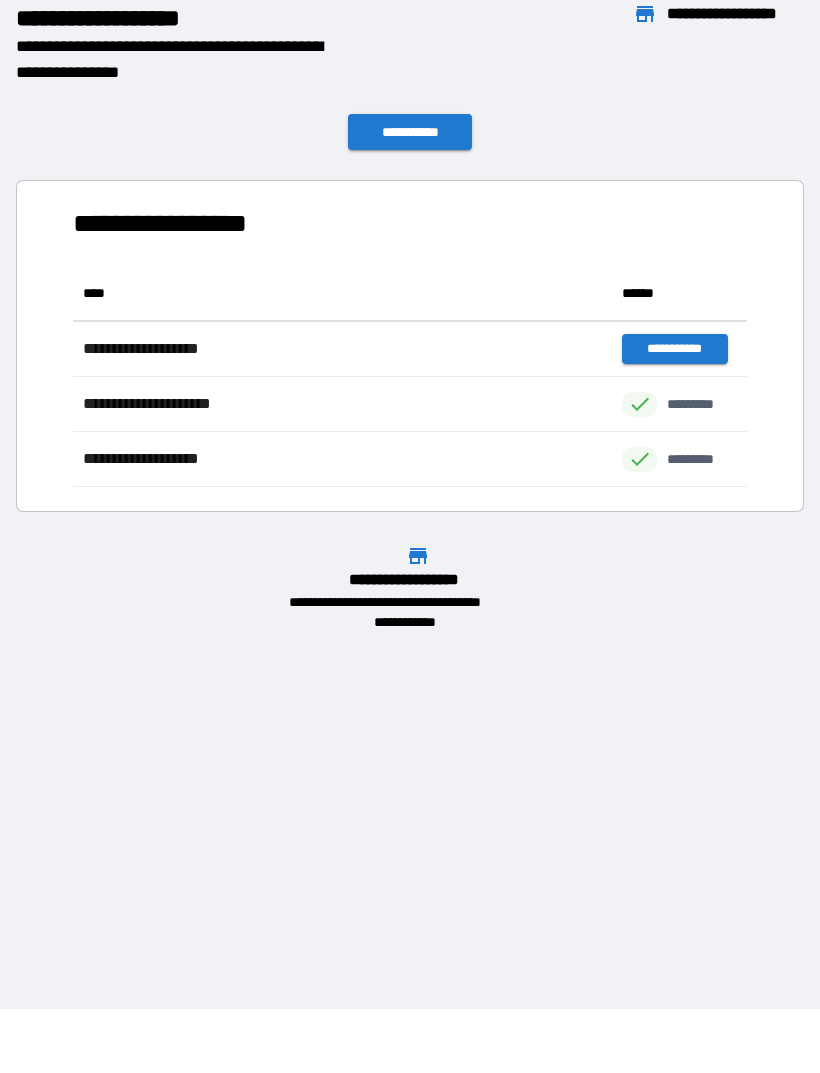 scroll, scrollTop: 1, scrollLeft: 1, axis: both 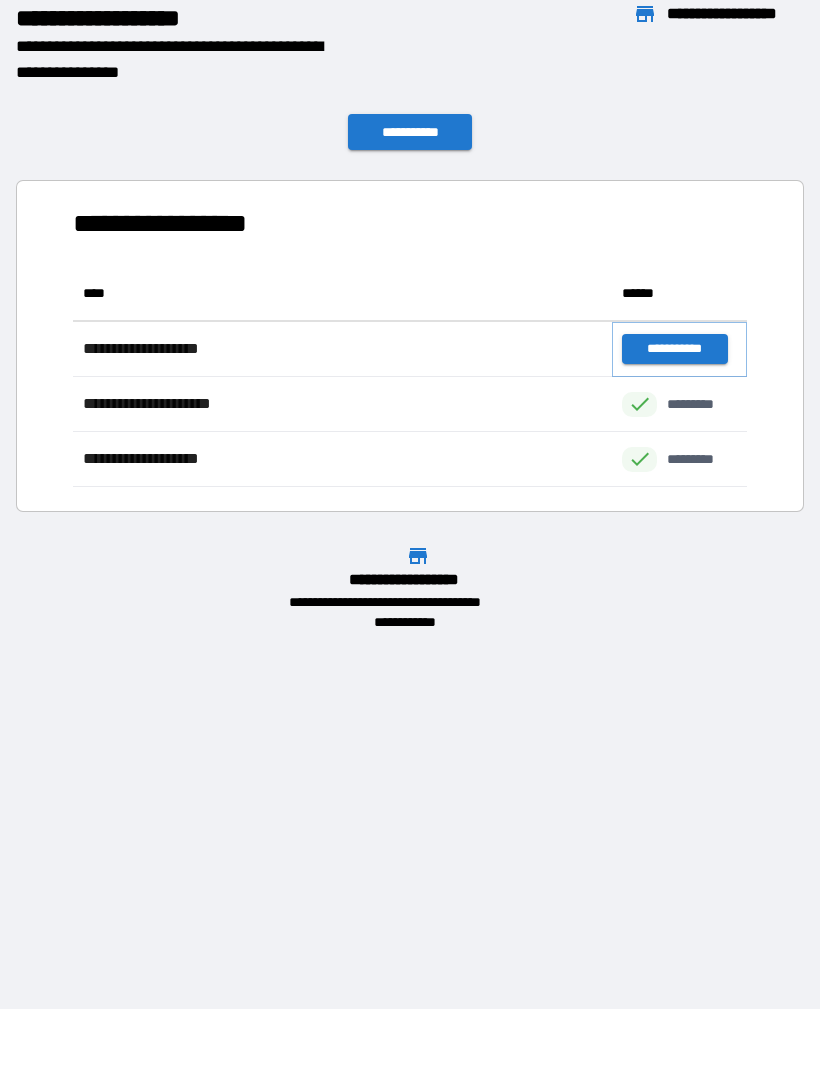 click on "**********" at bounding box center [674, 349] 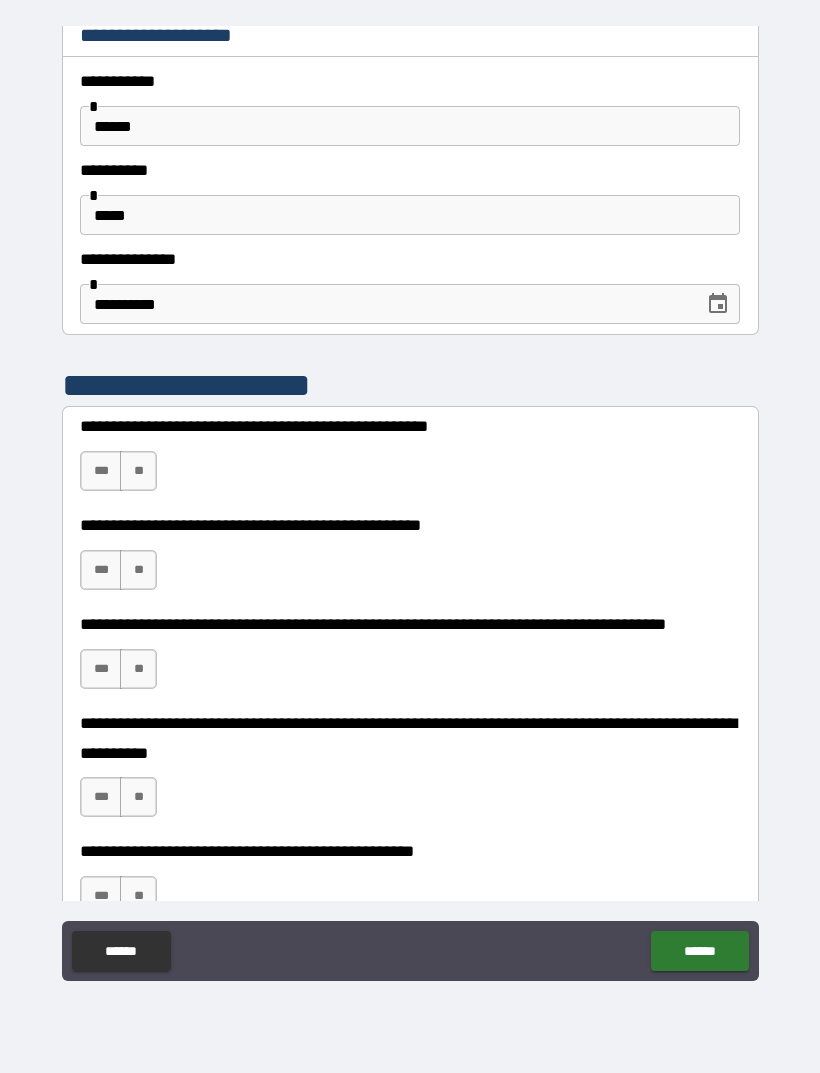 scroll, scrollTop: 104, scrollLeft: 0, axis: vertical 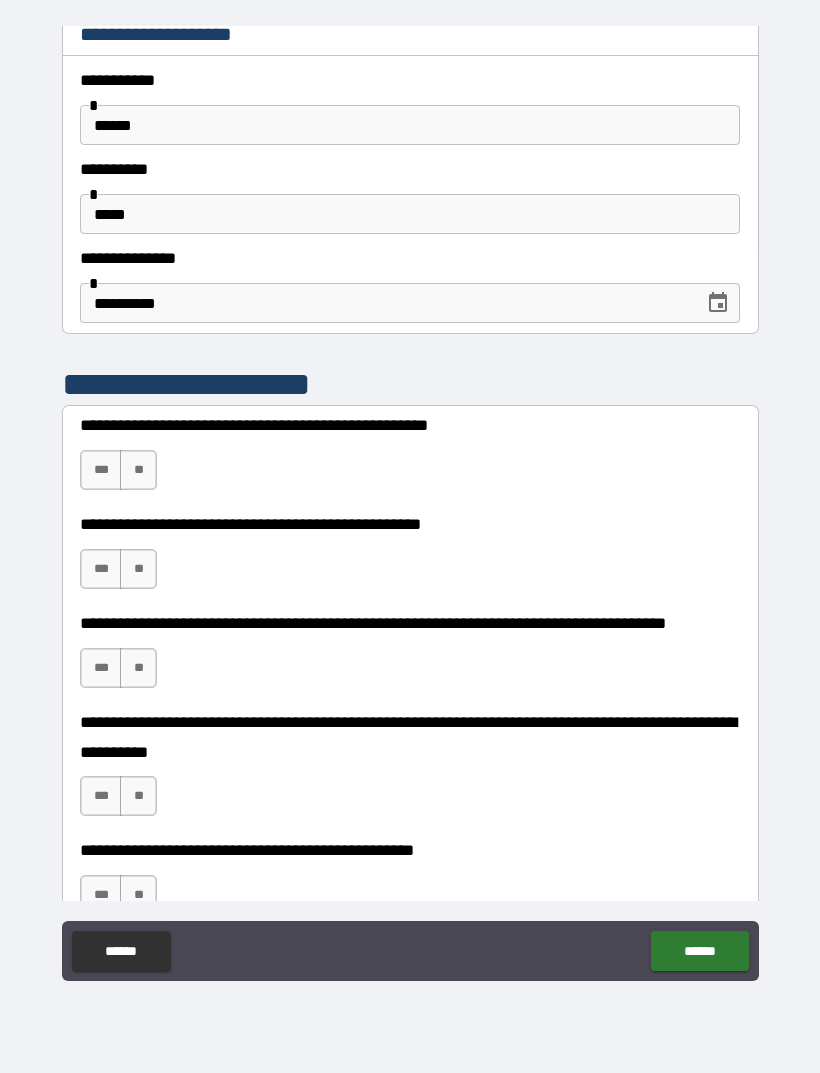 click on "**" at bounding box center (138, 470) 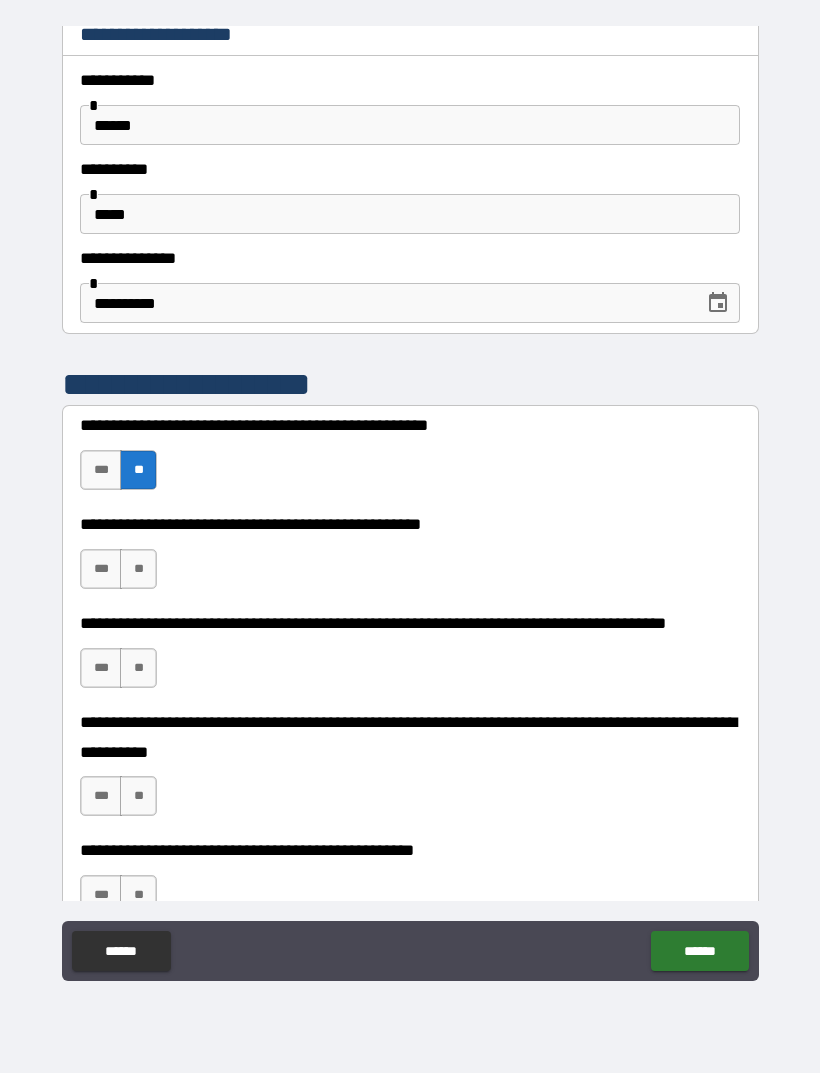 click on "**" at bounding box center [138, 569] 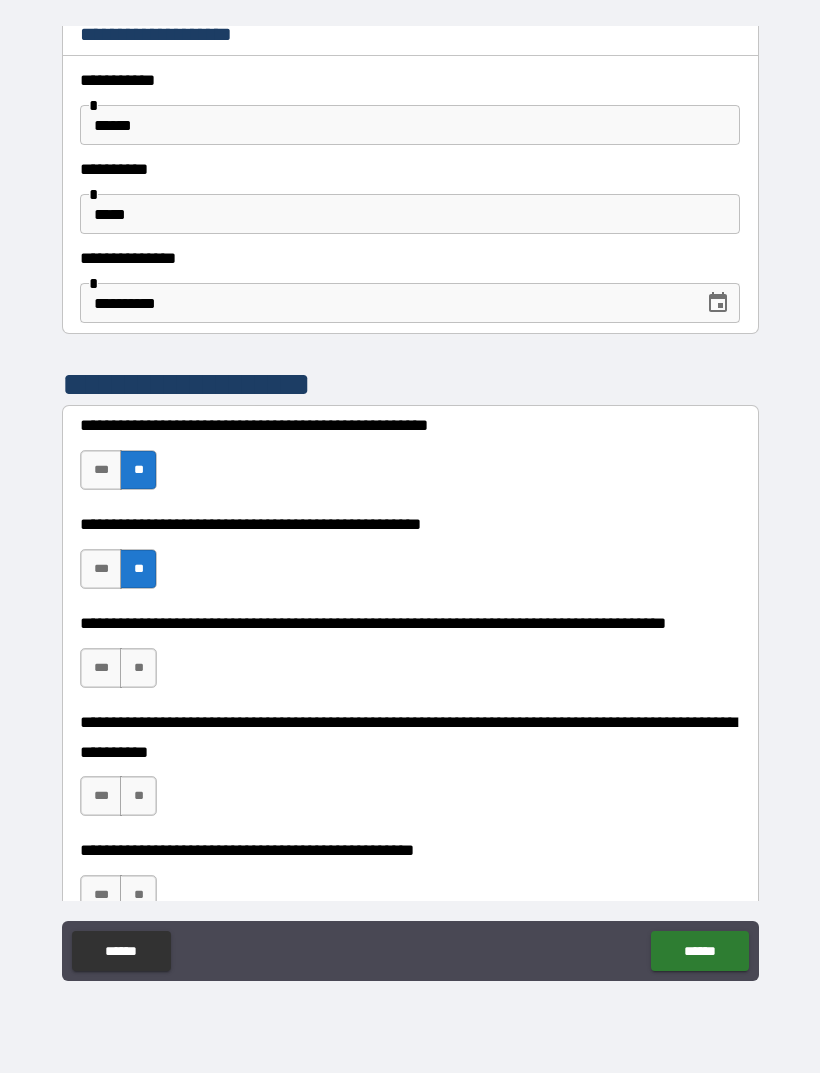 click on "**" at bounding box center (138, 668) 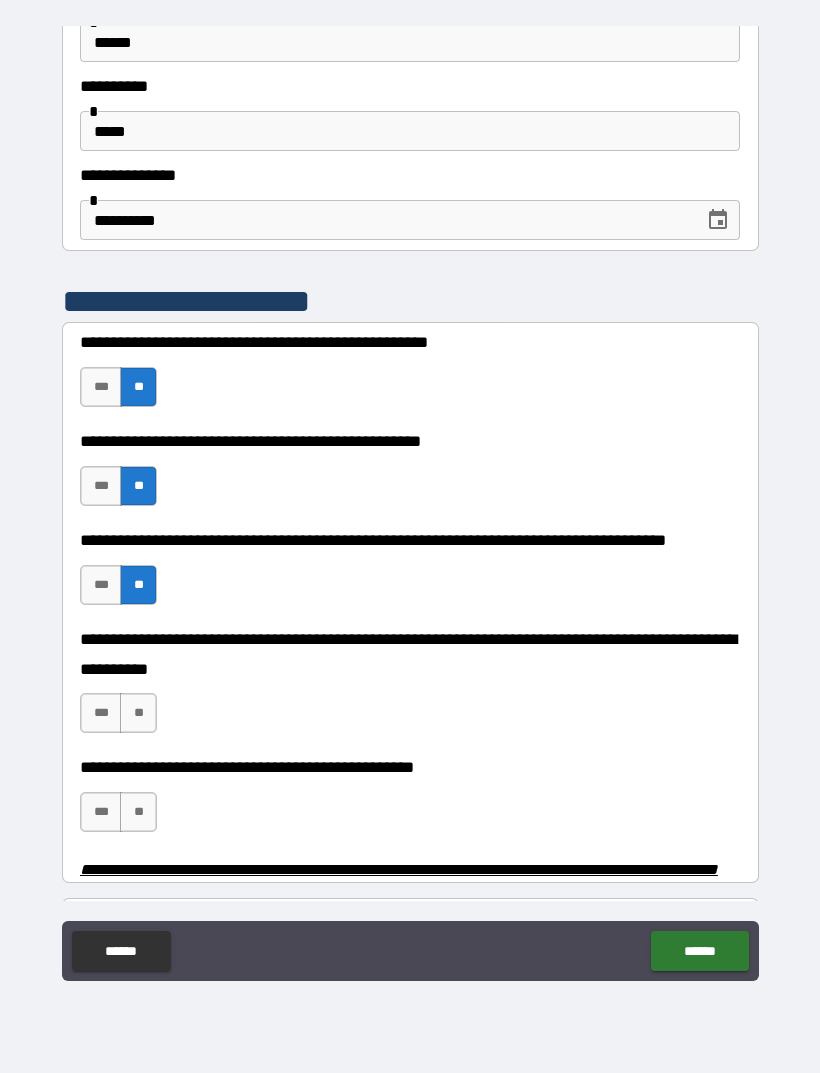 scroll, scrollTop: 213, scrollLeft: 0, axis: vertical 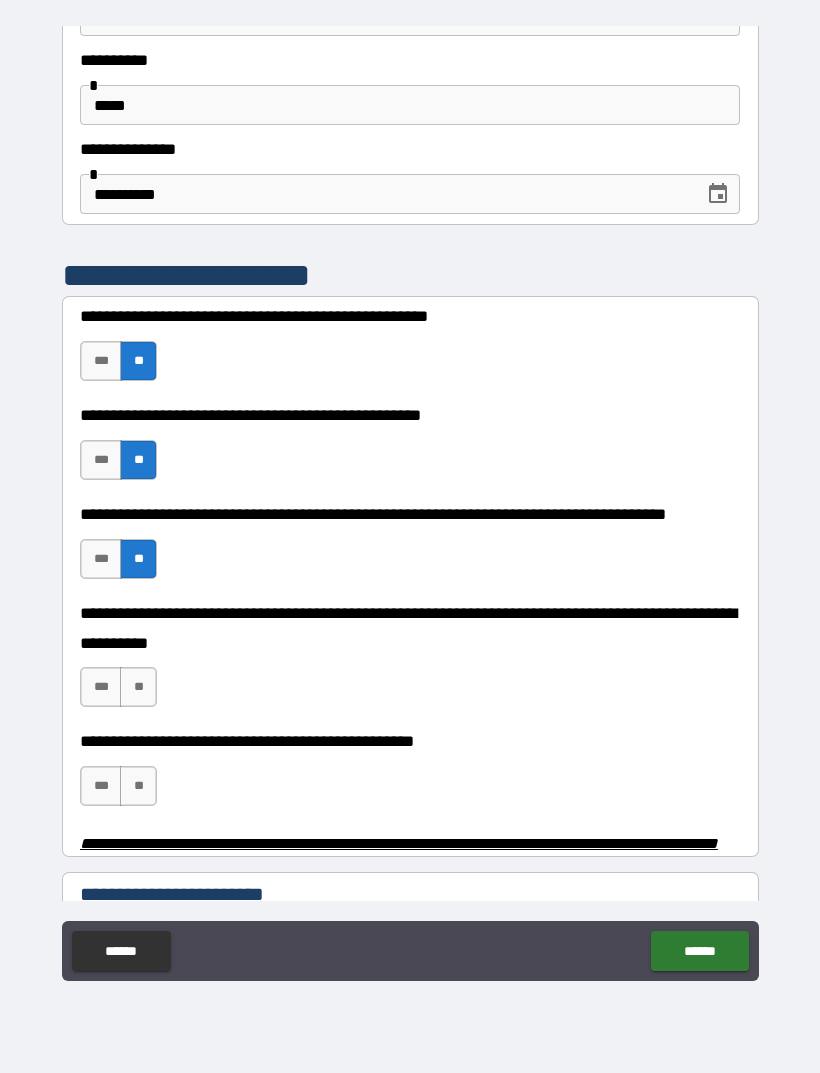 click on "***" at bounding box center [101, 559] 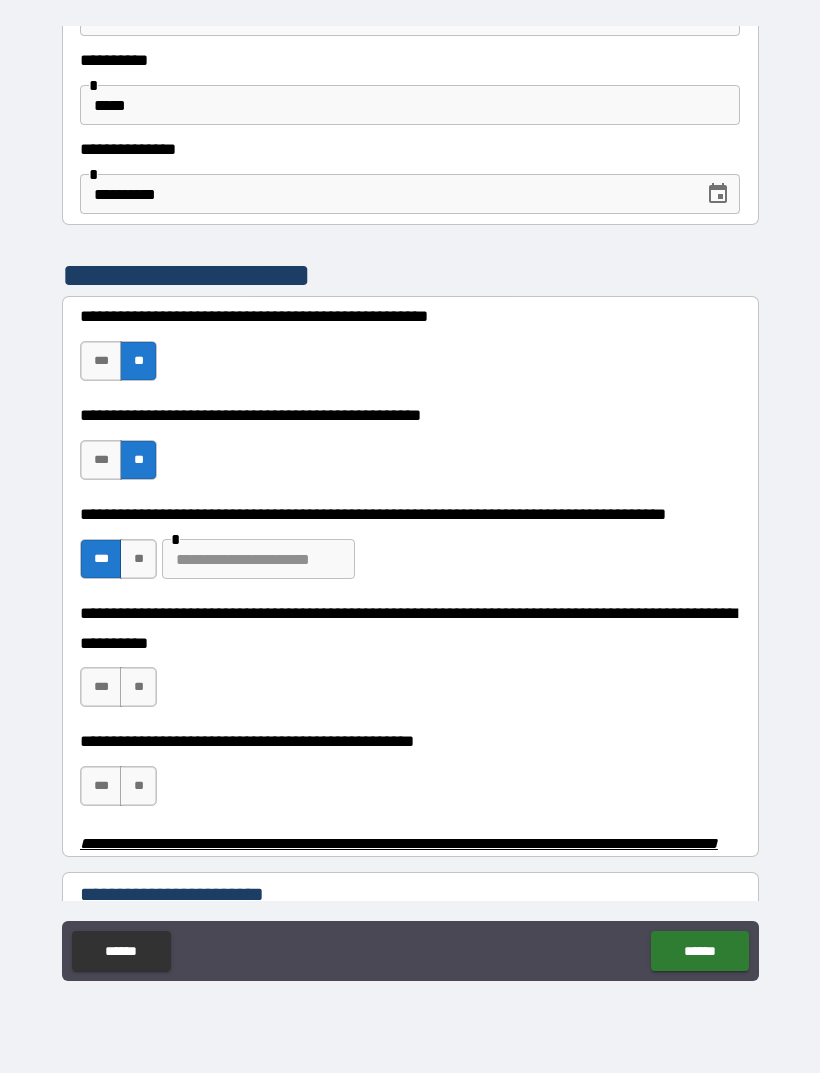 click at bounding box center [258, 559] 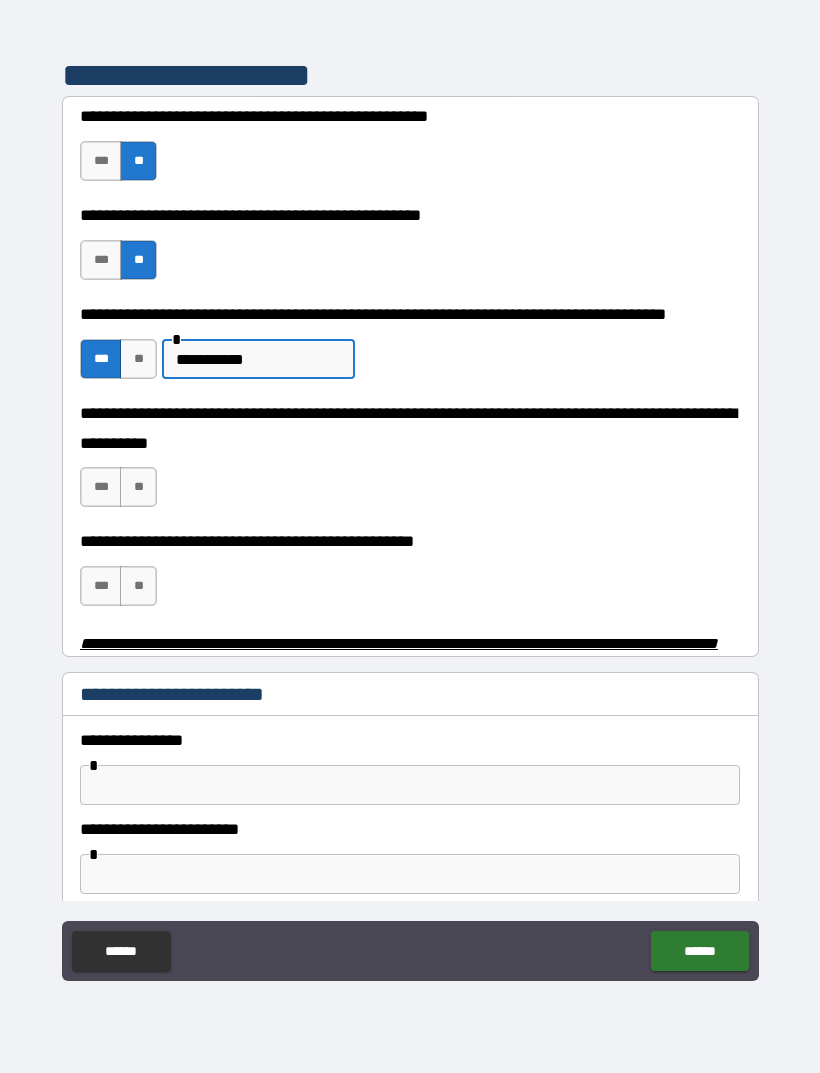 scroll, scrollTop: 450, scrollLeft: 0, axis: vertical 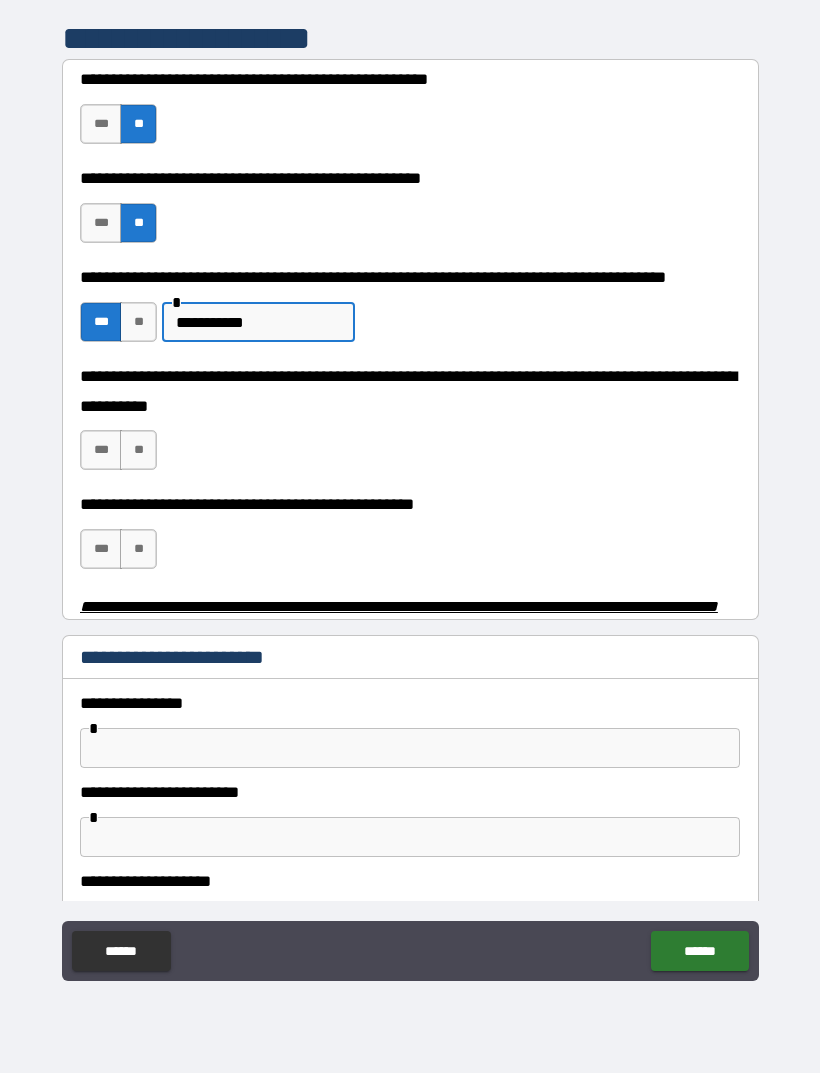 type on "**********" 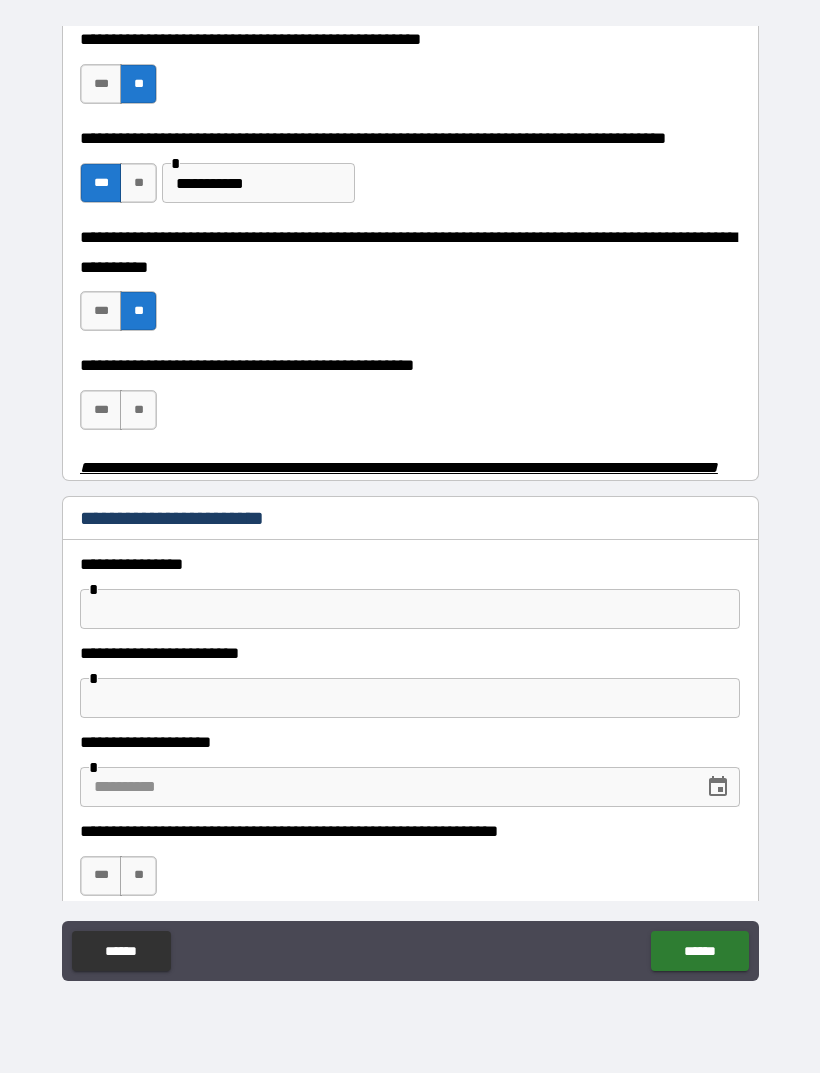 scroll, scrollTop: 592, scrollLeft: 0, axis: vertical 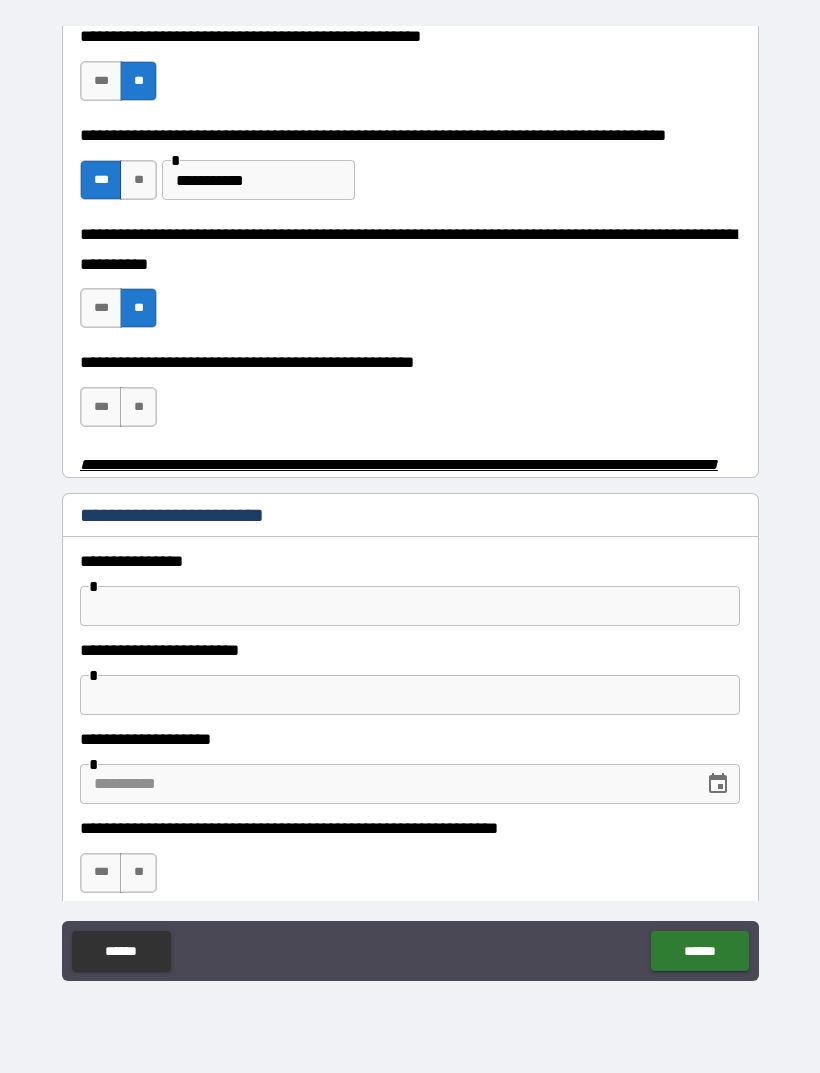 click on "**" at bounding box center [138, 407] 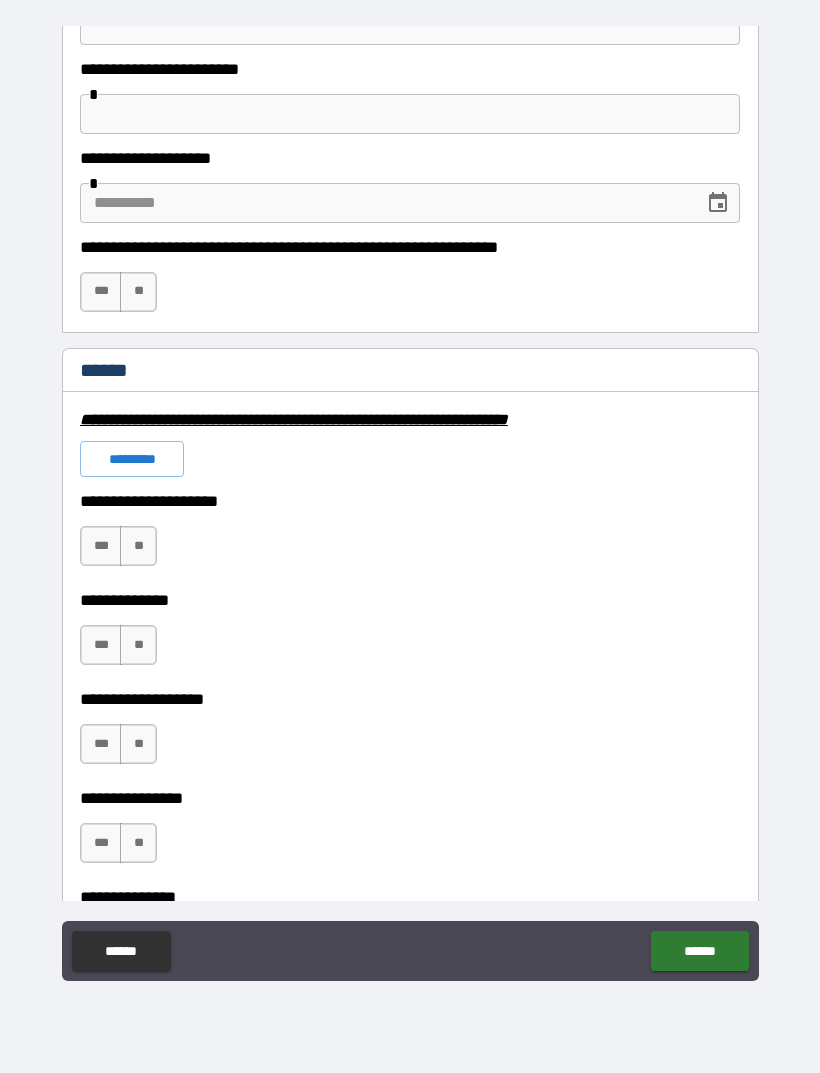 scroll, scrollTop: 1197, scrollLeft: 0, axis: vertical 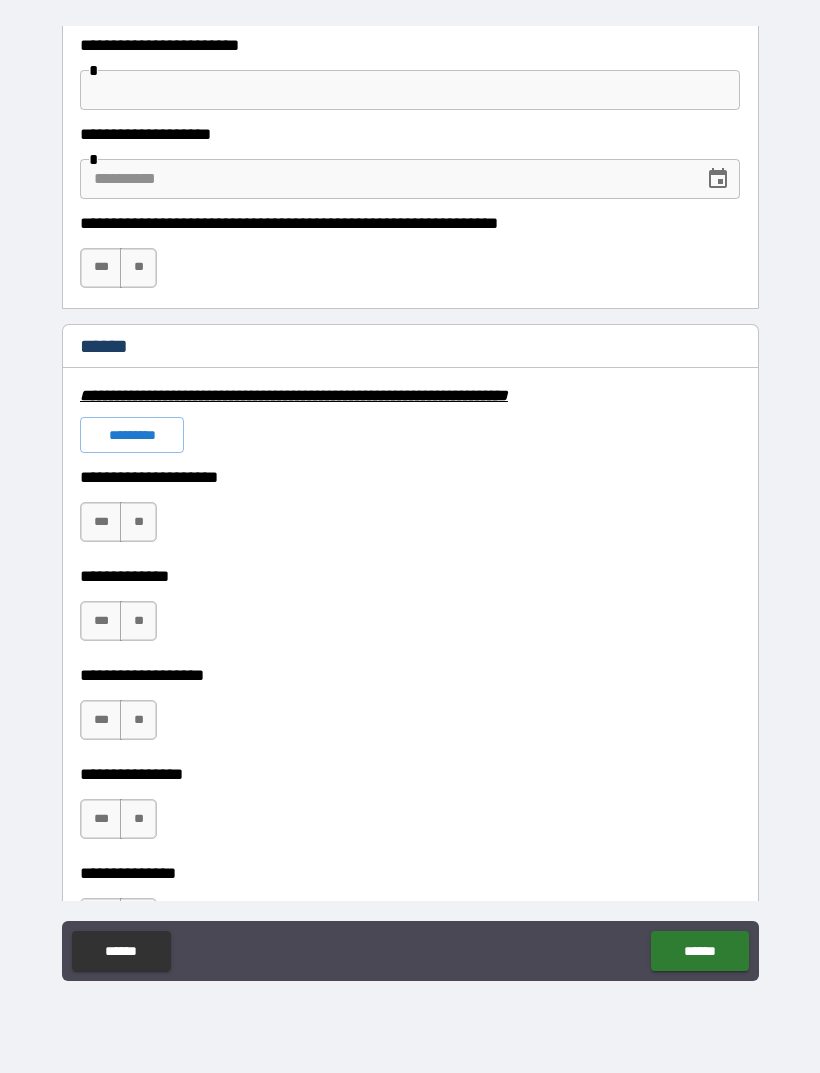 click on "*********" at bounding box center [132, 435] 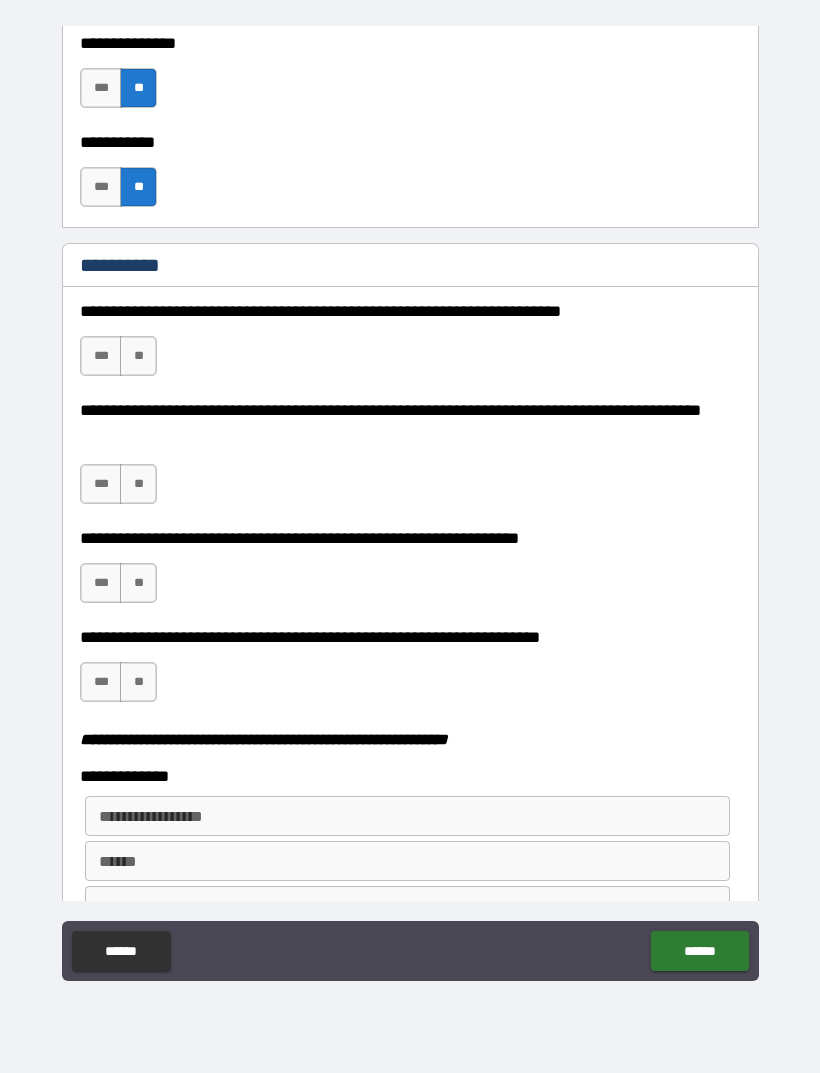 scroll, scrollTop: 2028, scrollLeft: 0, axis: vertical 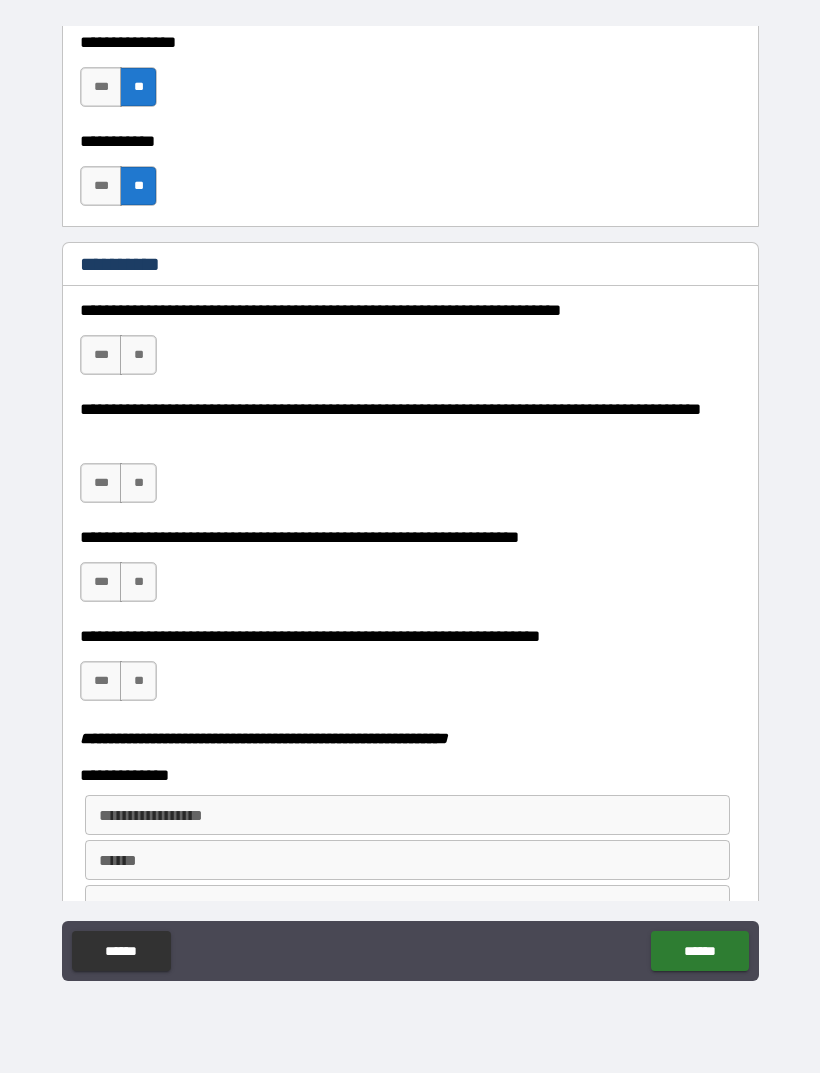 click on "**" at bounding box center [138, 355] 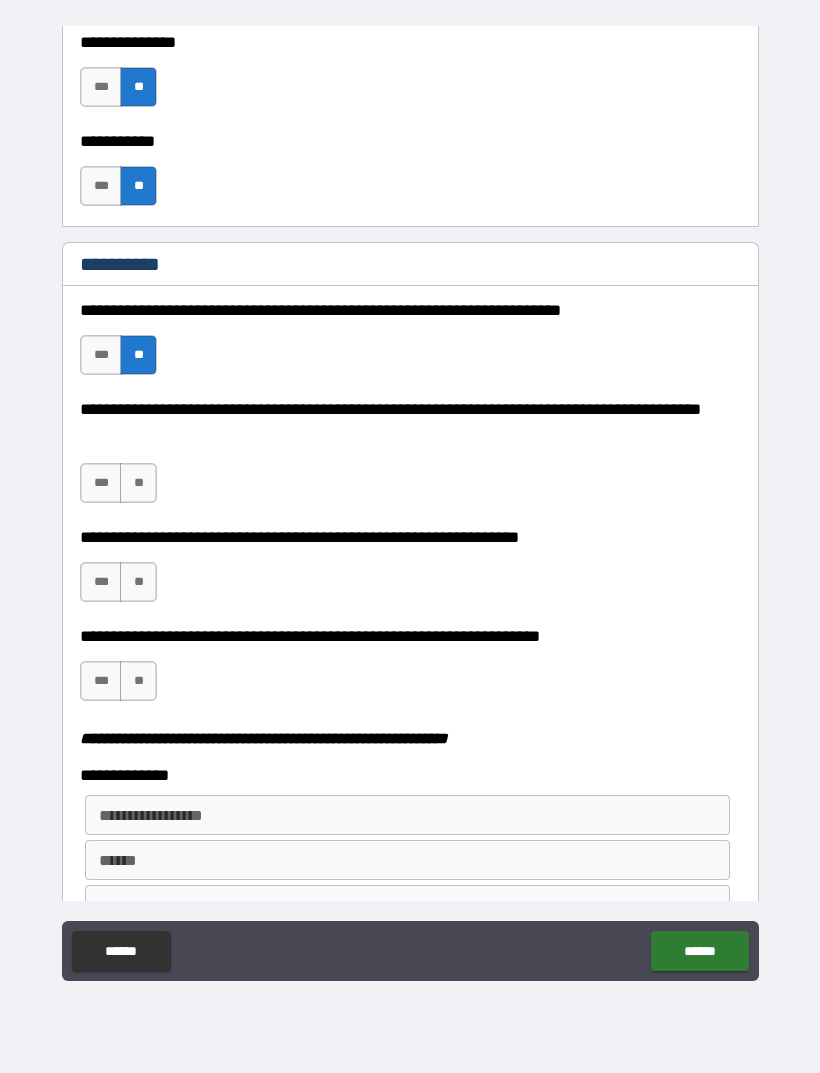click on "**" at bounding box center [138, 483] 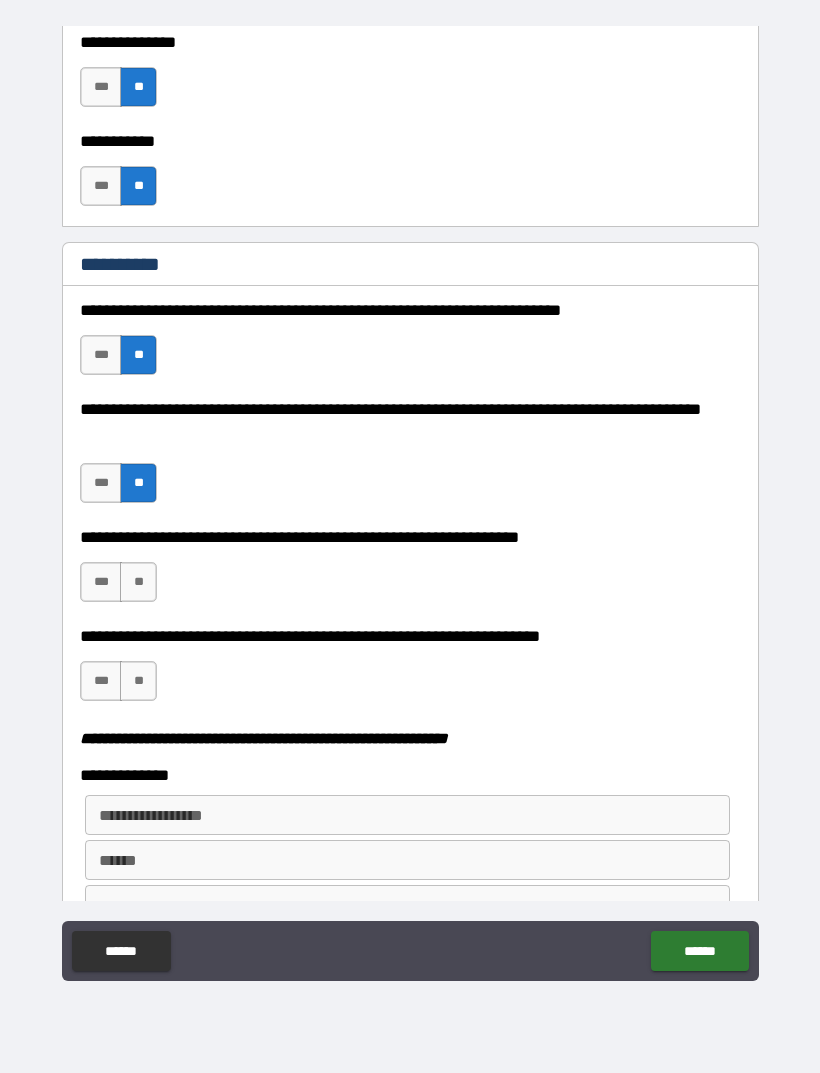 click on "**" at bounding box center [138, 582] 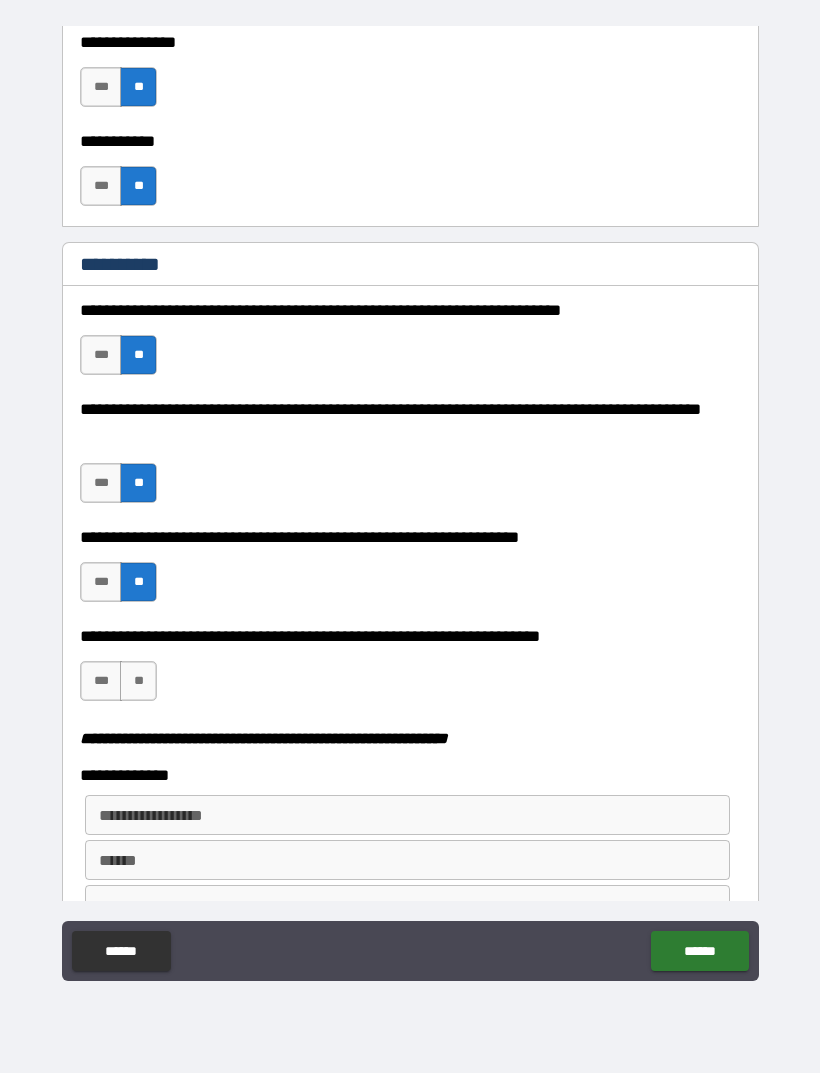 click on "***" at bounding box center (101, 681) 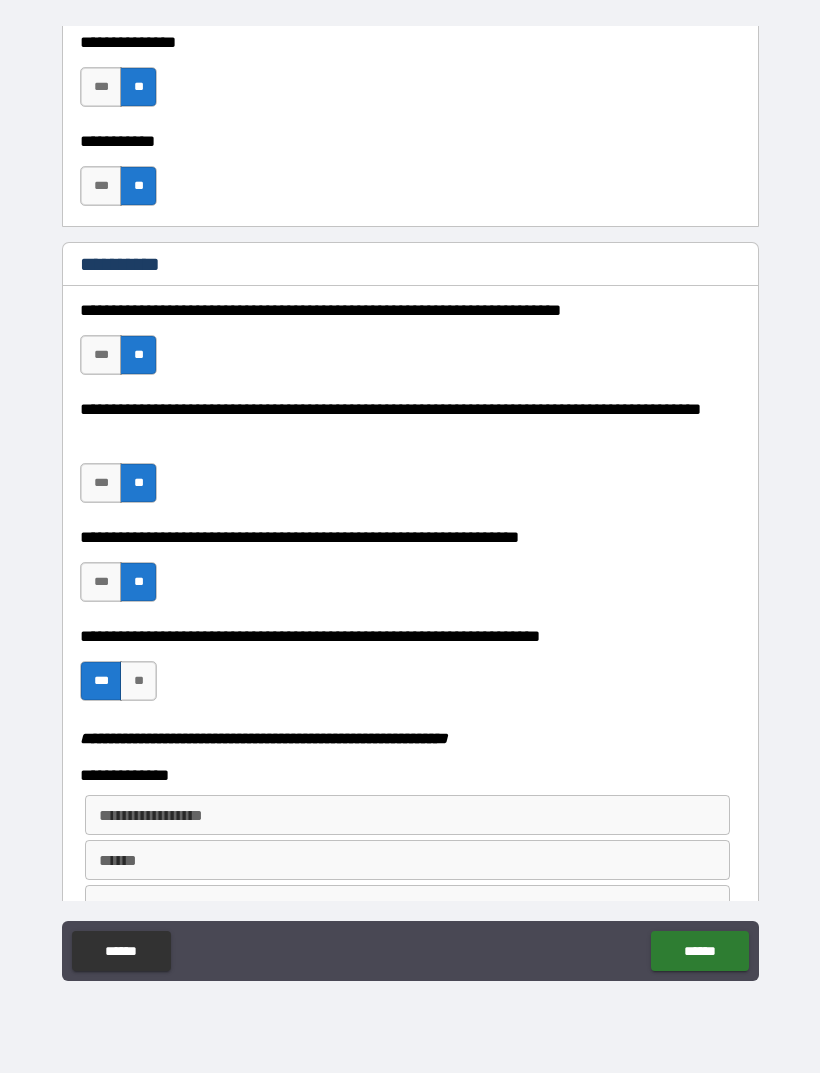 click on "**********" at bounding box center [406, 815] 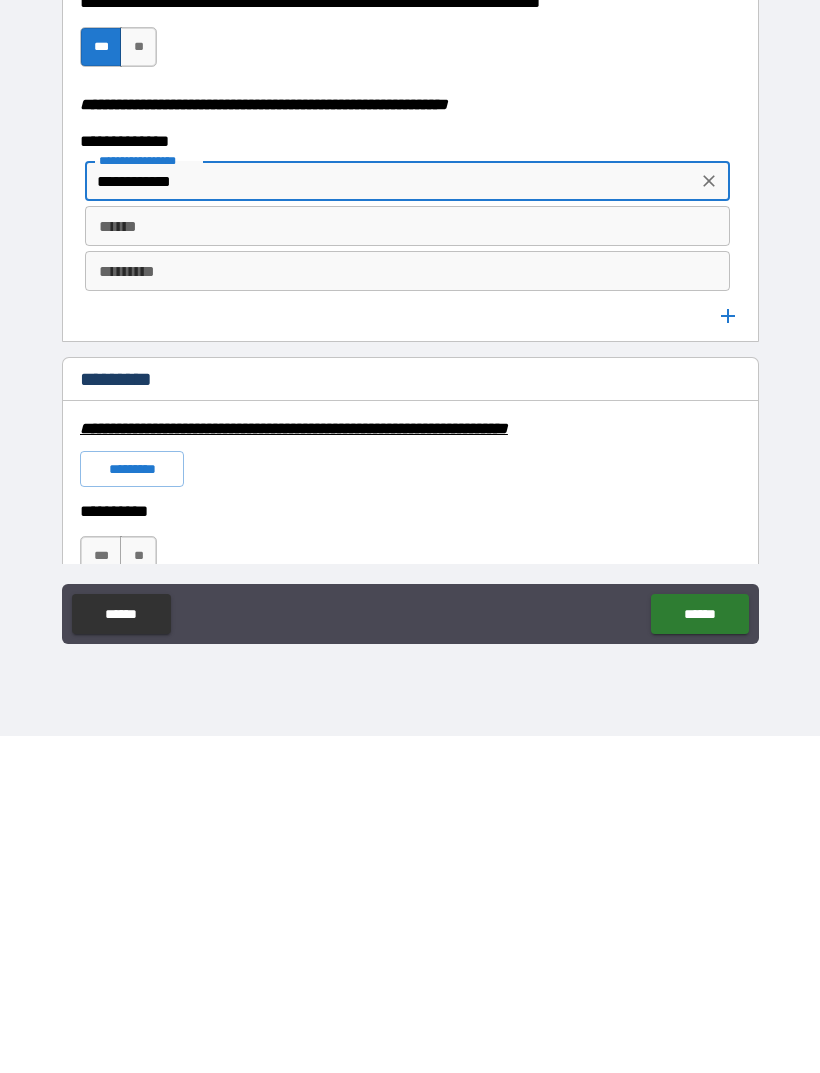 scroll, scrollTop: 2320, scrollLeft: 0, axis: vertical 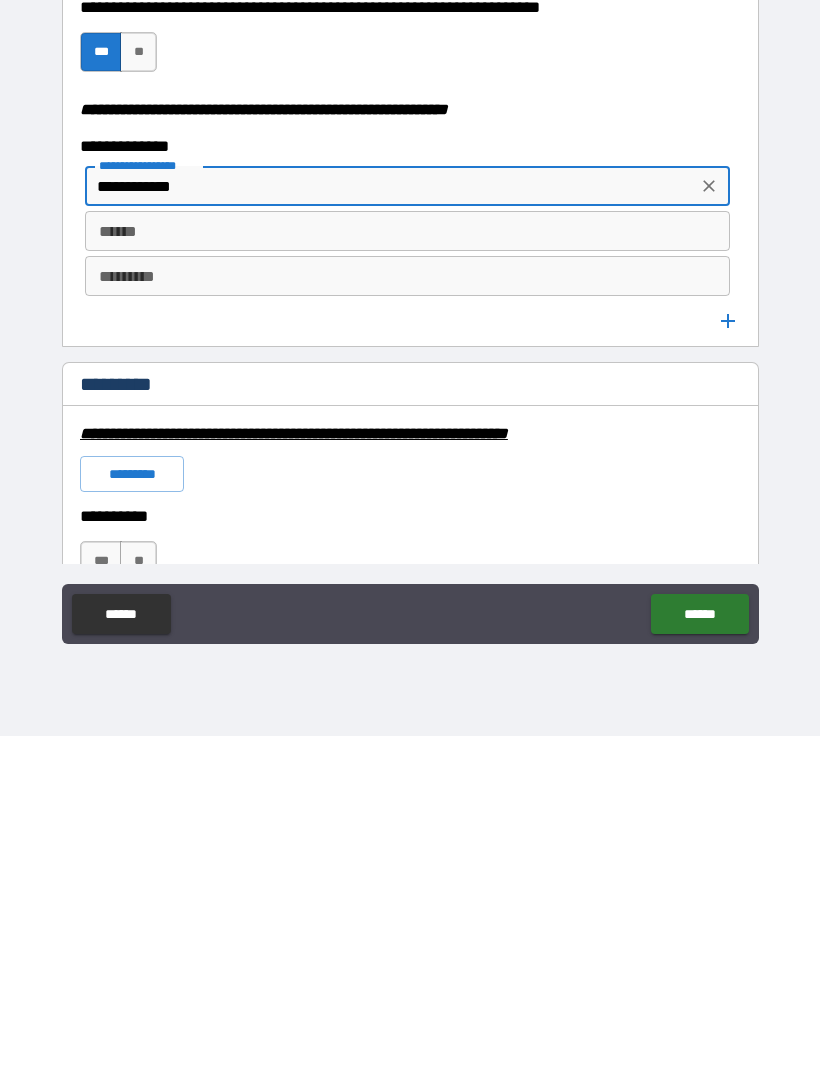 type on "**********" 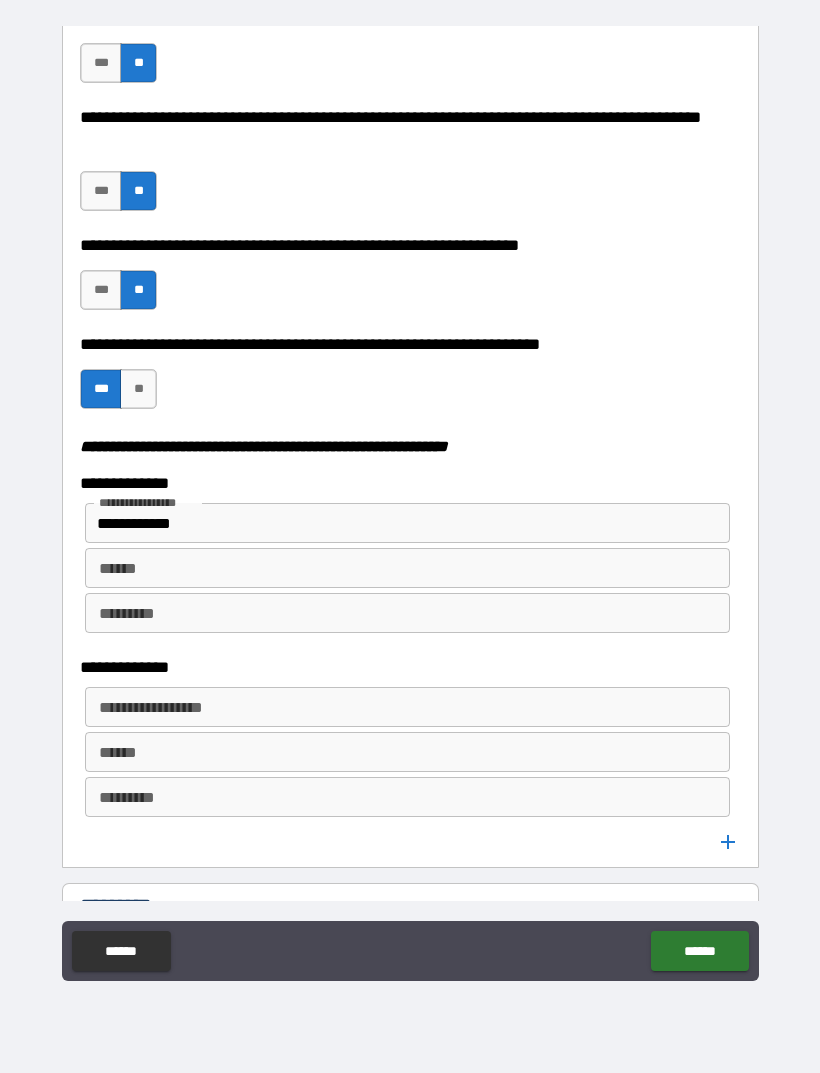 click on "**********" at bounding box center [406, 707] 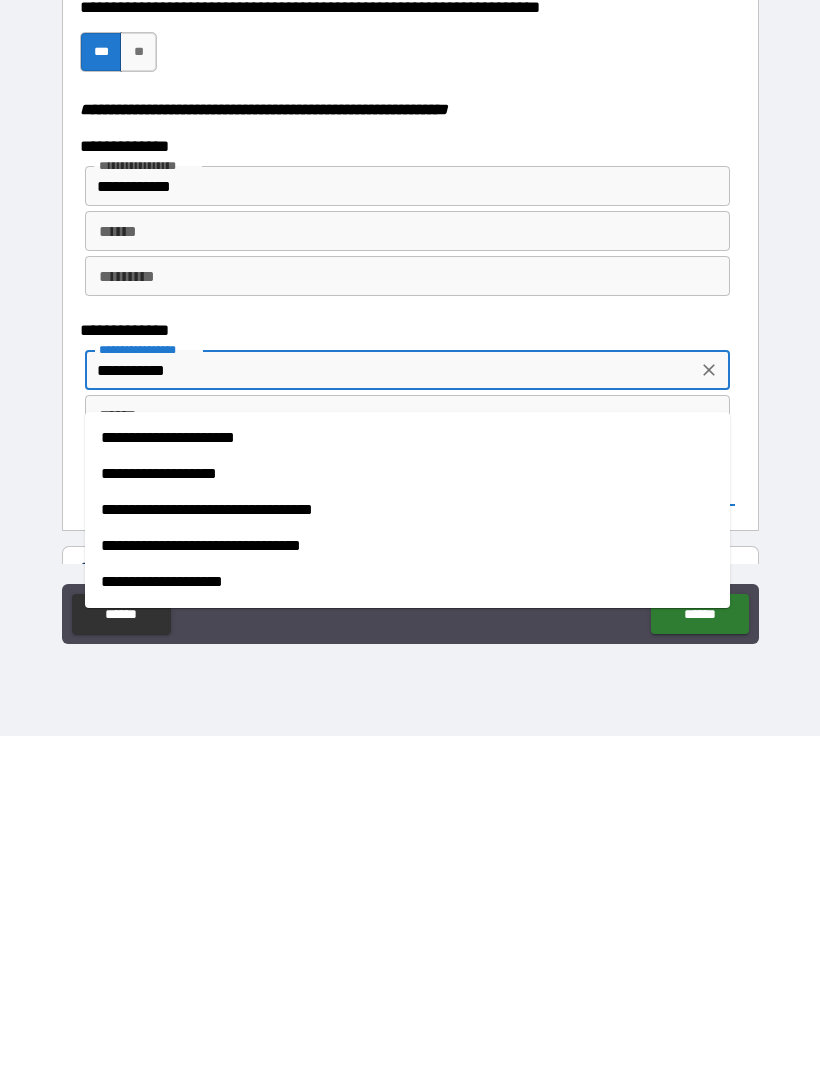 type on "**********" 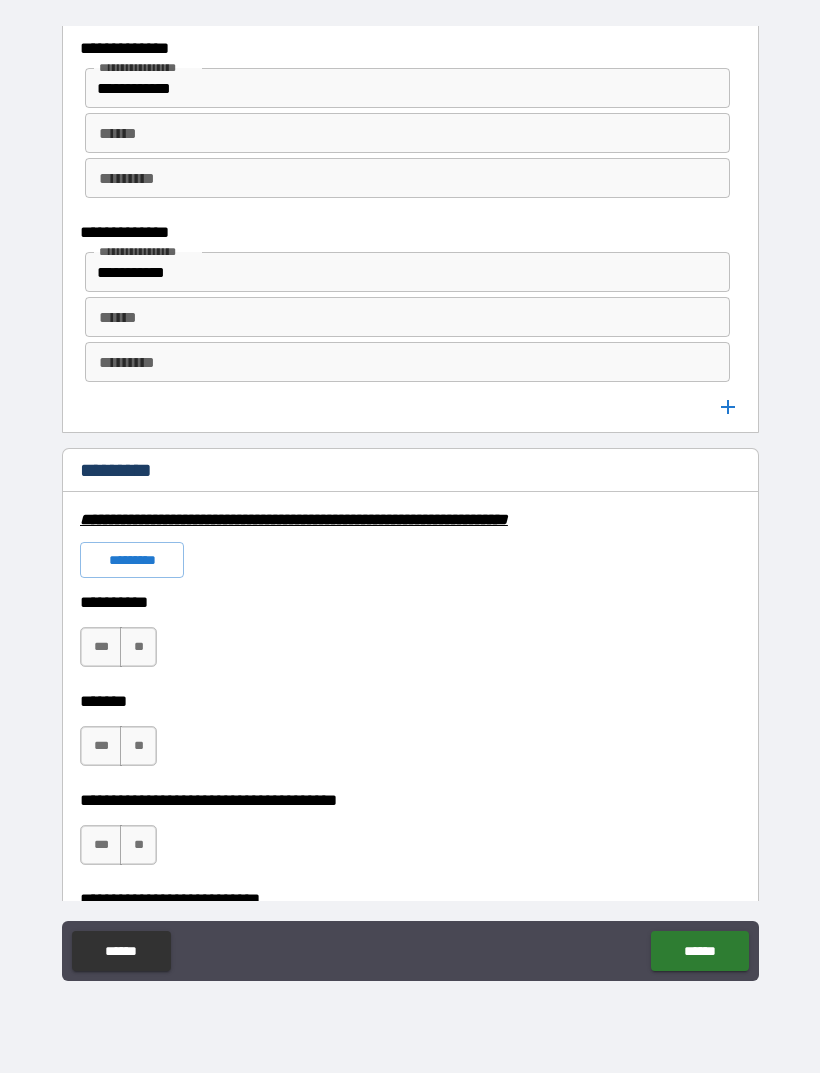 scroll, scrollTop: 2760, scrollLeft: 0, axis: vertical 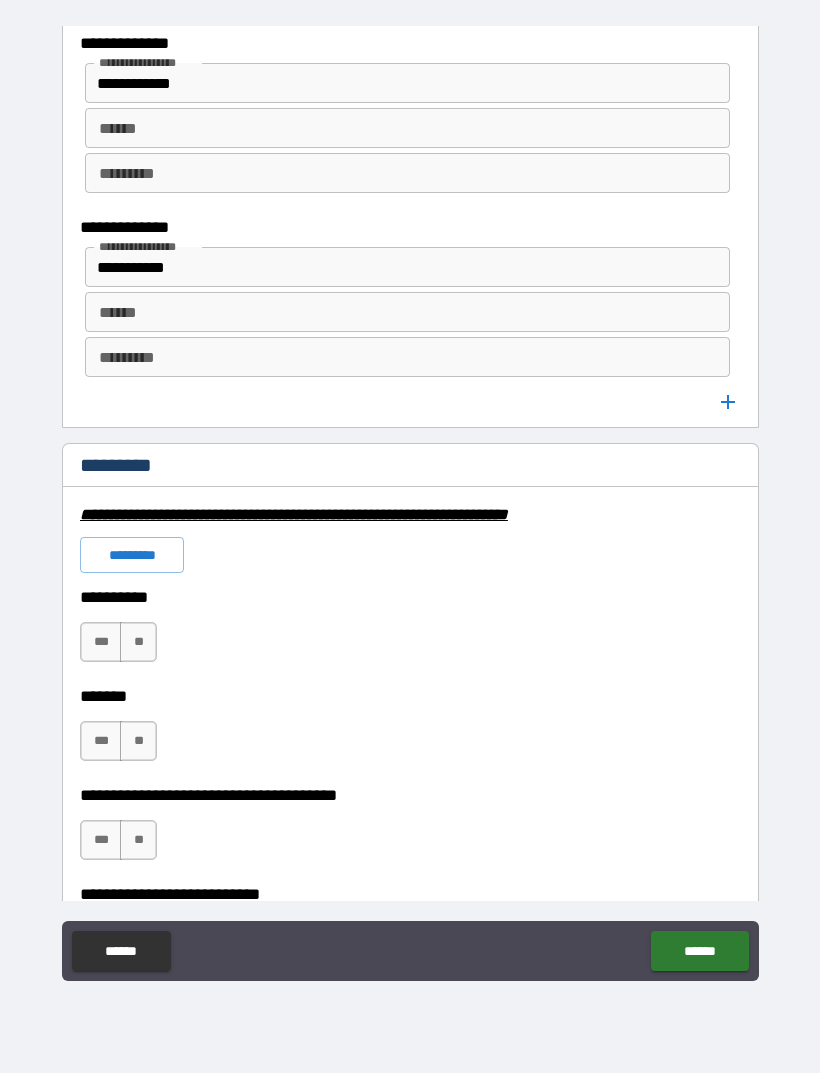 click 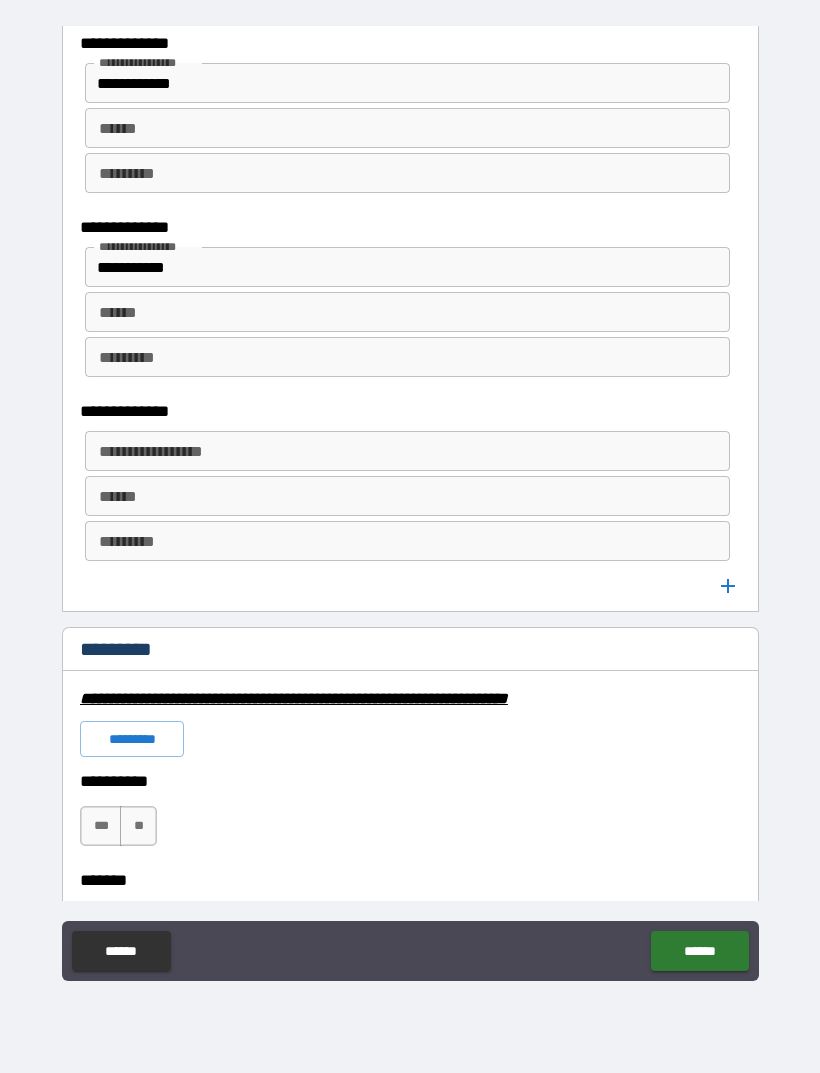 click on "**********" at bounding box center [406, 451] 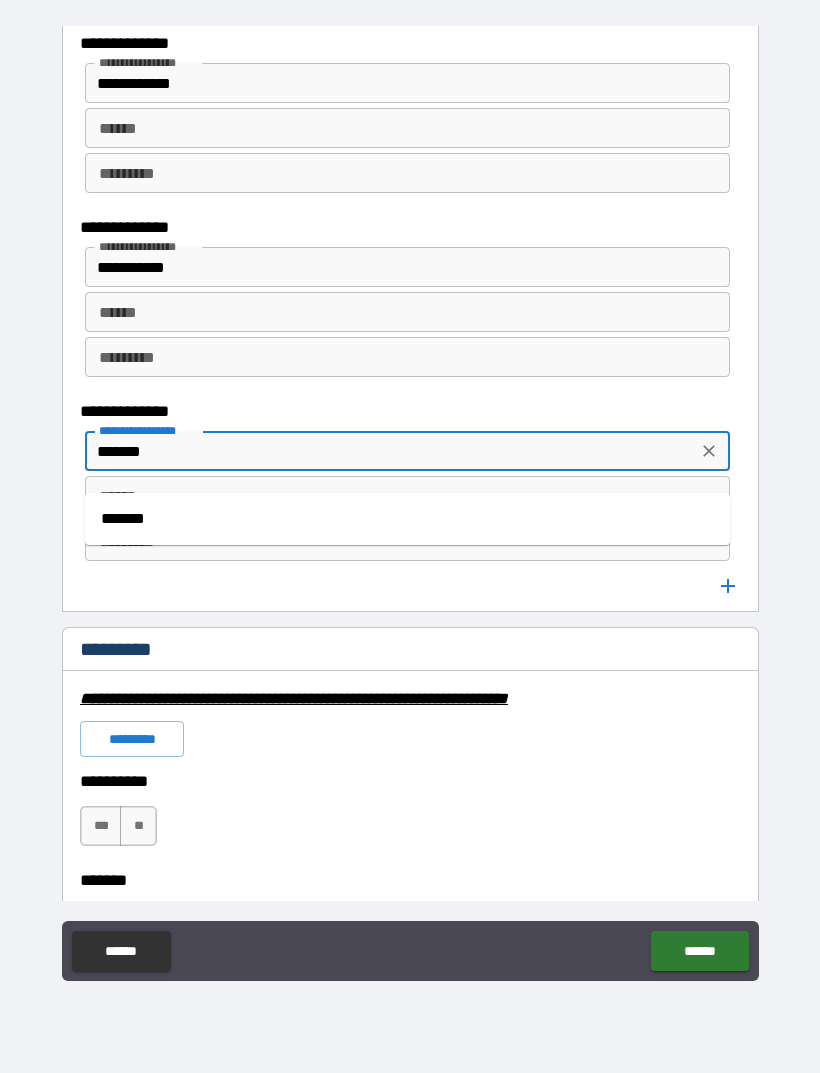 type on "*******" 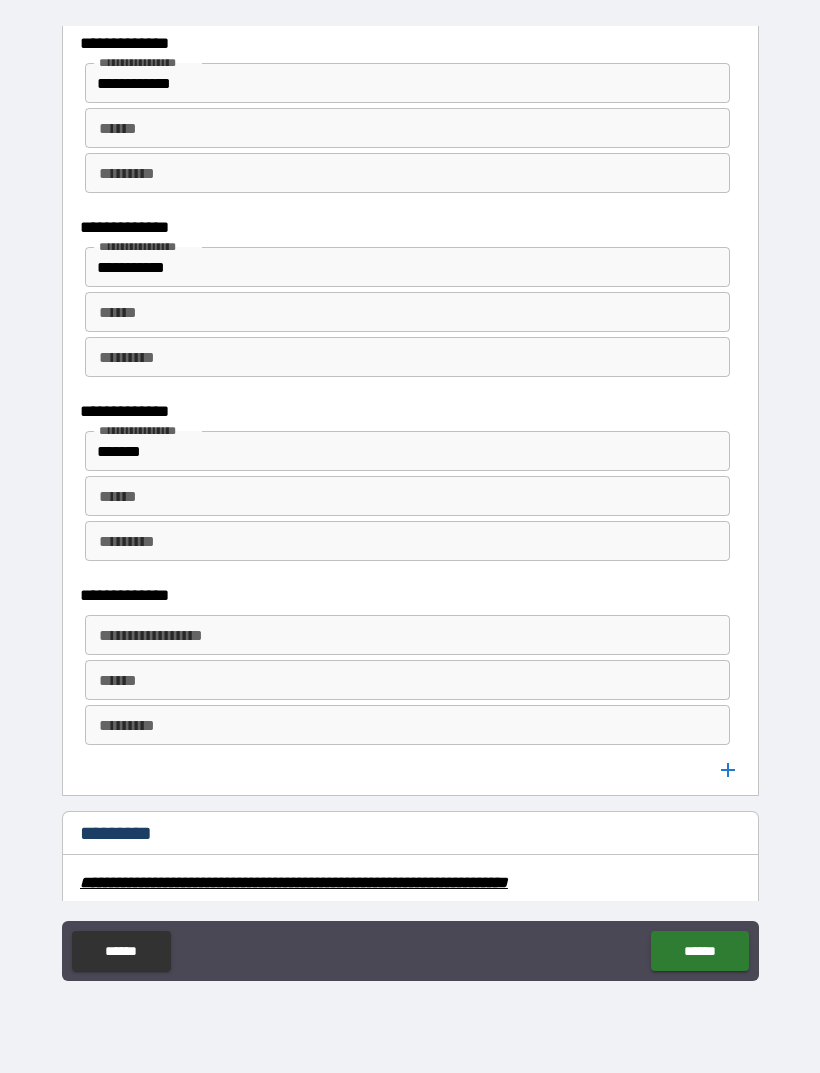 click on "**********" at bounding box center (406, 635) 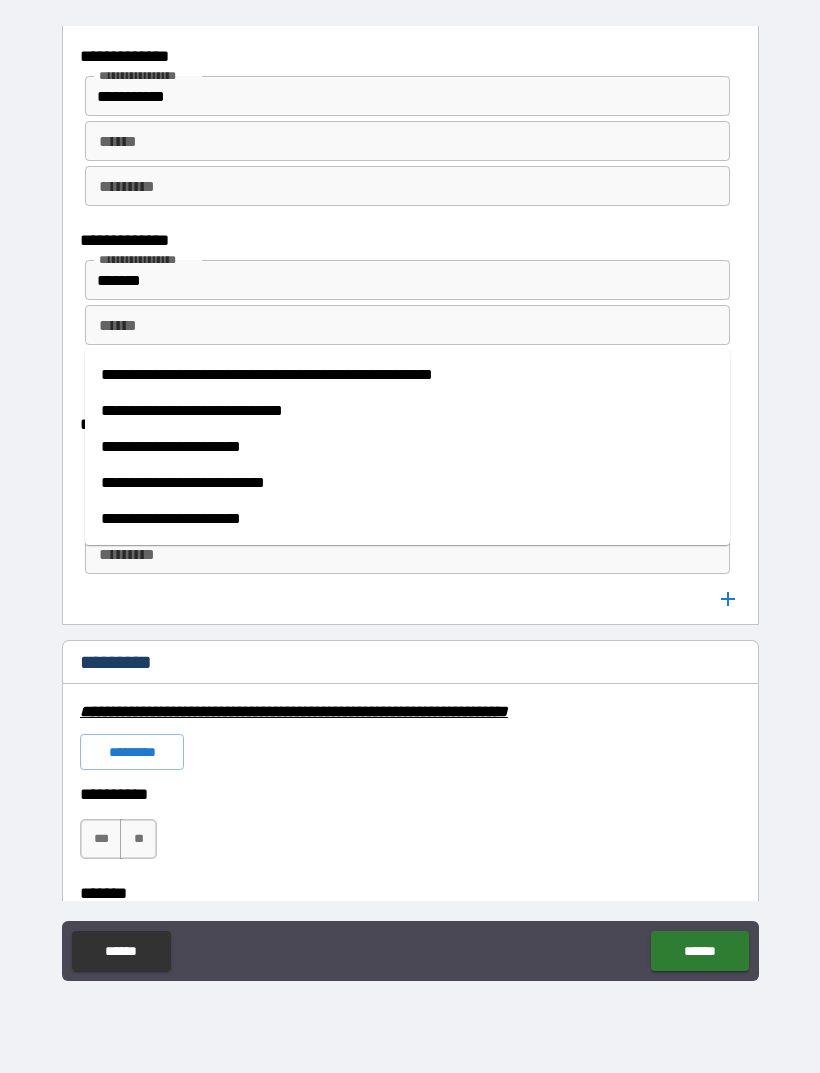 scroll, scrollTop: 2946, scrollLeft: 0, axis: vertical 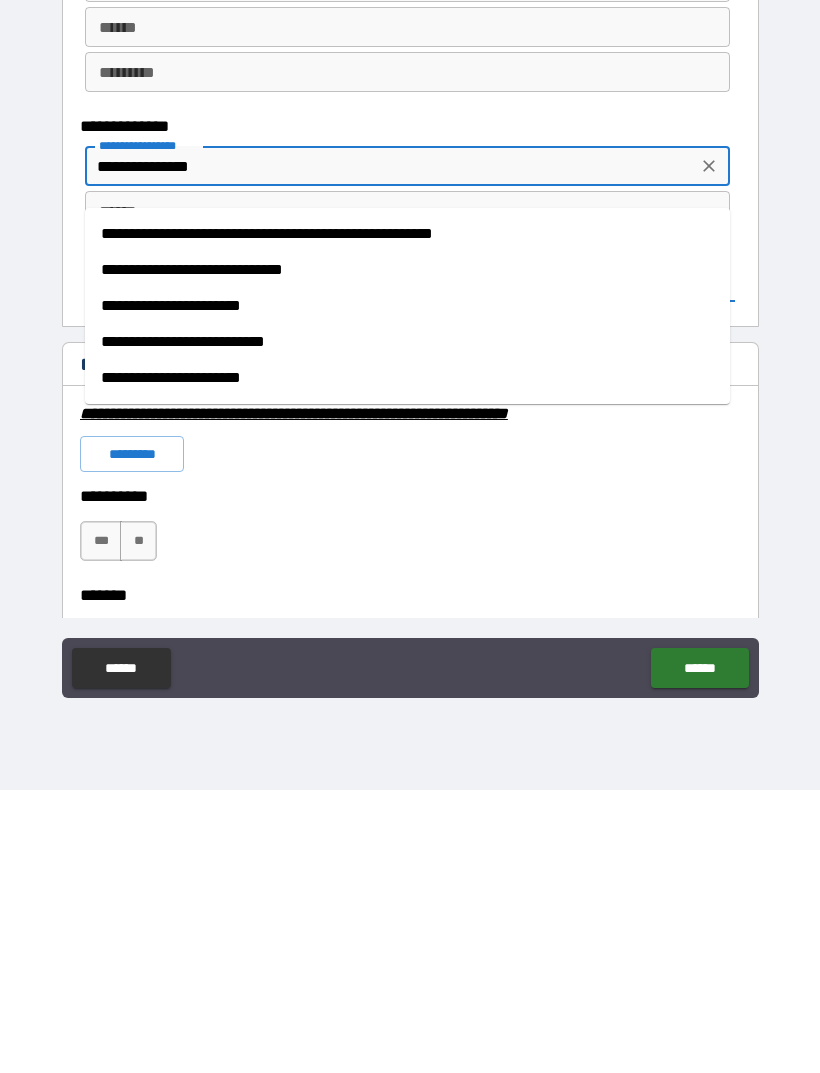 type on "**********" 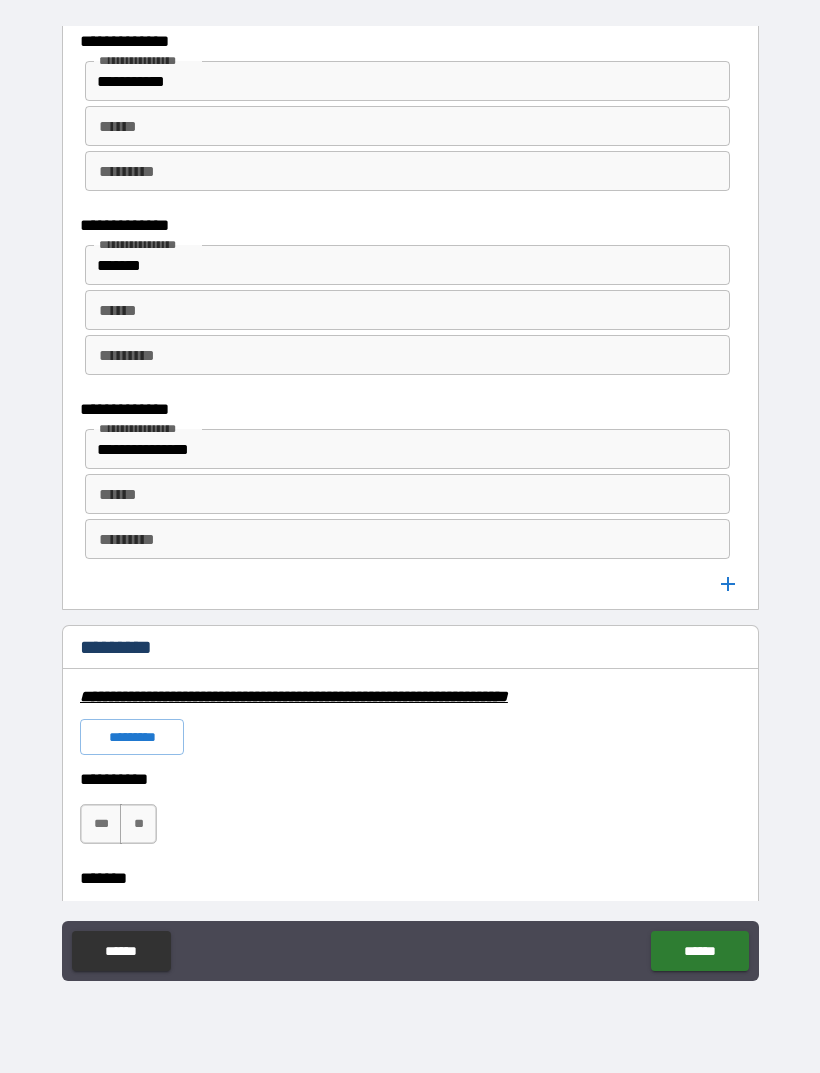 click 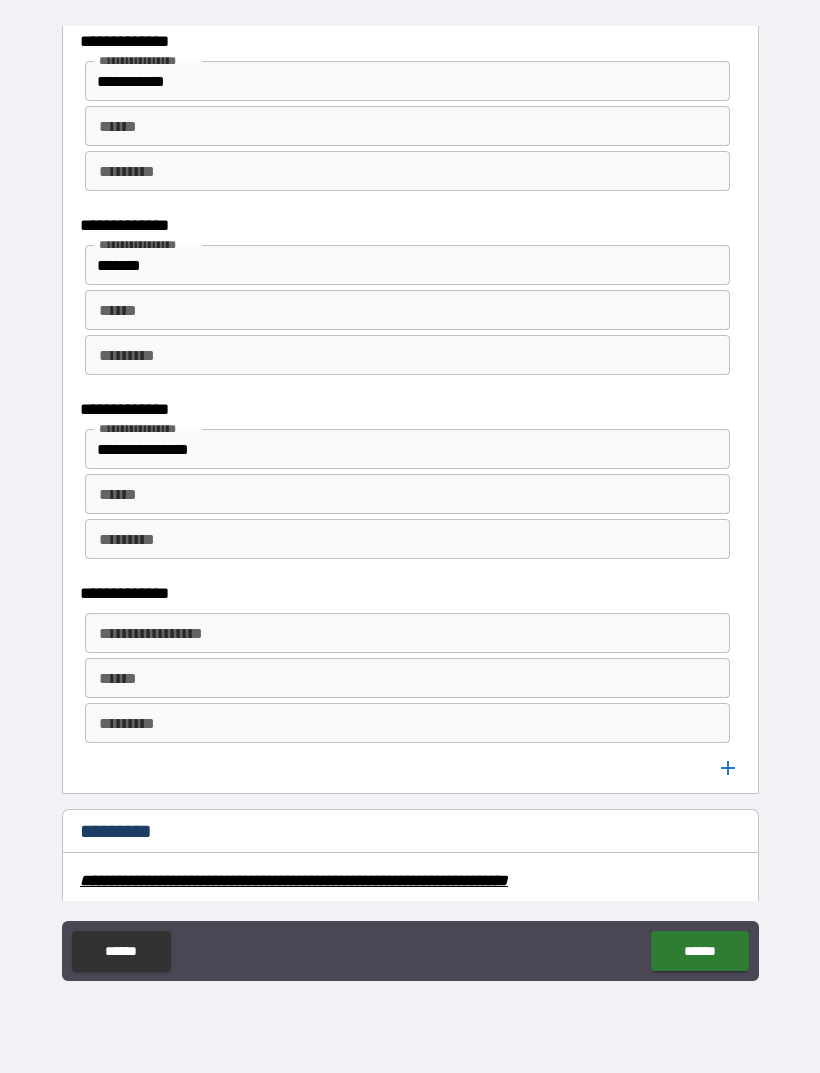 click on "**********" at bounding box center (406, 633) 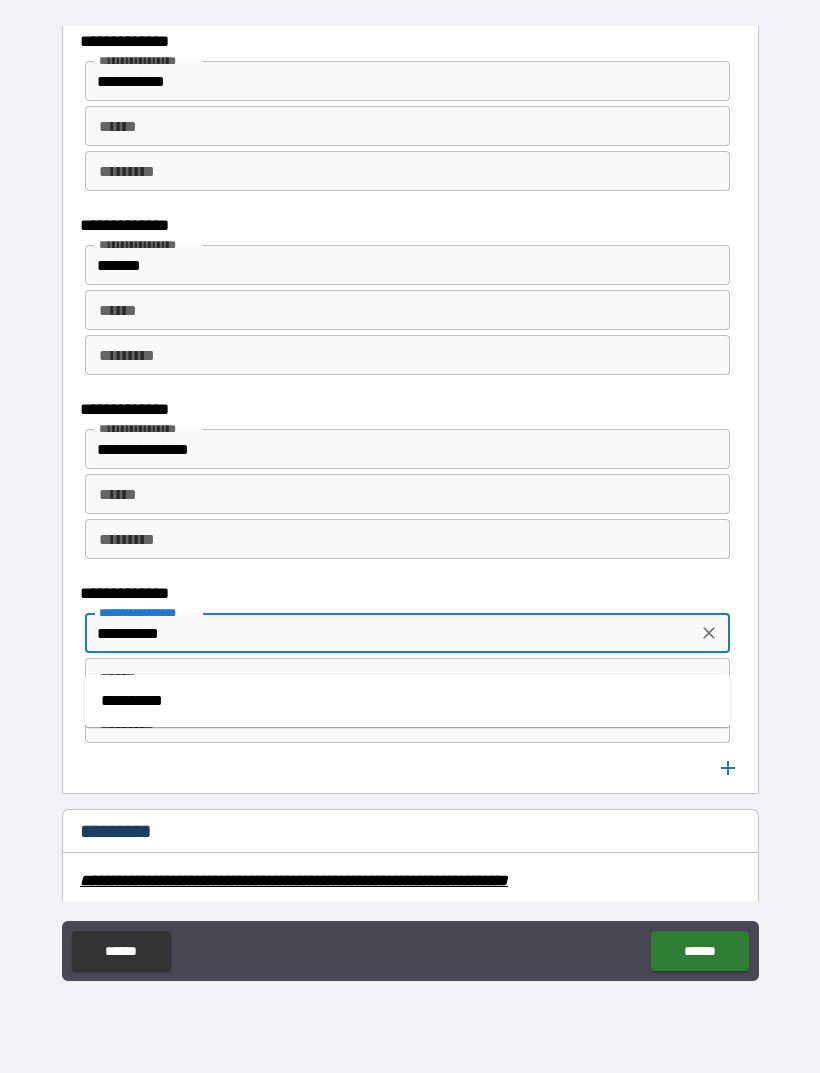 click on "**********" at bounding box center [407, 701] 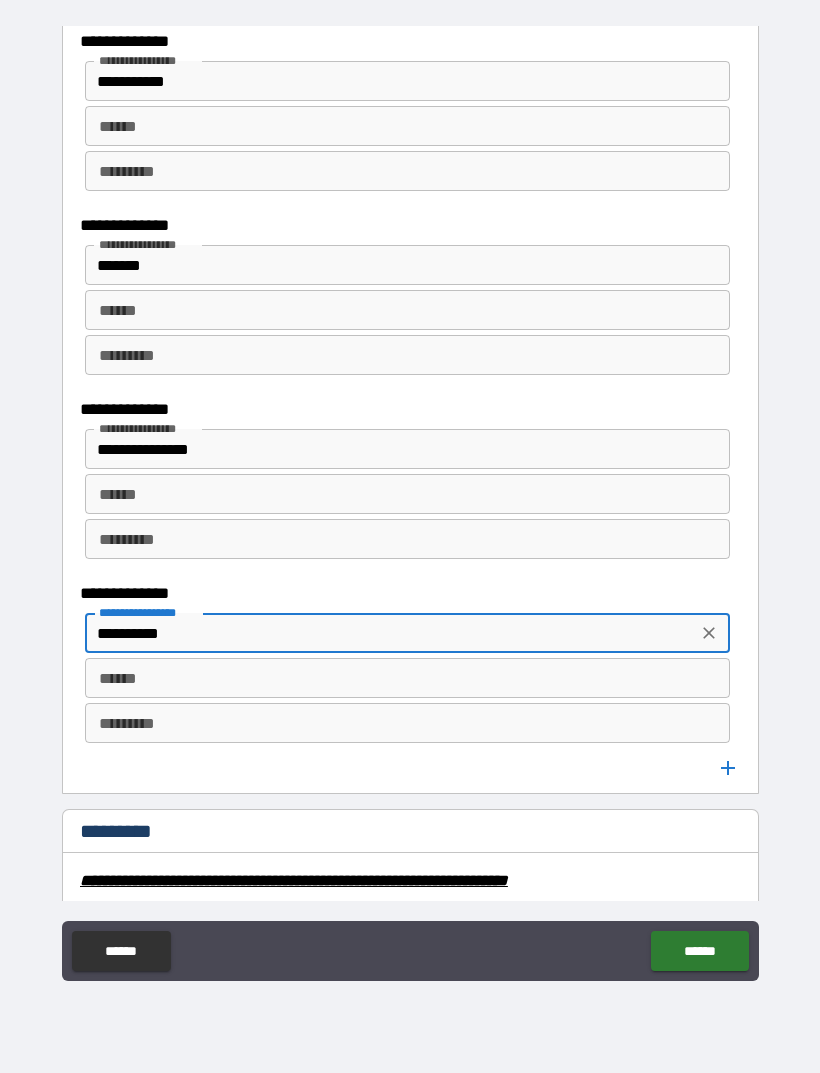 type on "**********" 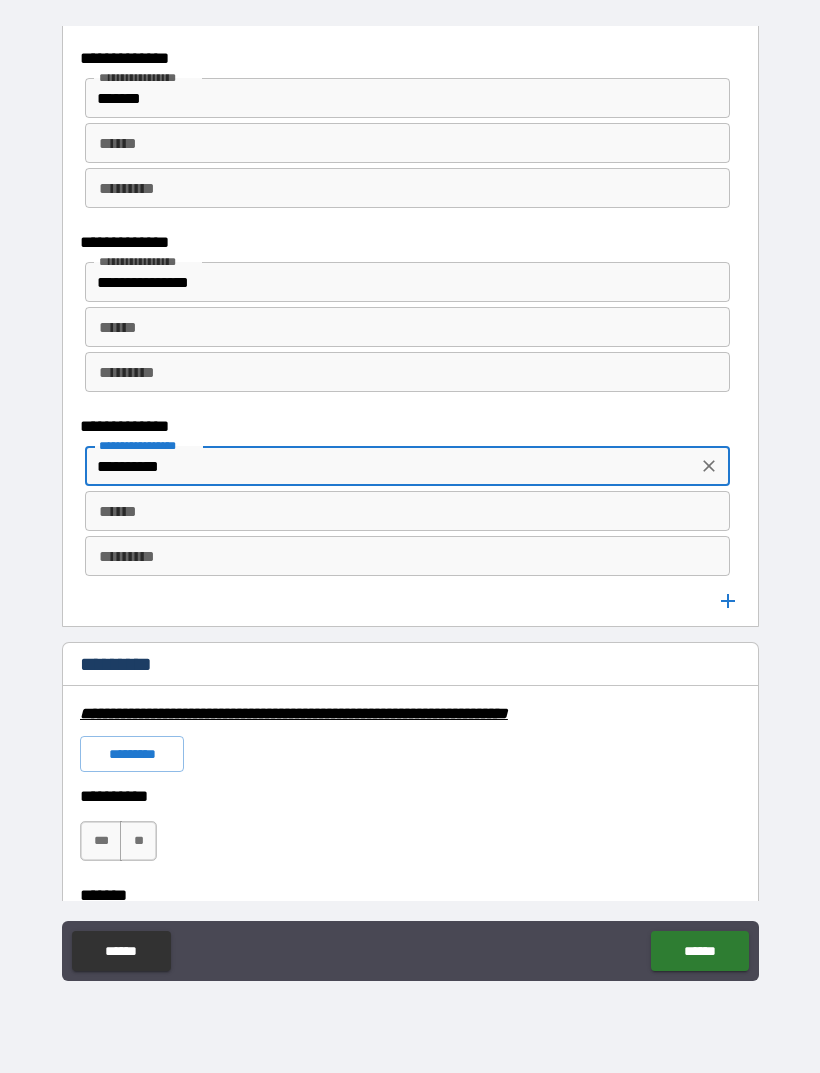 scroll, scrollTop: 3116, scrollLeft: 0, axis: vertical 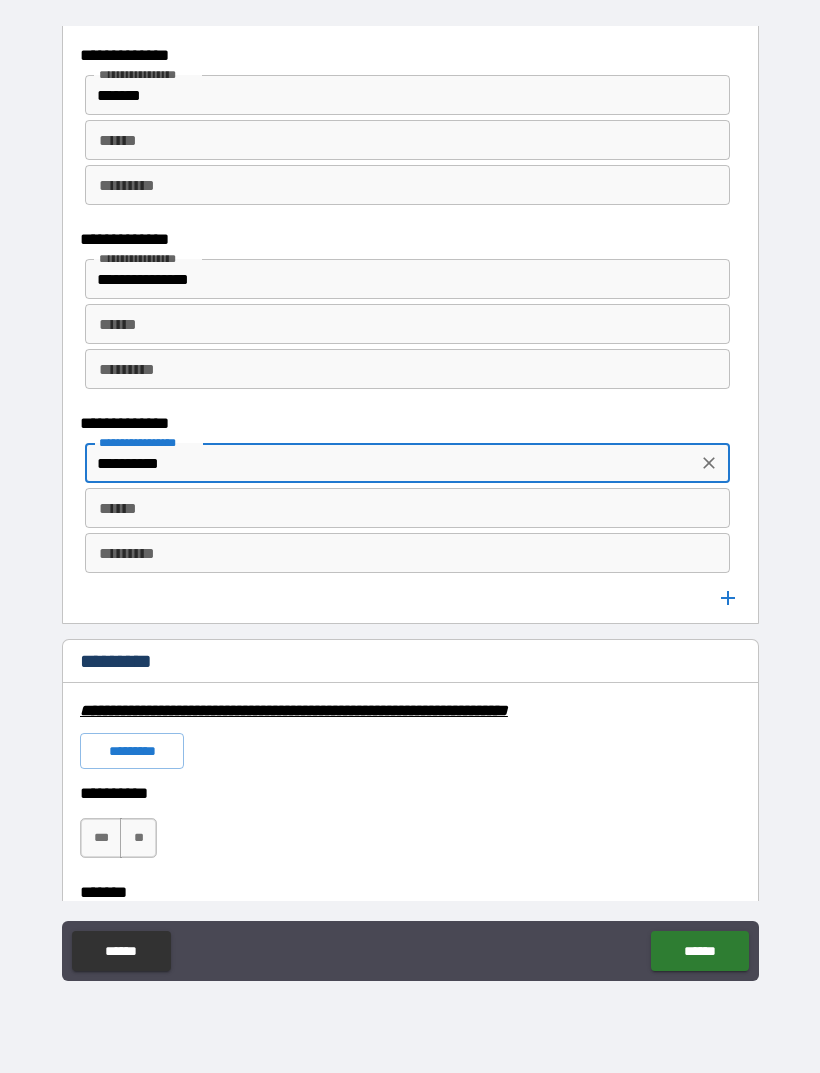 click 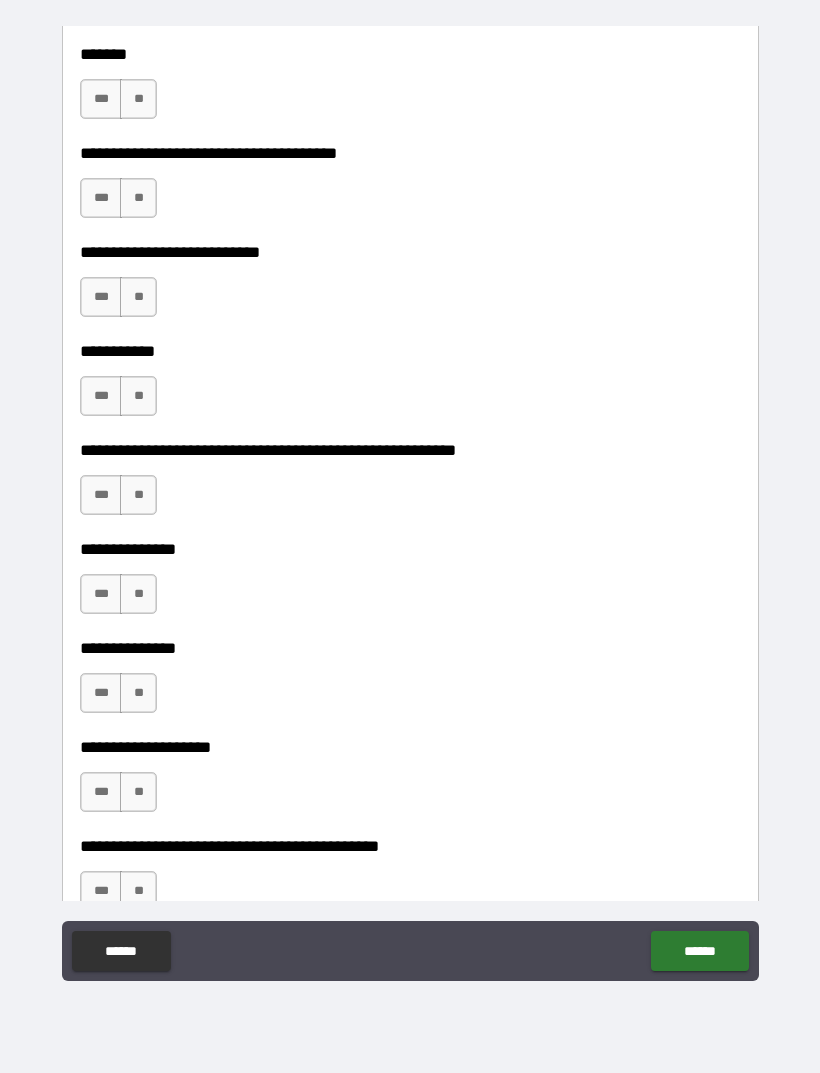 scroll, scrollTop: 4149, scrollLeft: 0, axis: vertical 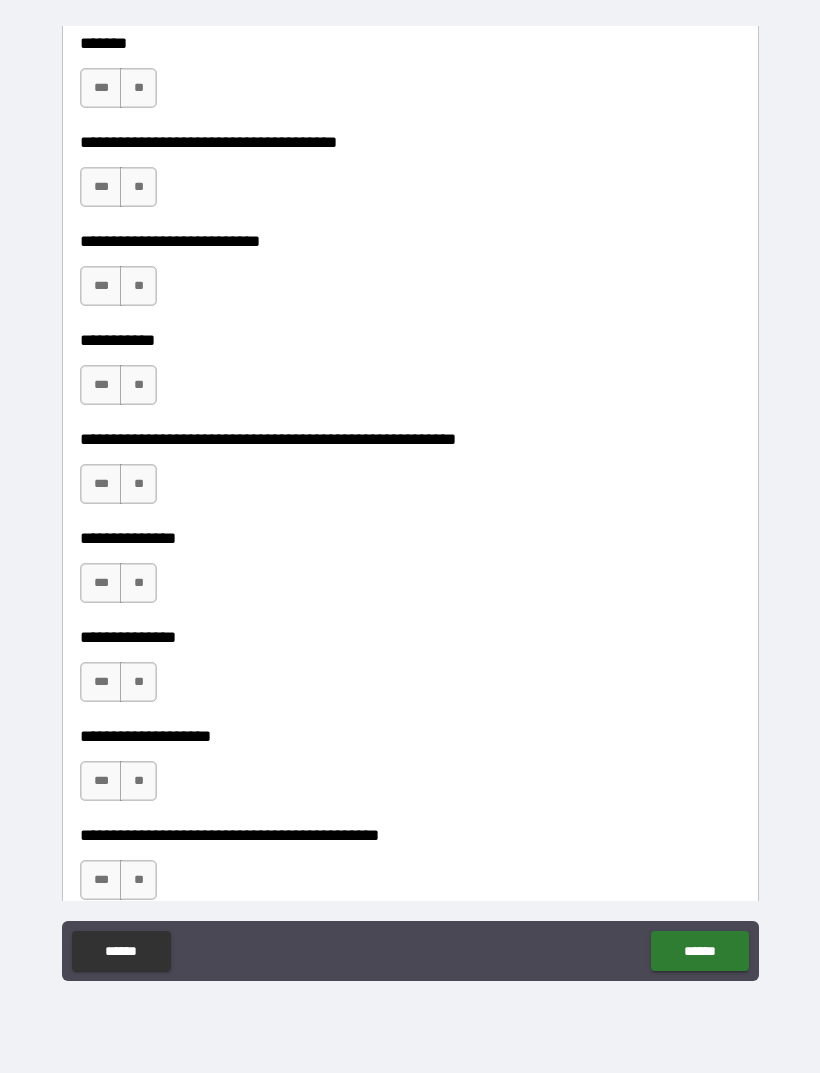click on "***" at bounding box center (101, 484) 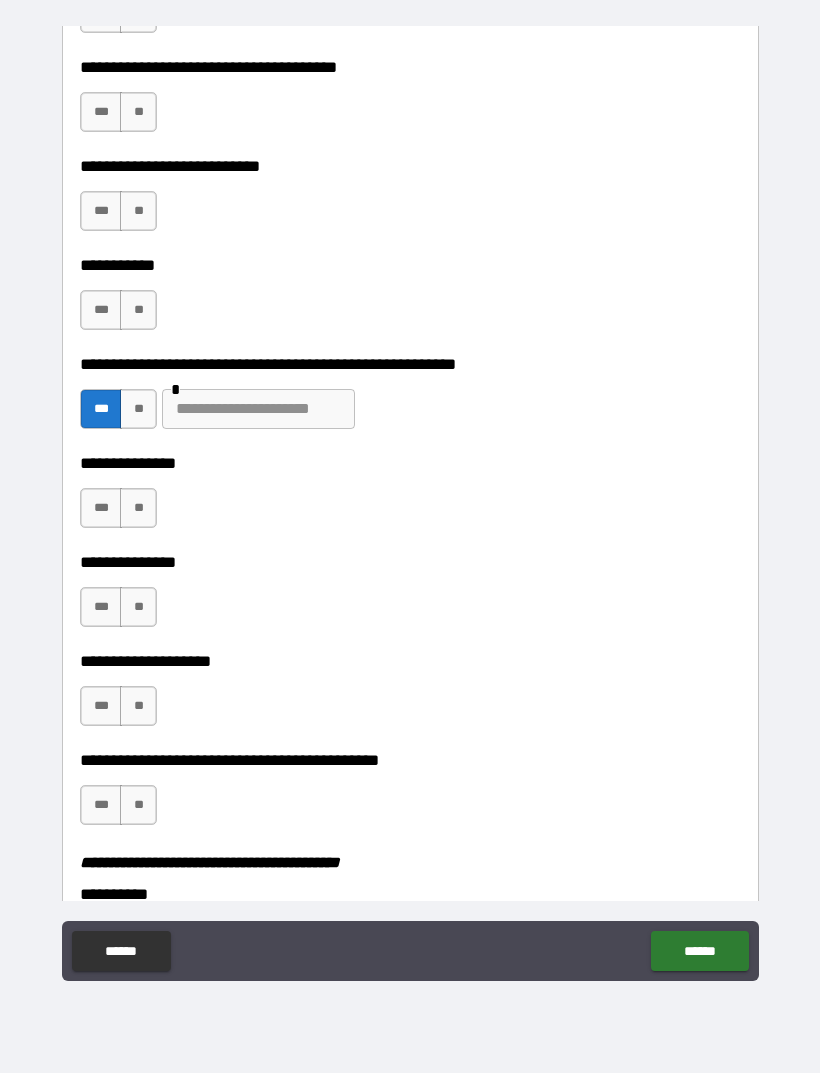 scroll, scrollTop: 4223, scrollLeft: 0, axis: vertical 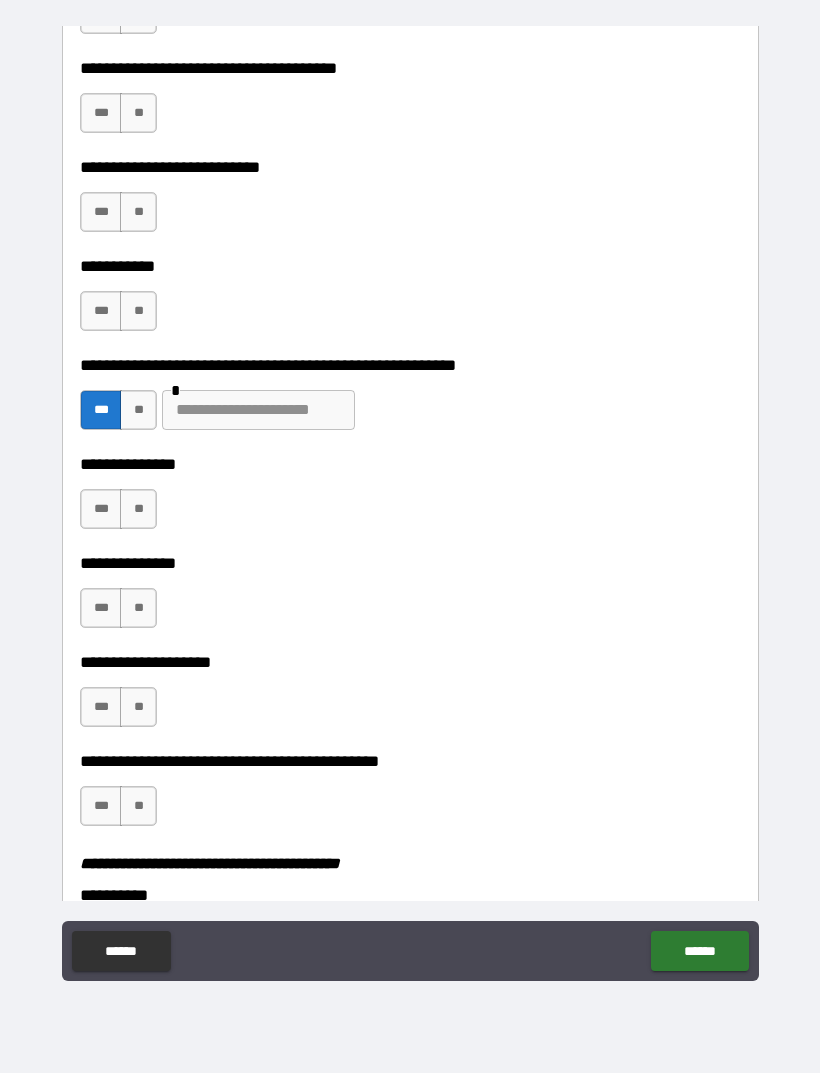 click at bounding box center (258, 410) 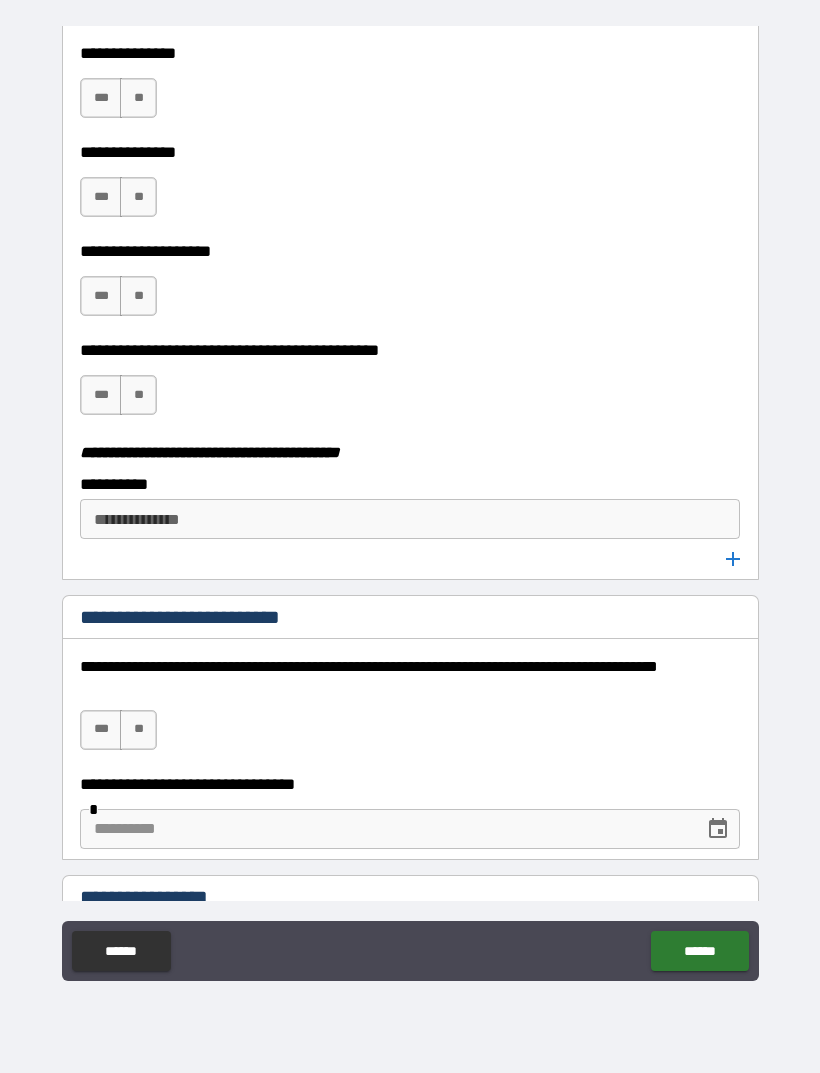 scroll, scrollTop: 4635, scrollLeft: 0, axis: vertical 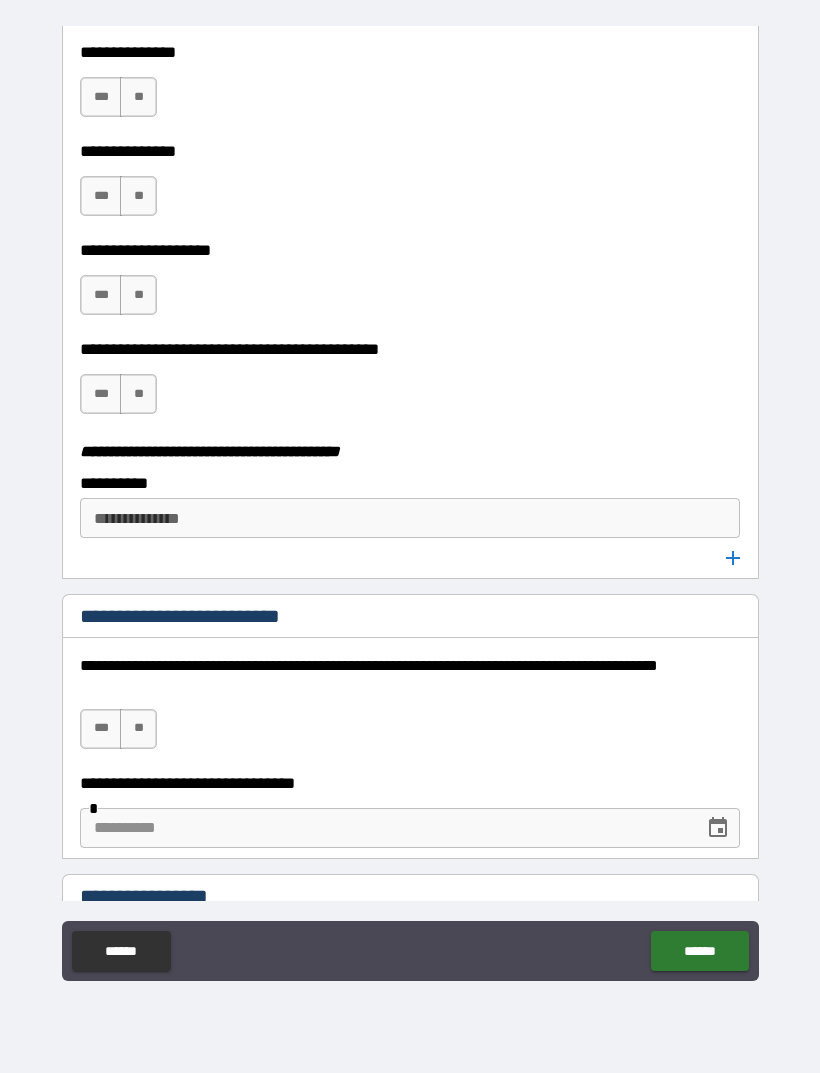 type on "**********" 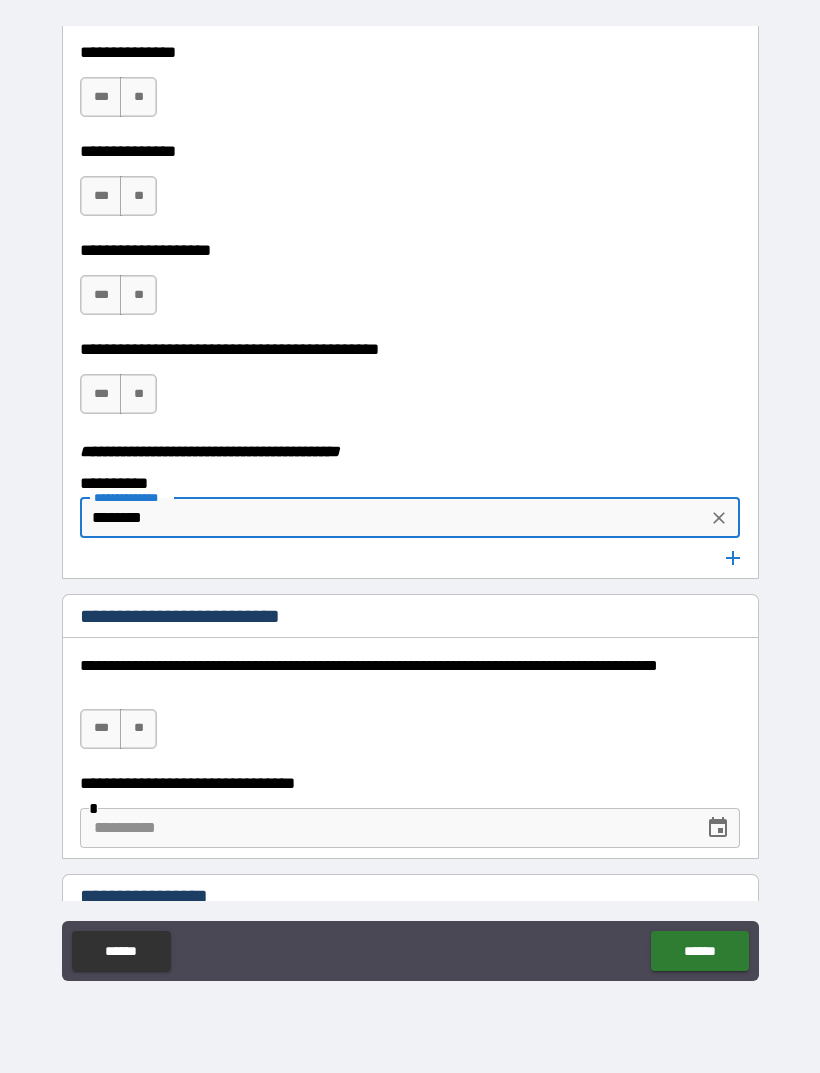 click on "**" at bounding box center [138, 394] 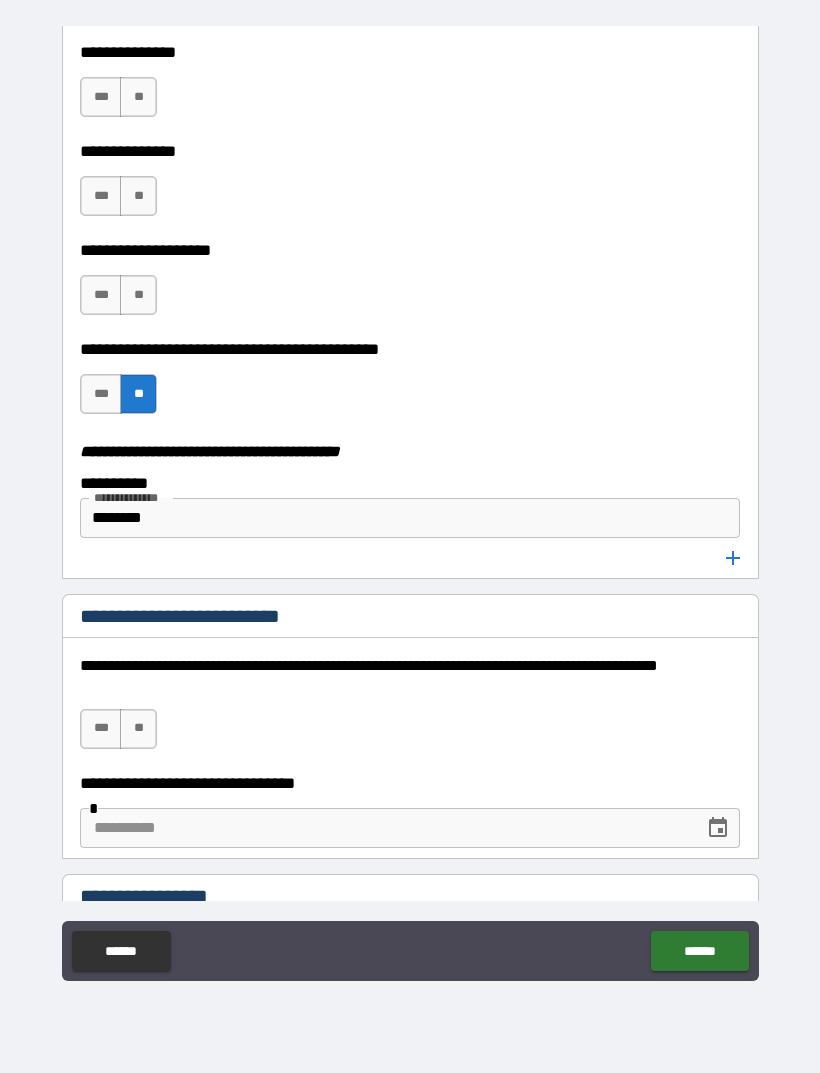 click on "**********" at bounding box center (410, 285) 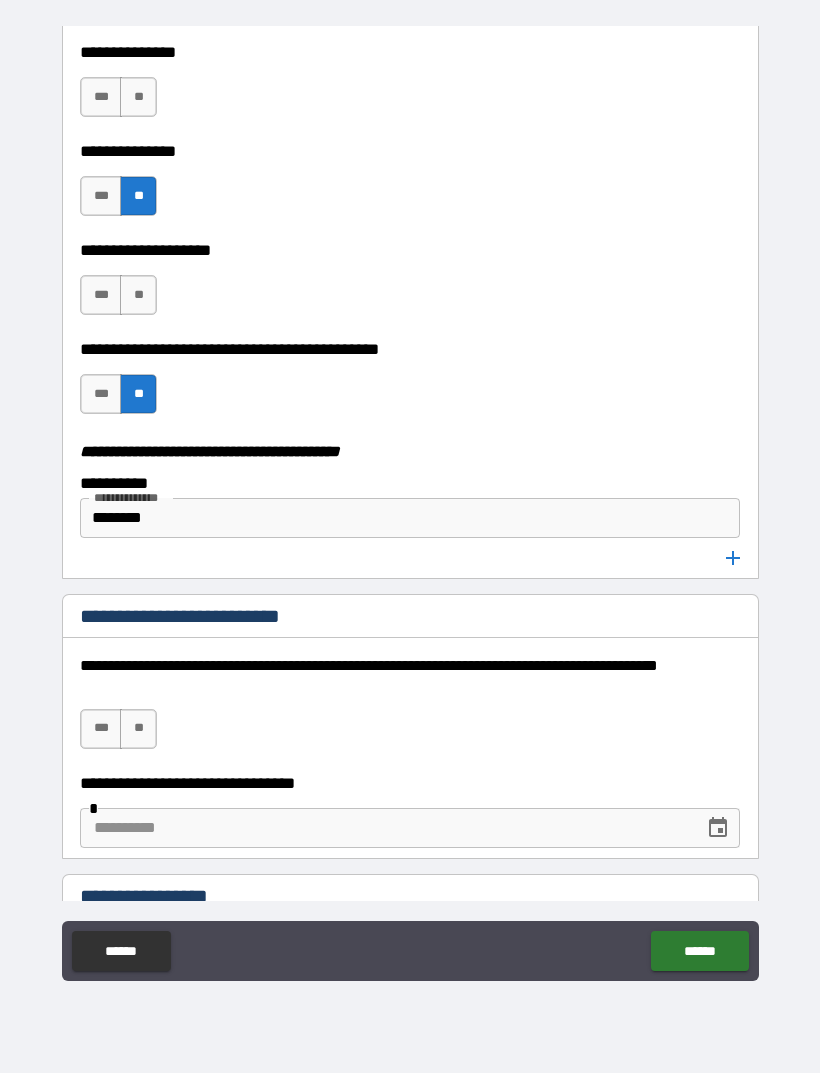 click on "***" at bounding box center [101, 295] 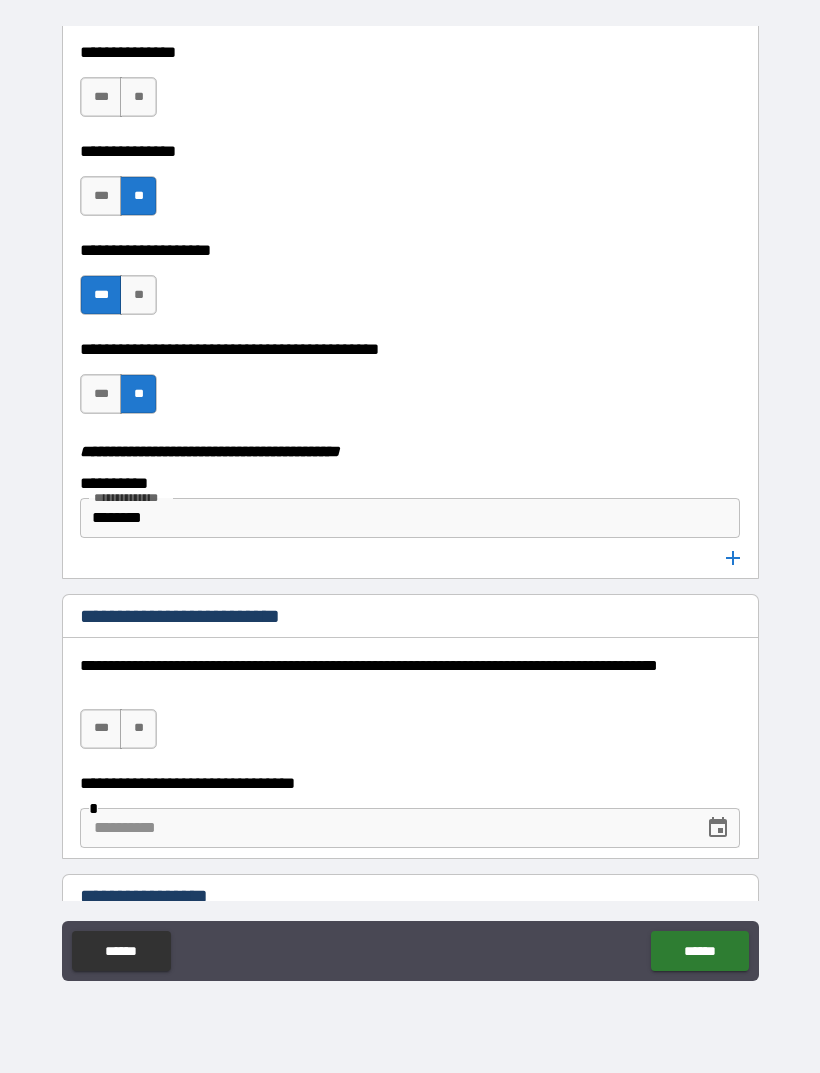 click on "********" at bounding box center [393, 518] 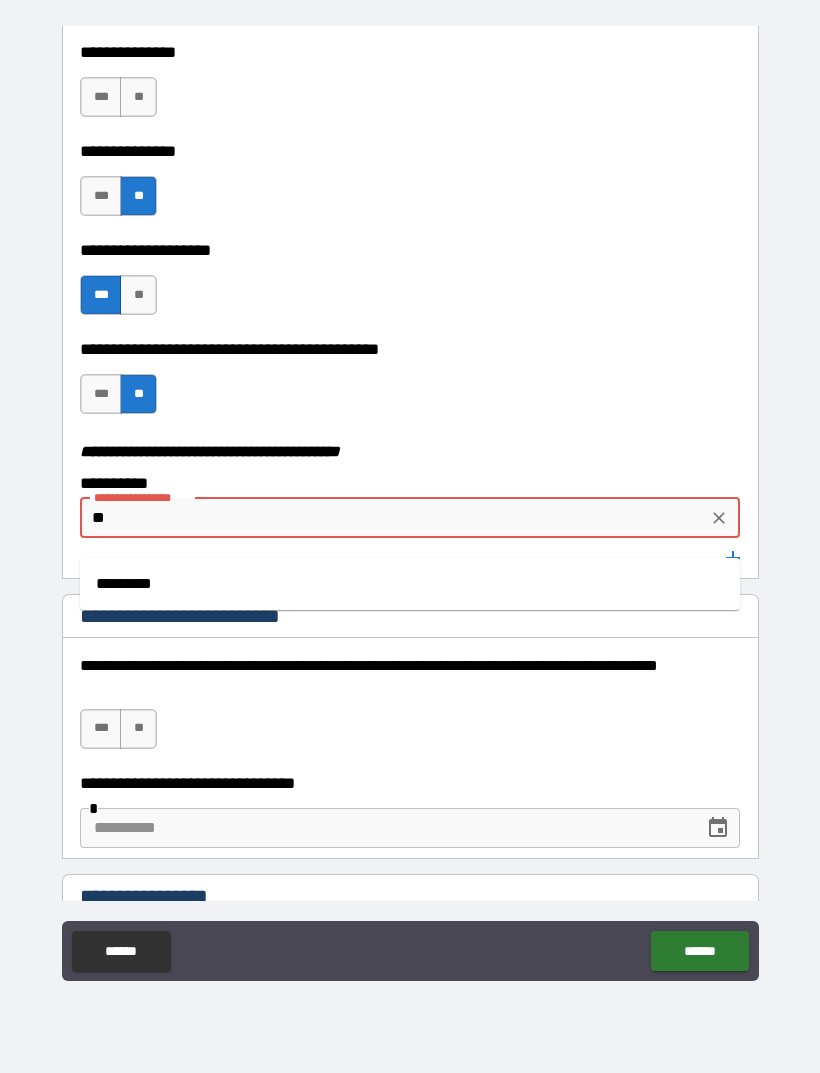 type on "*" 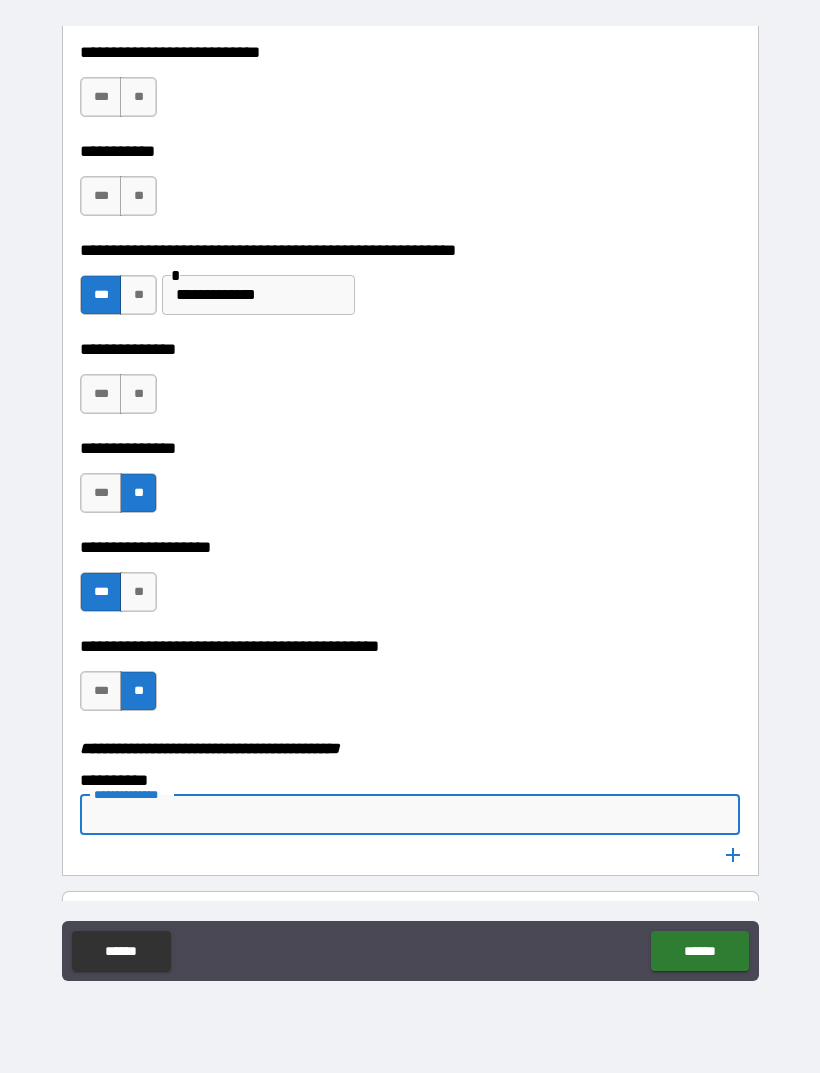 type 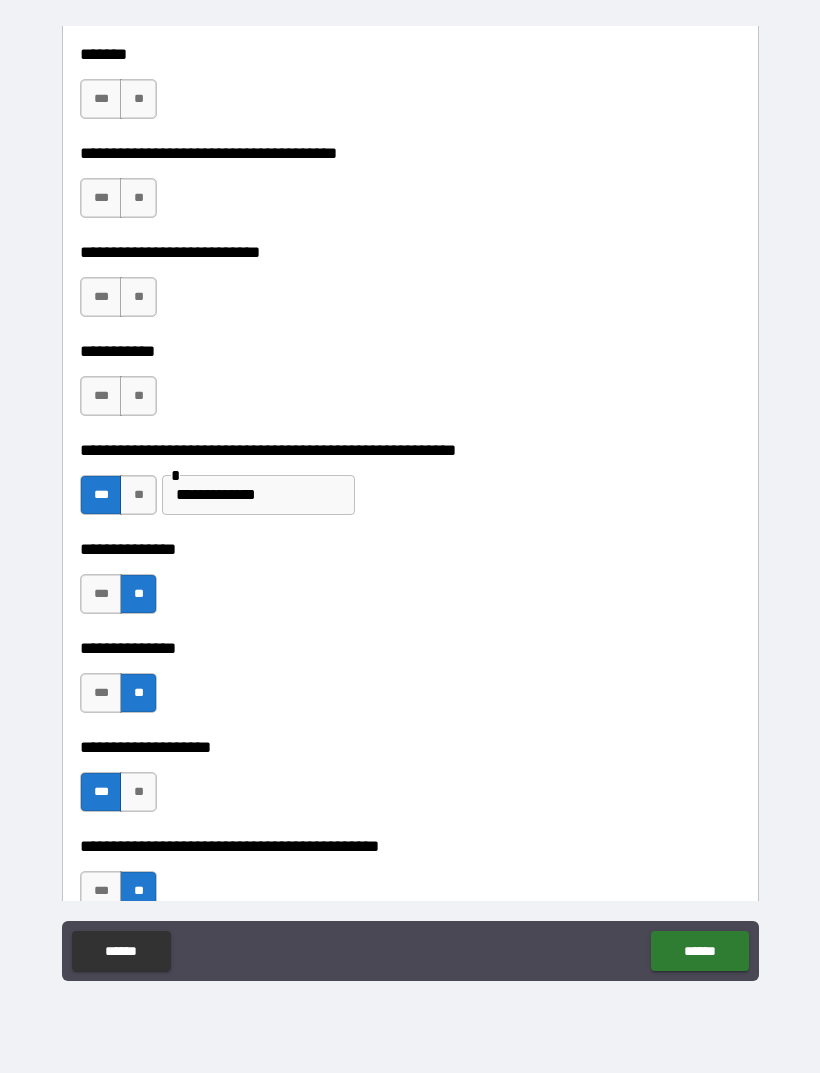 scroll, scrollTop: 4131, scrollLeft: 0, axis: vertical 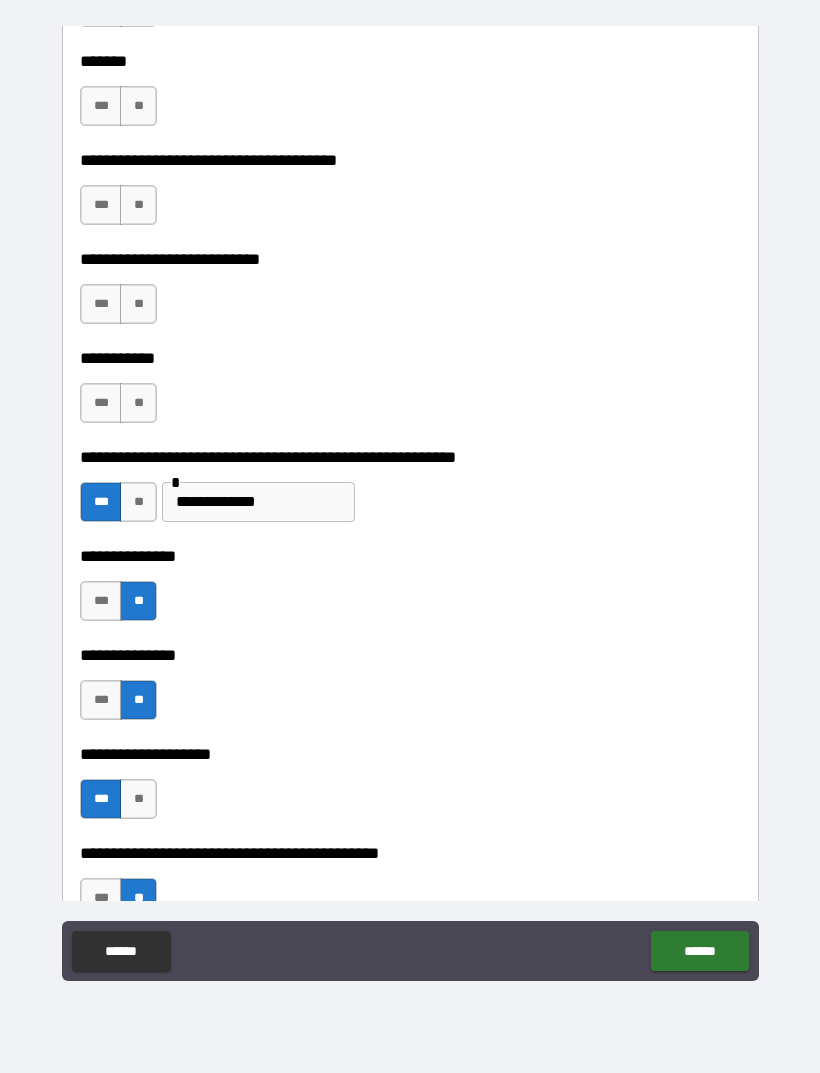 click on "**" at bounding box center (138, 403) 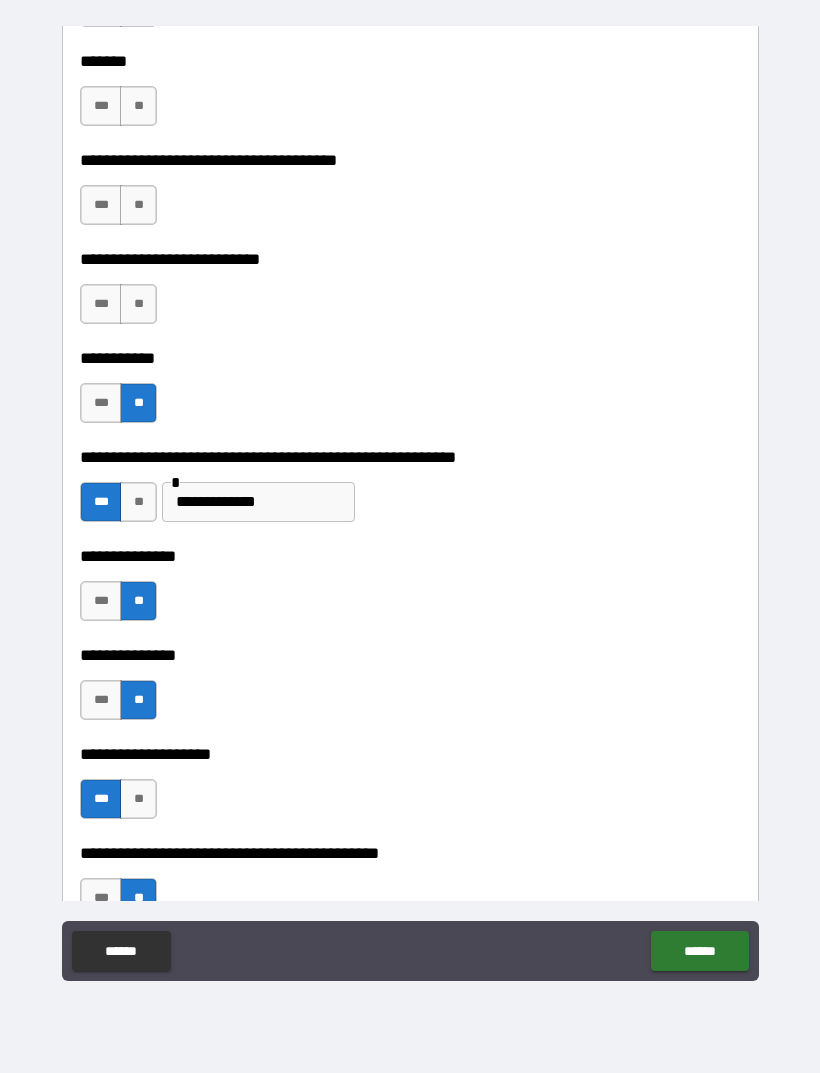 click on "**" at bounding box center [138, 304] 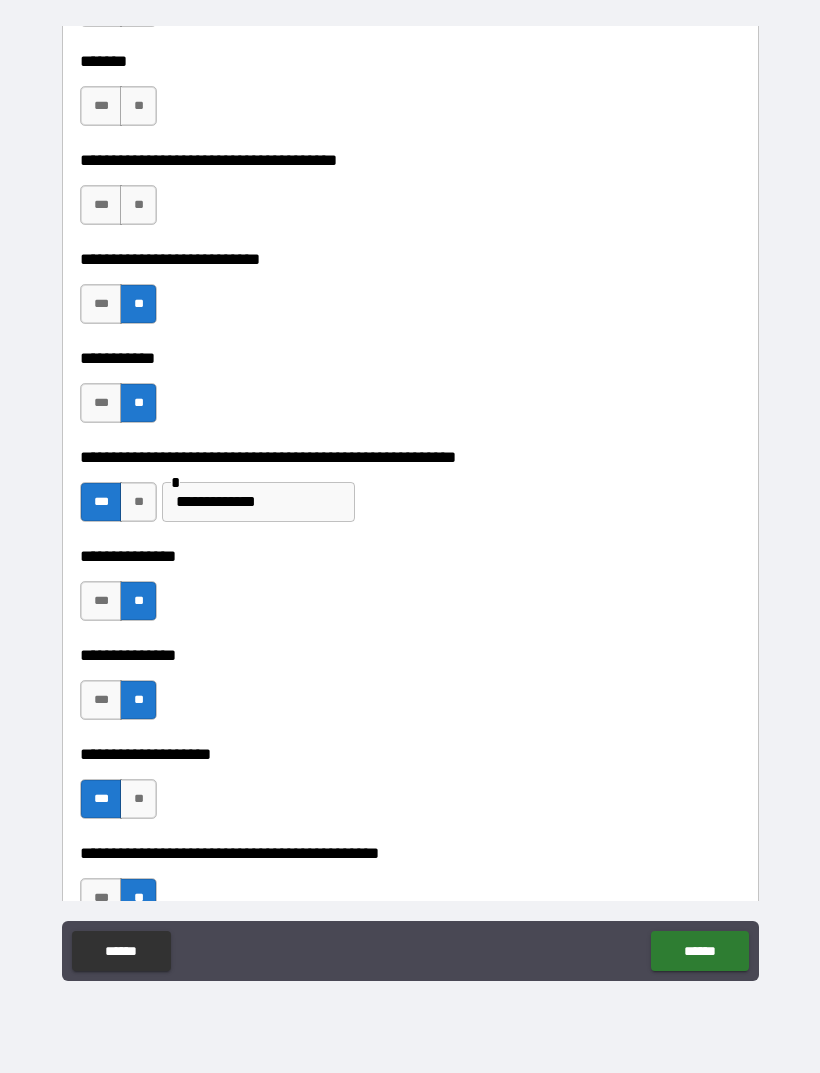 click on "**" at bounding box center [138, 205] 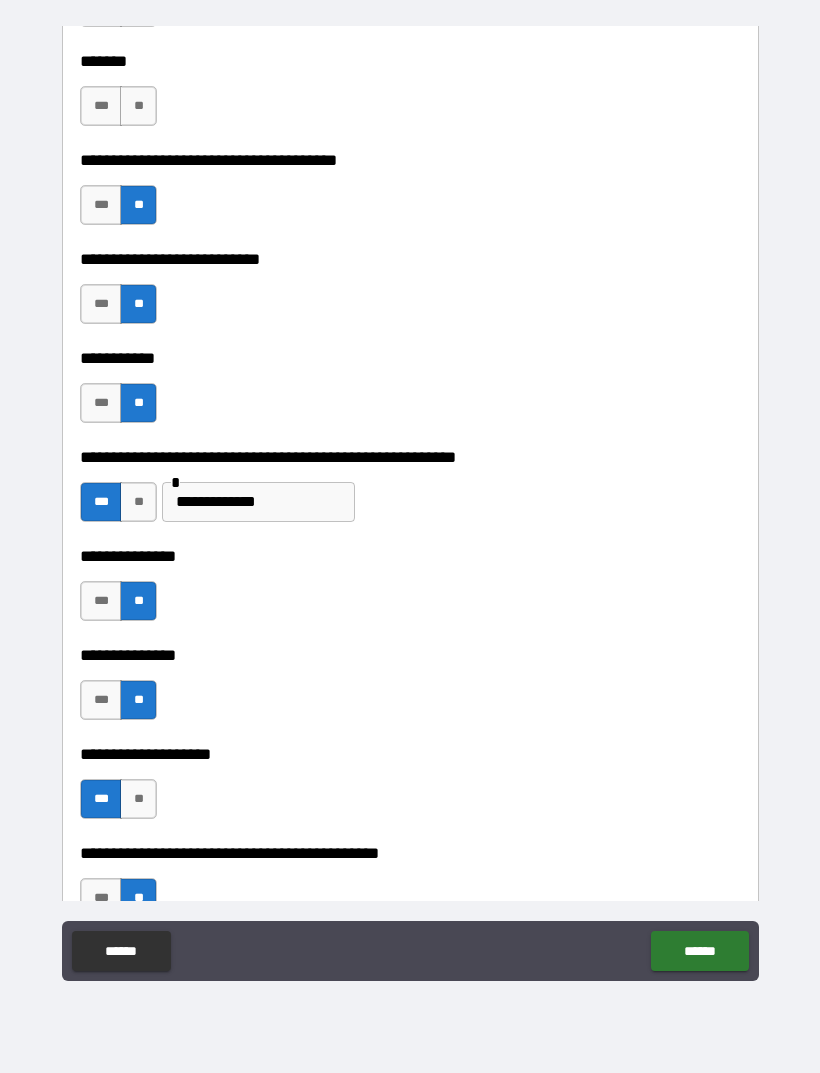 click on "**" at bounding box center (138, 106) 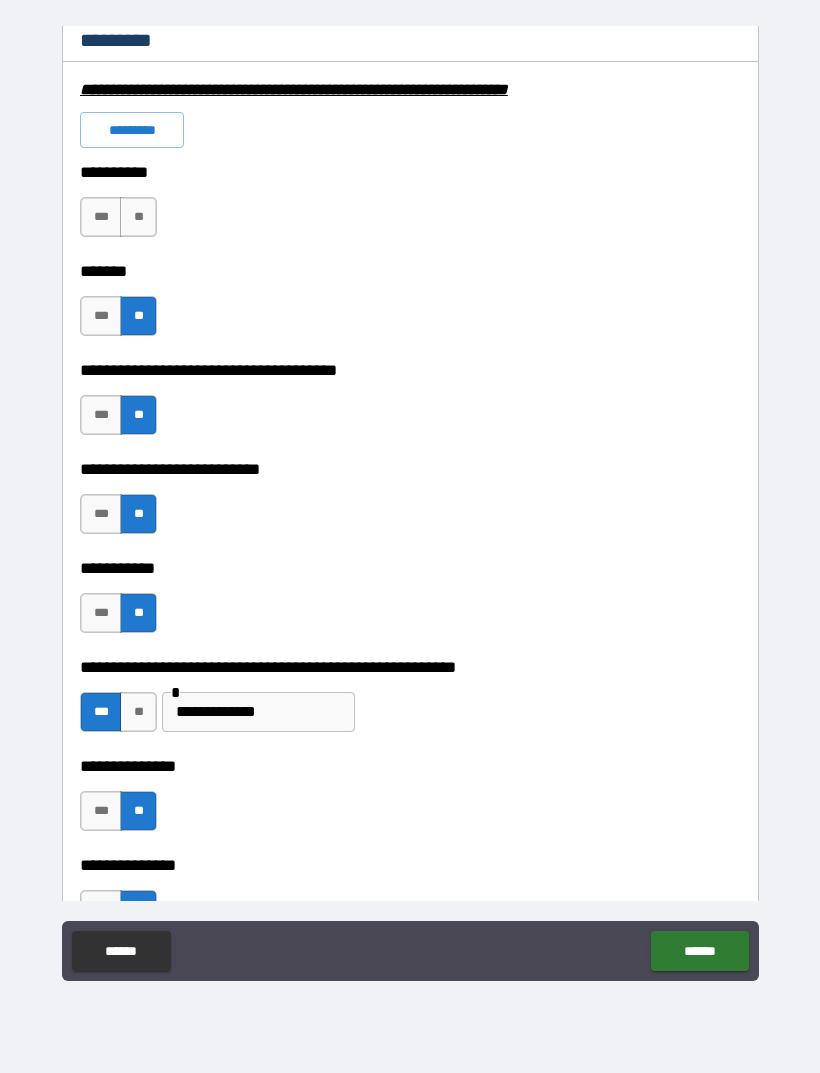 scroll, scrollTop: 3904, scrollLeft: 0, axis: vertical 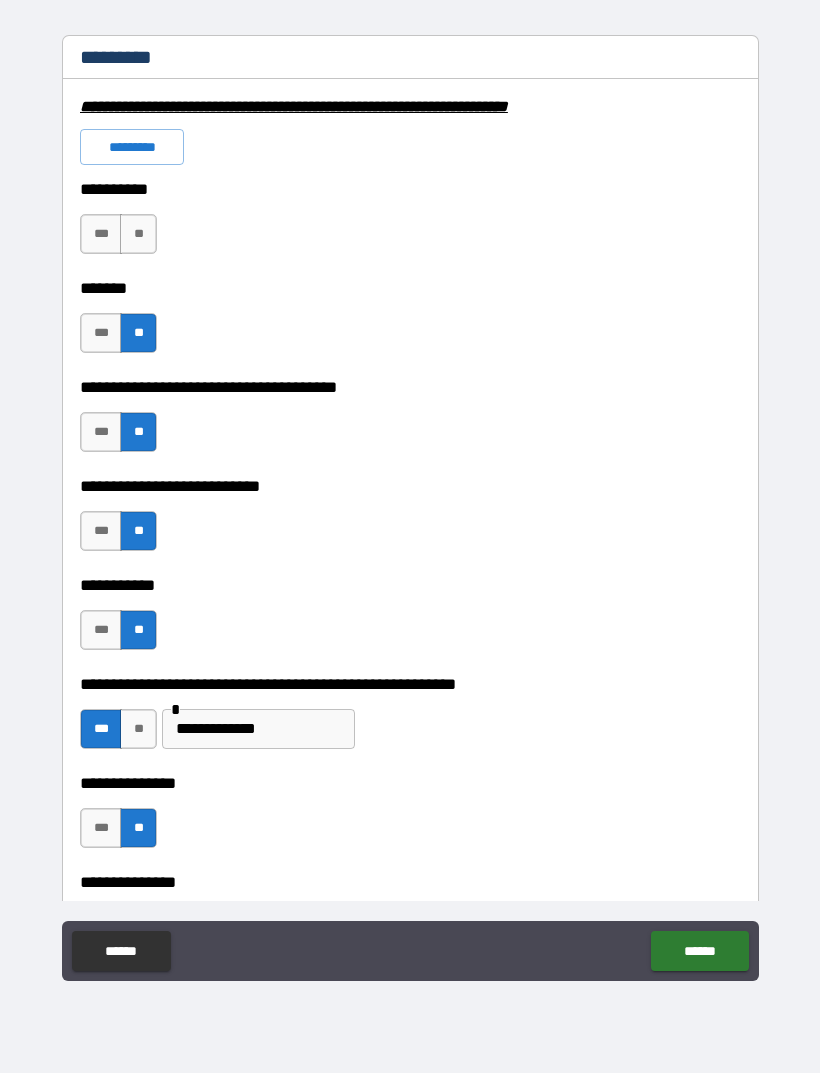click on "**" at bounding box center [138, 234] 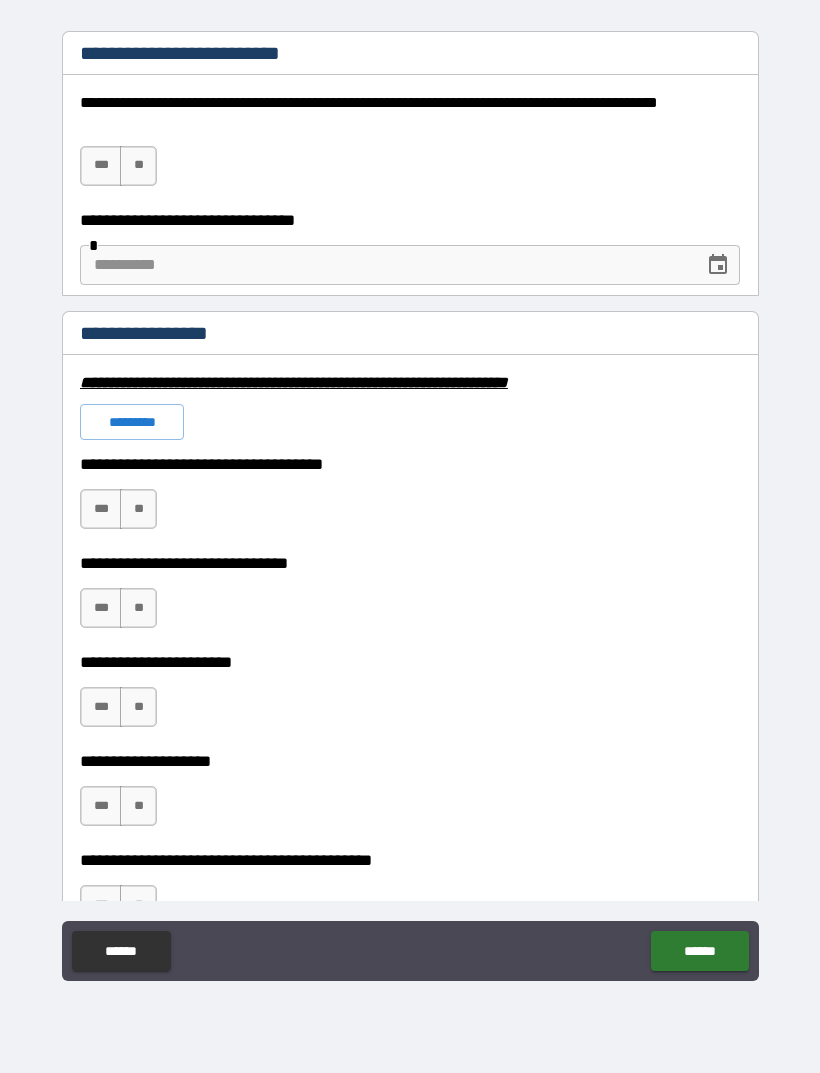 scroll, scrollTop: 5199, scrollLeft: 0, axis: vertical 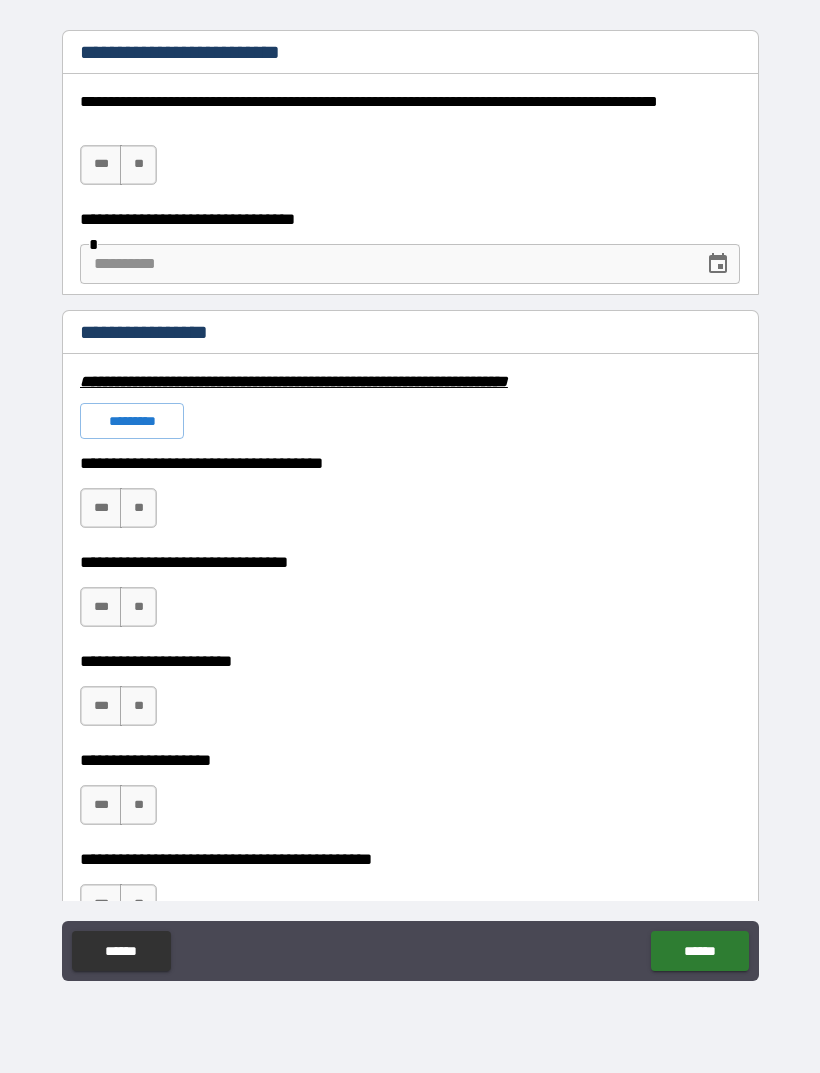 click on "**" at bounding box center [138, 165] 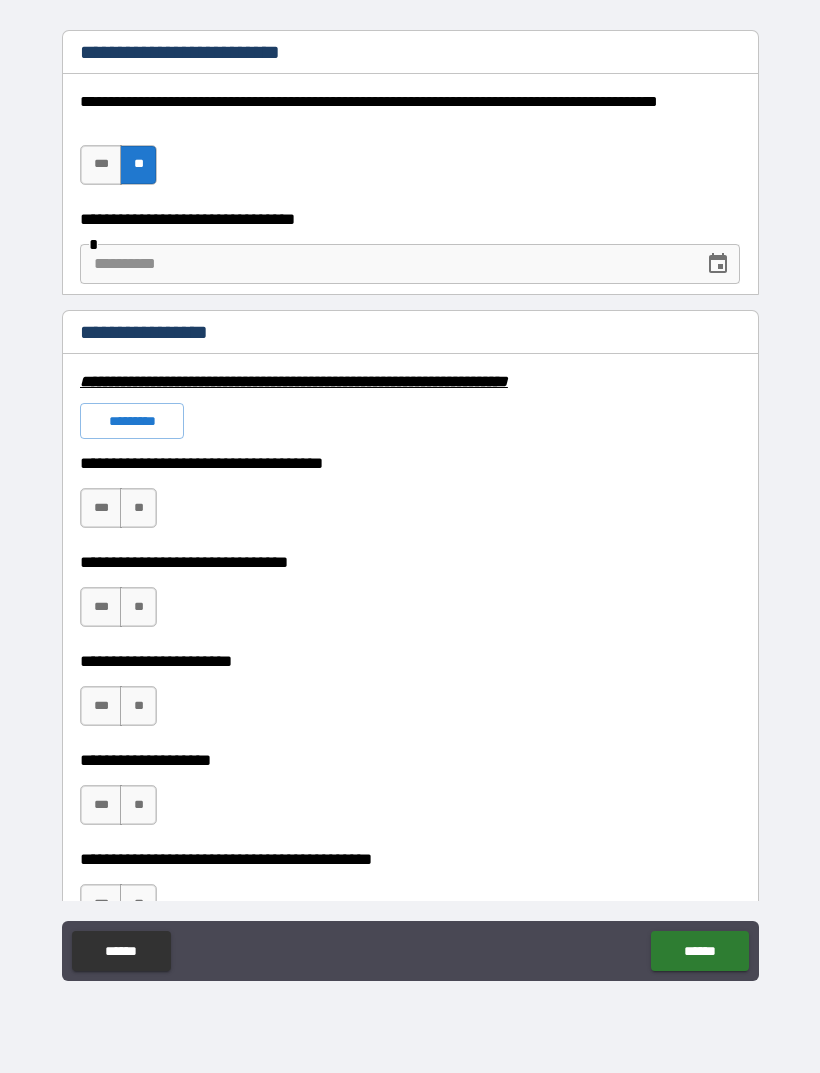 click on "*********" at bounding box center [132, 421] 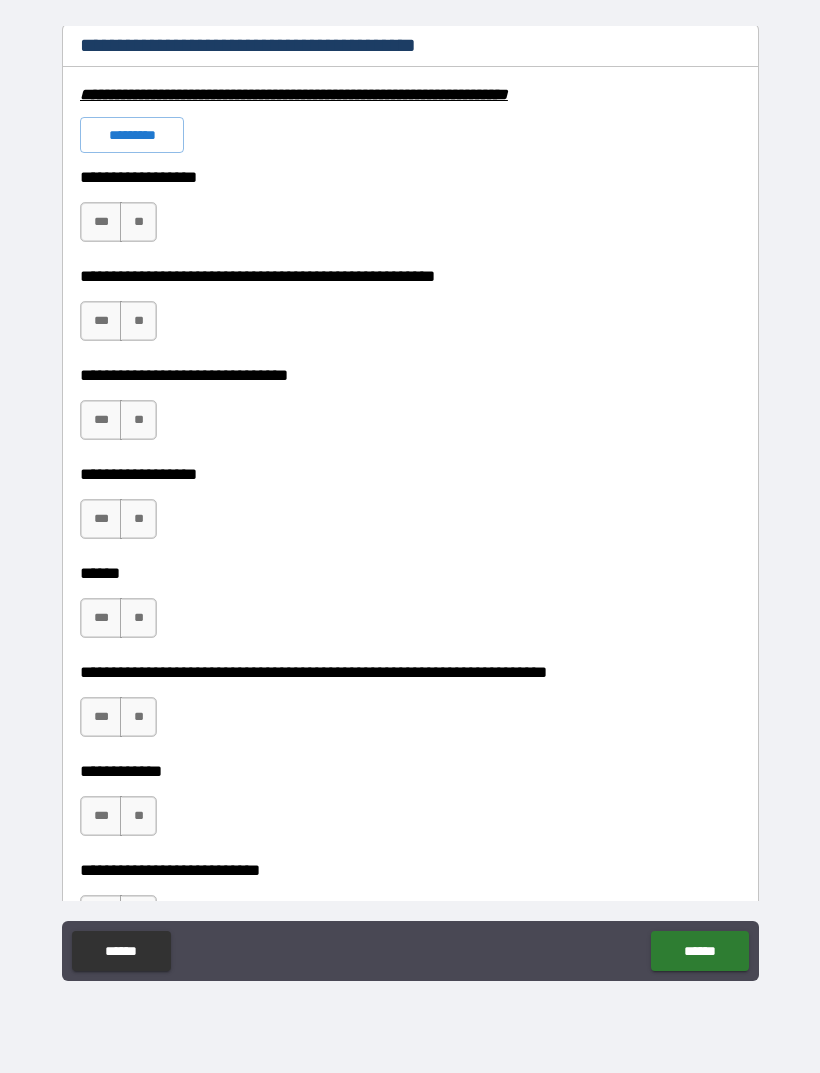 scroll, scrollTop: 7035, scrollLeft: 0, axis: vertical 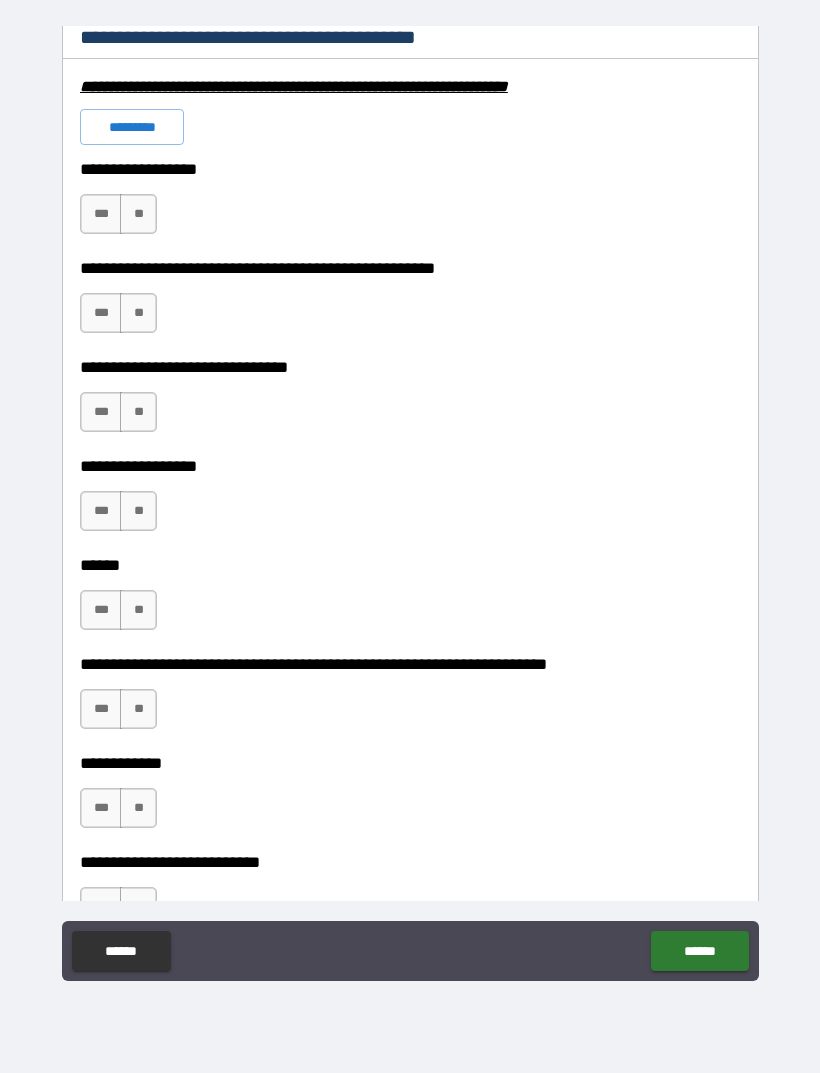 click on "**" at bounding box center [138, 214] 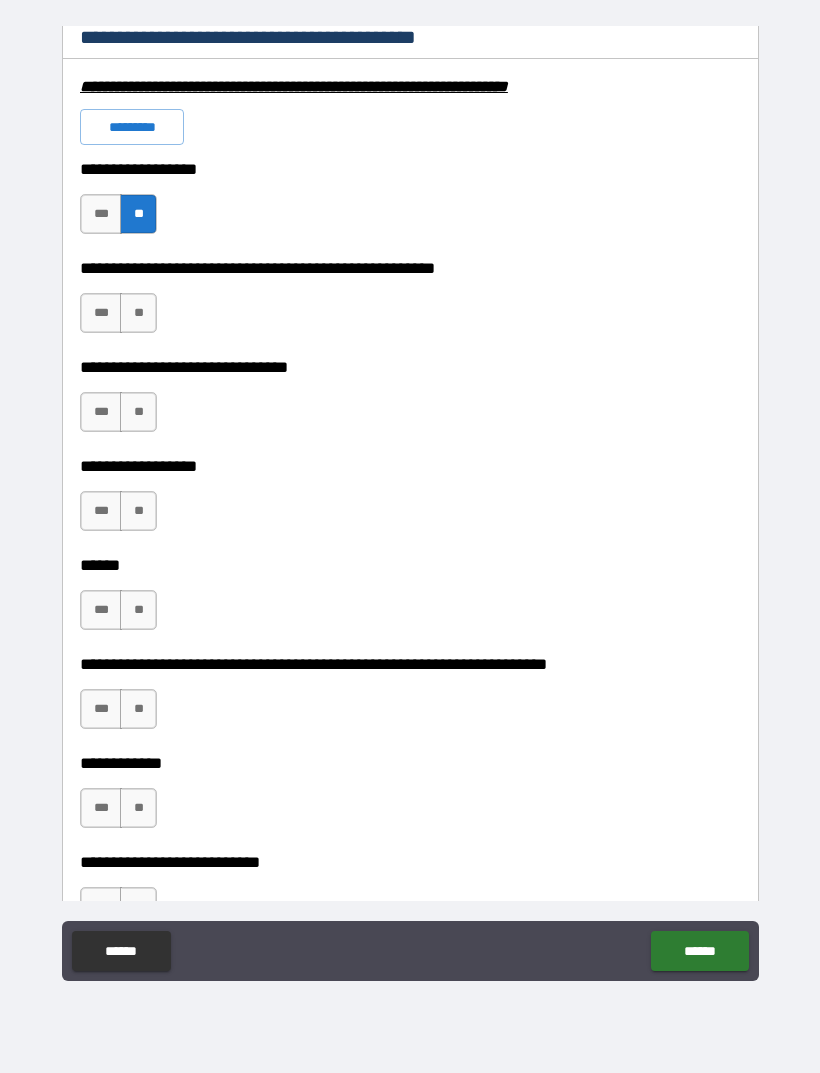 click on "**" at bounding box center [138, 313] 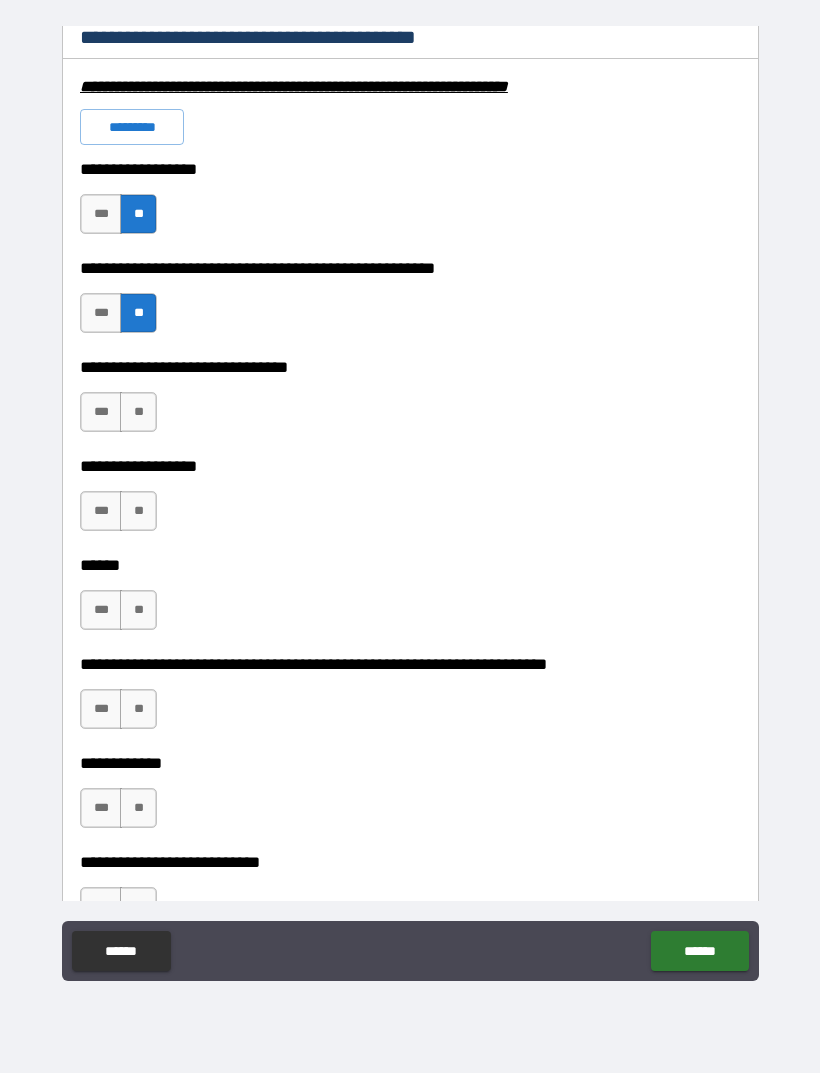 click on "**" at bounding box center [138, 412] 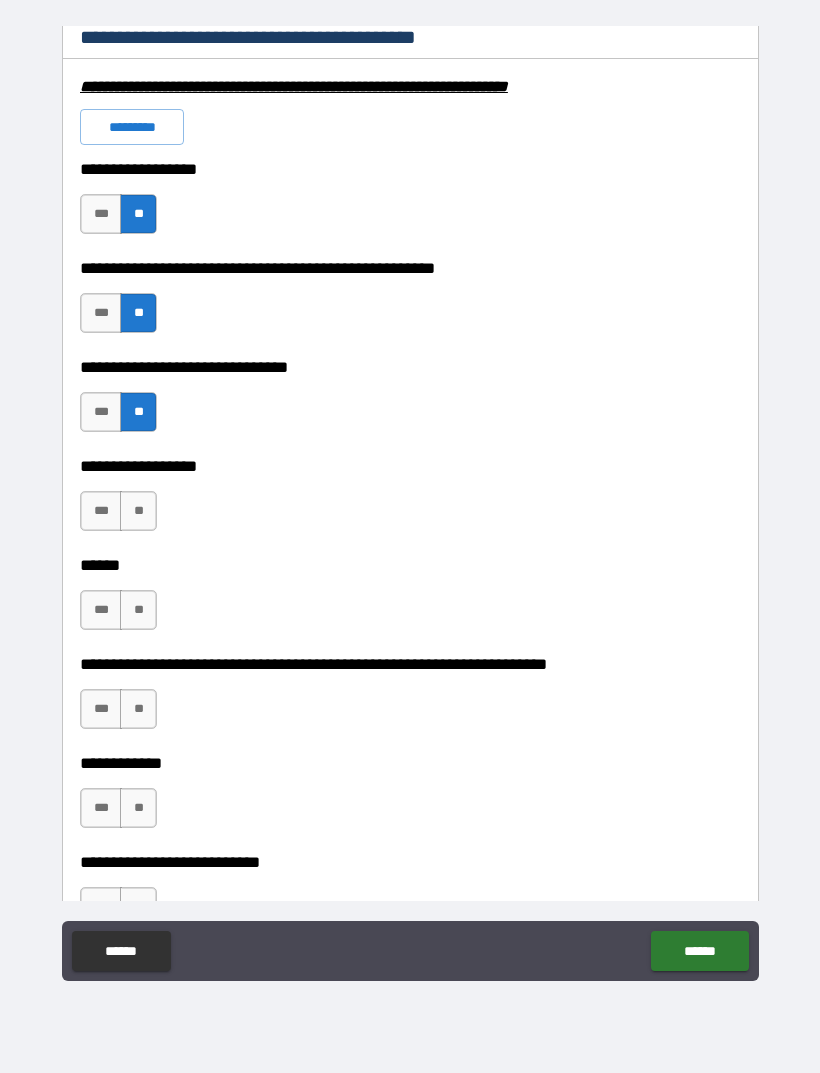 click on "**" at bounding box center (138, 511) 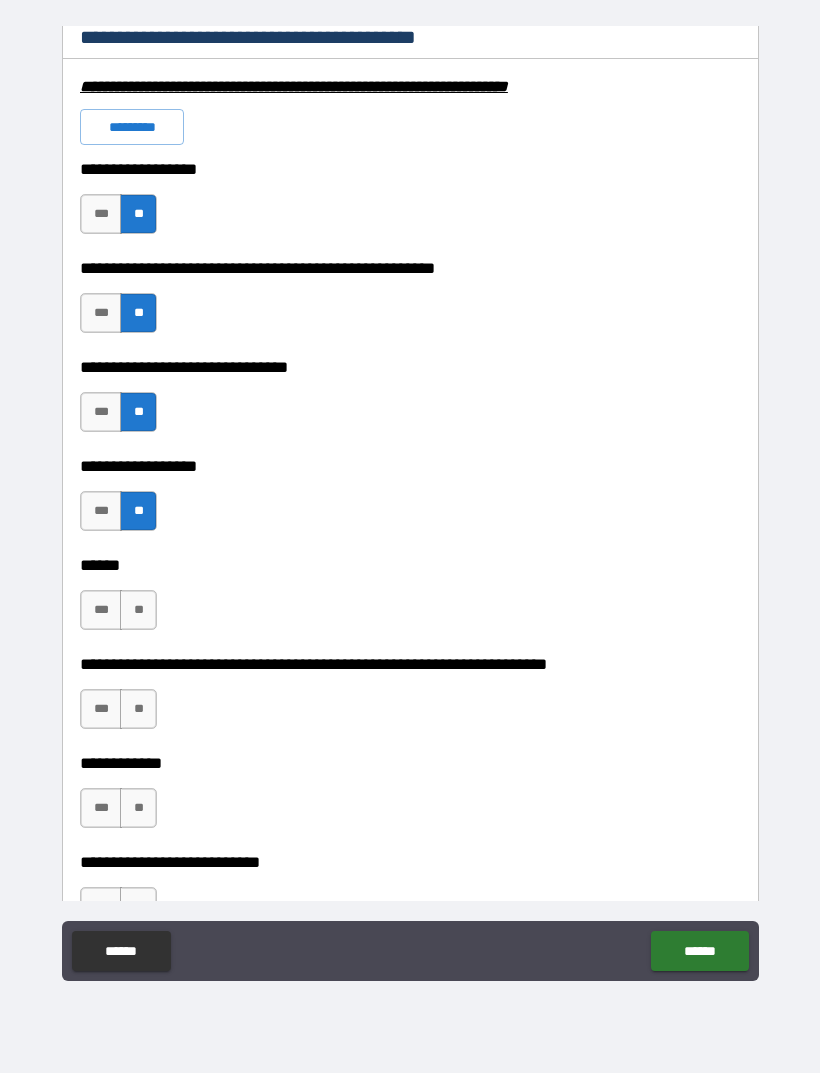 click on "**" at bounding box center [138, 610] 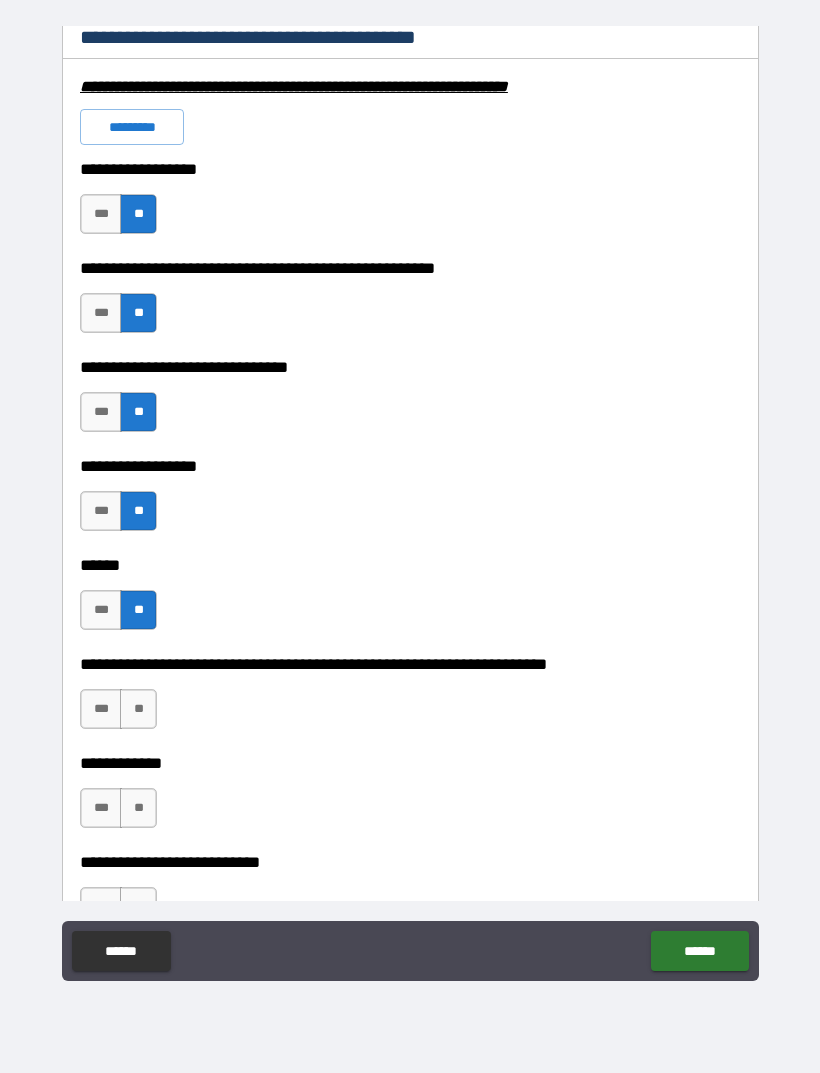 click on "**" at bounding box center [138, 709] 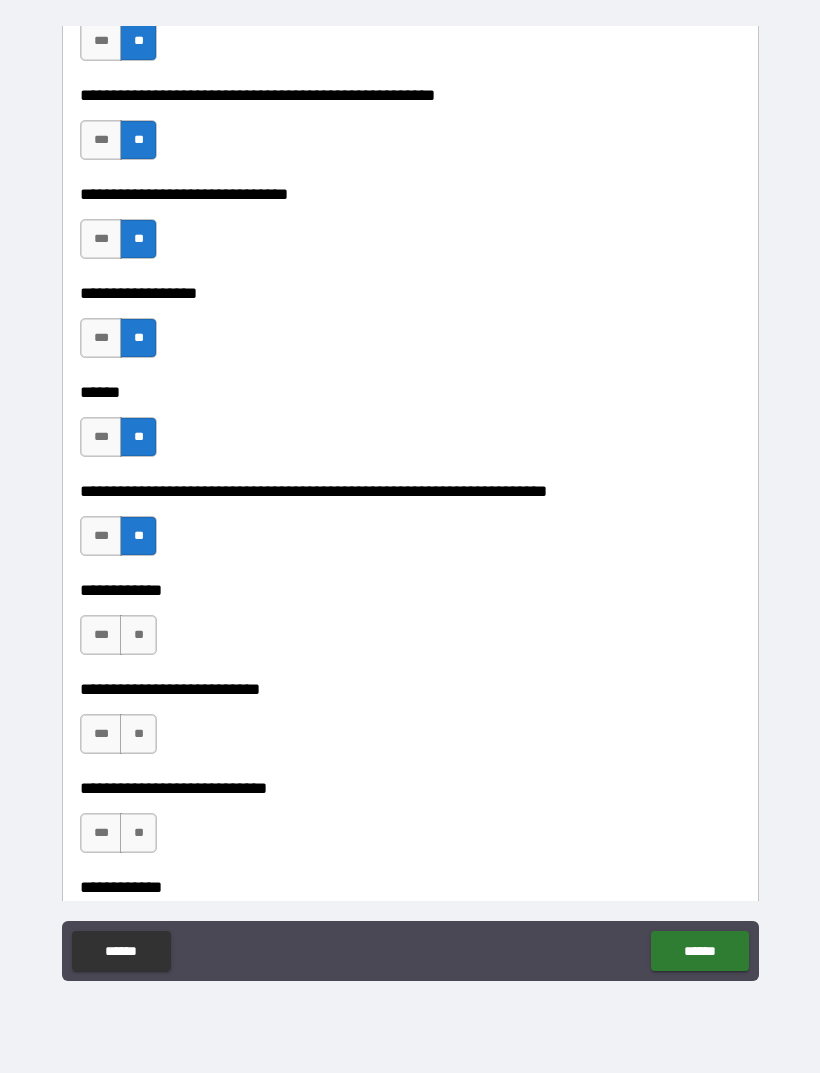 scroll, scrollTop: 7216, scrollLeft: 0, axis: vertical 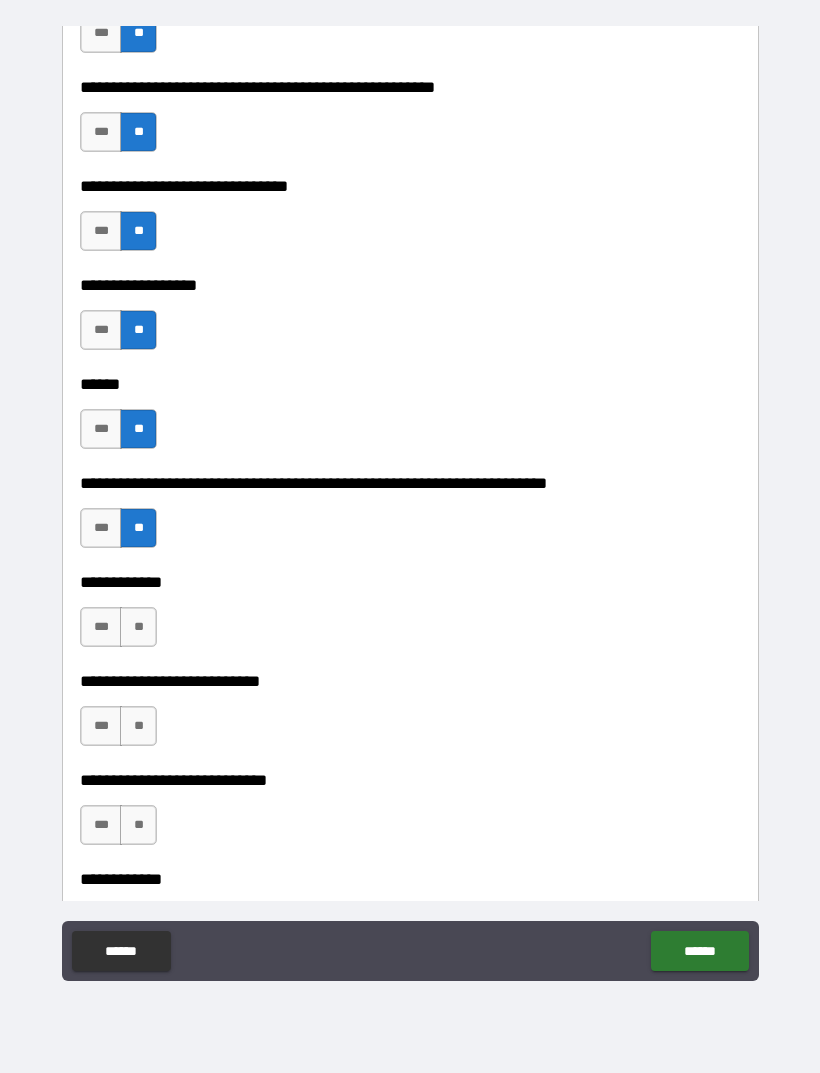 click on "**" at bounding box center (138, 627) 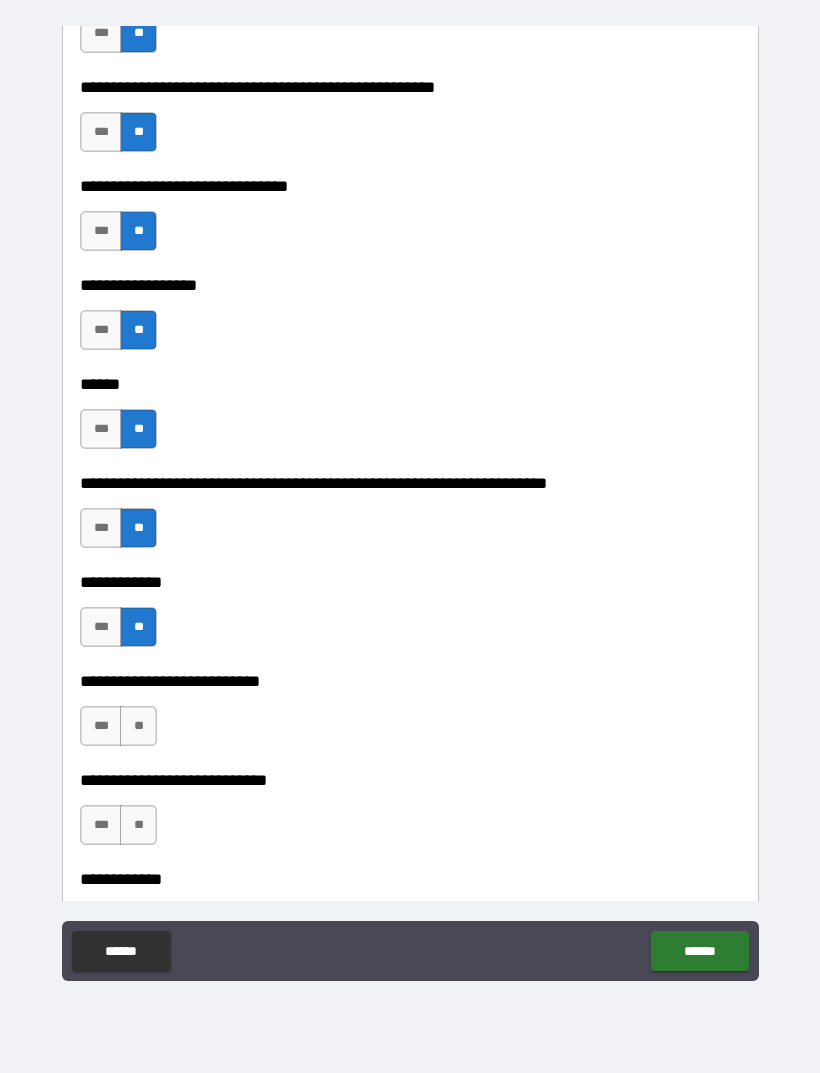 click on "**" at bounding box center (138, 726) 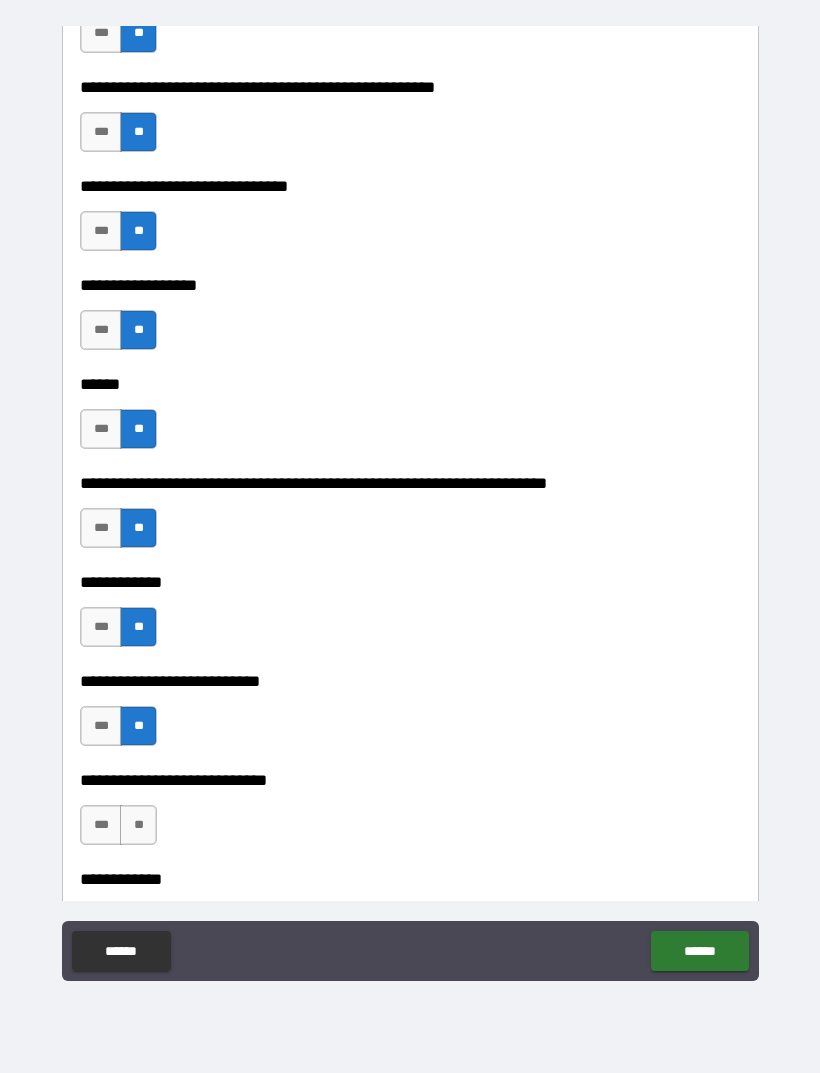 click on "**" at bounding box center (138, 825) 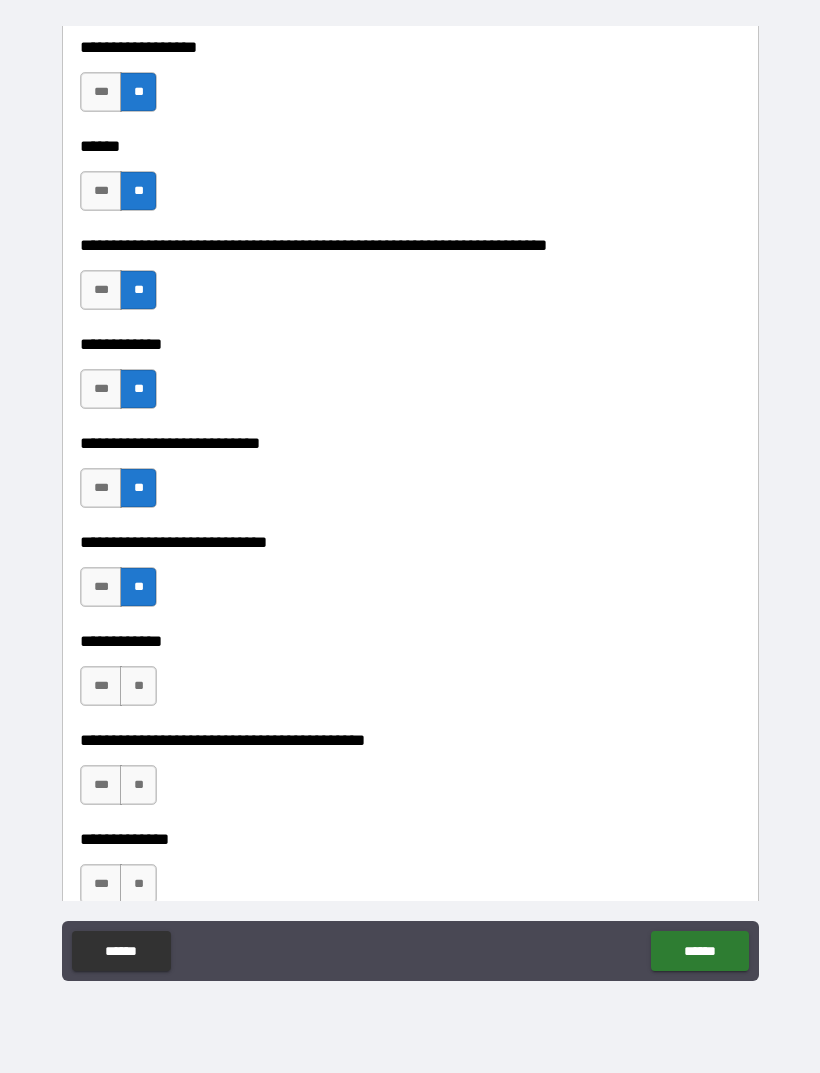 scroll, scrollTop: 7499, scrollLeft: 0, axis: vertical 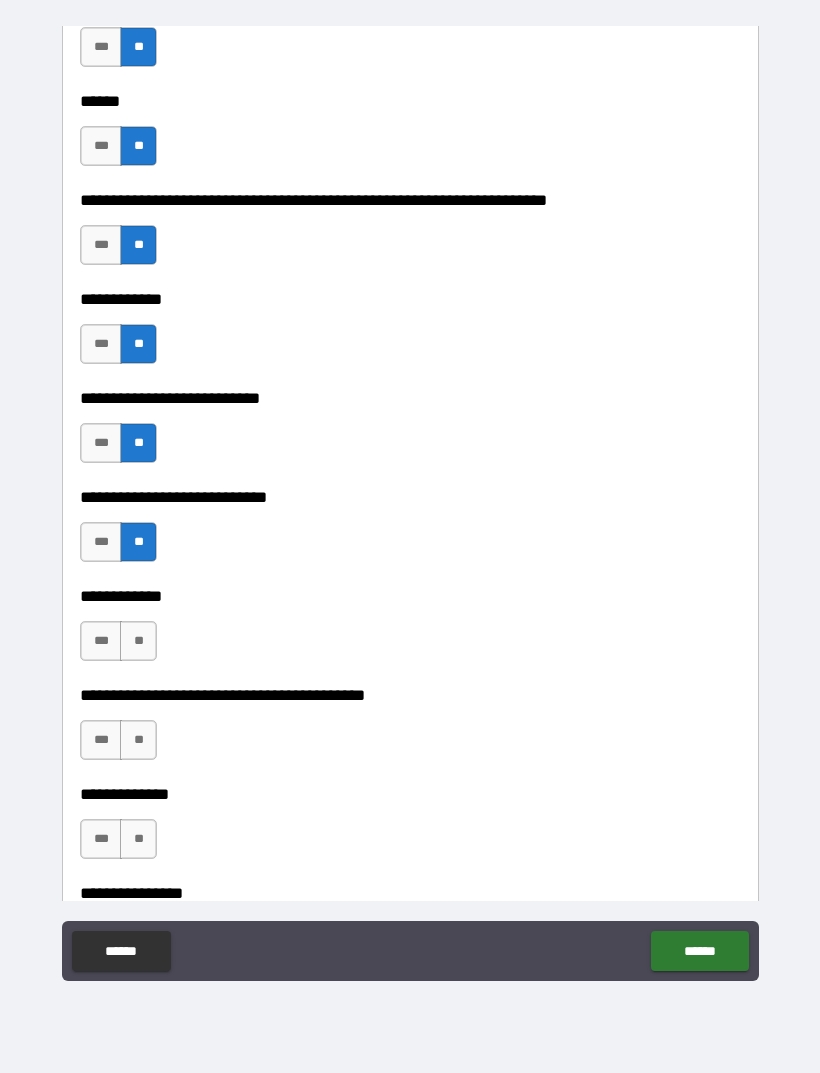 click on "**" at bounding box center [138, 641] 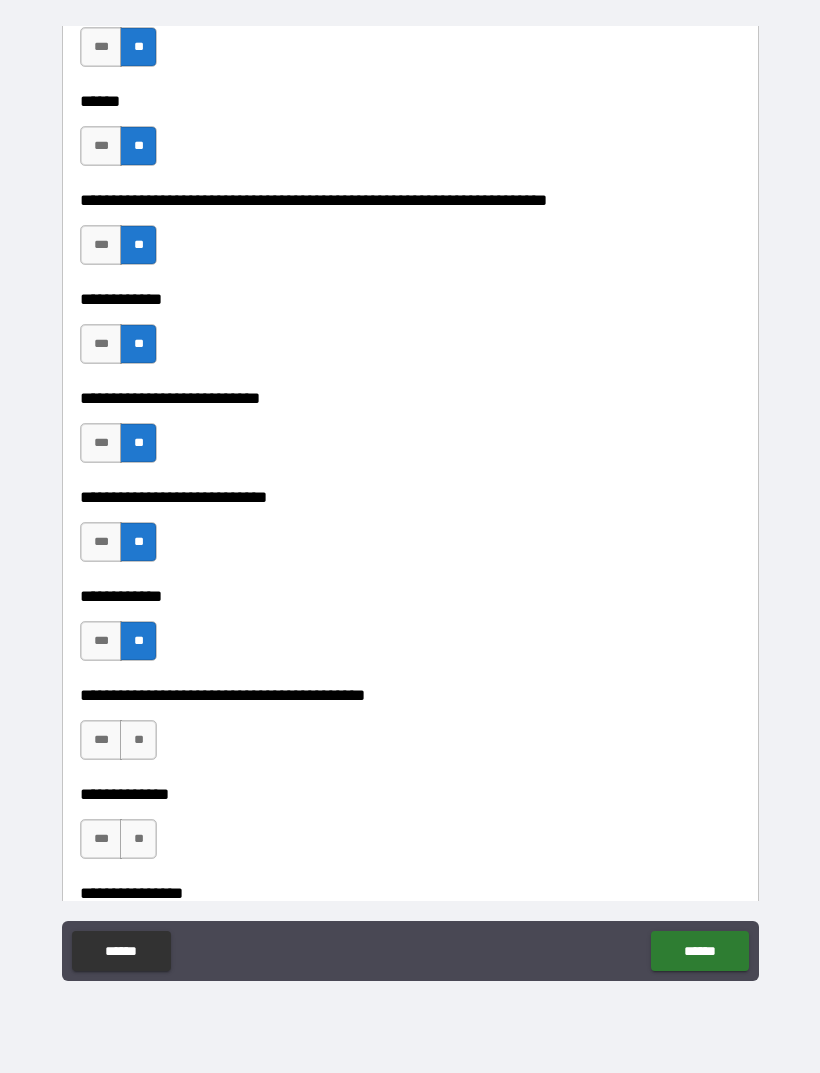 click on "**" at bounding box center [138, 740] 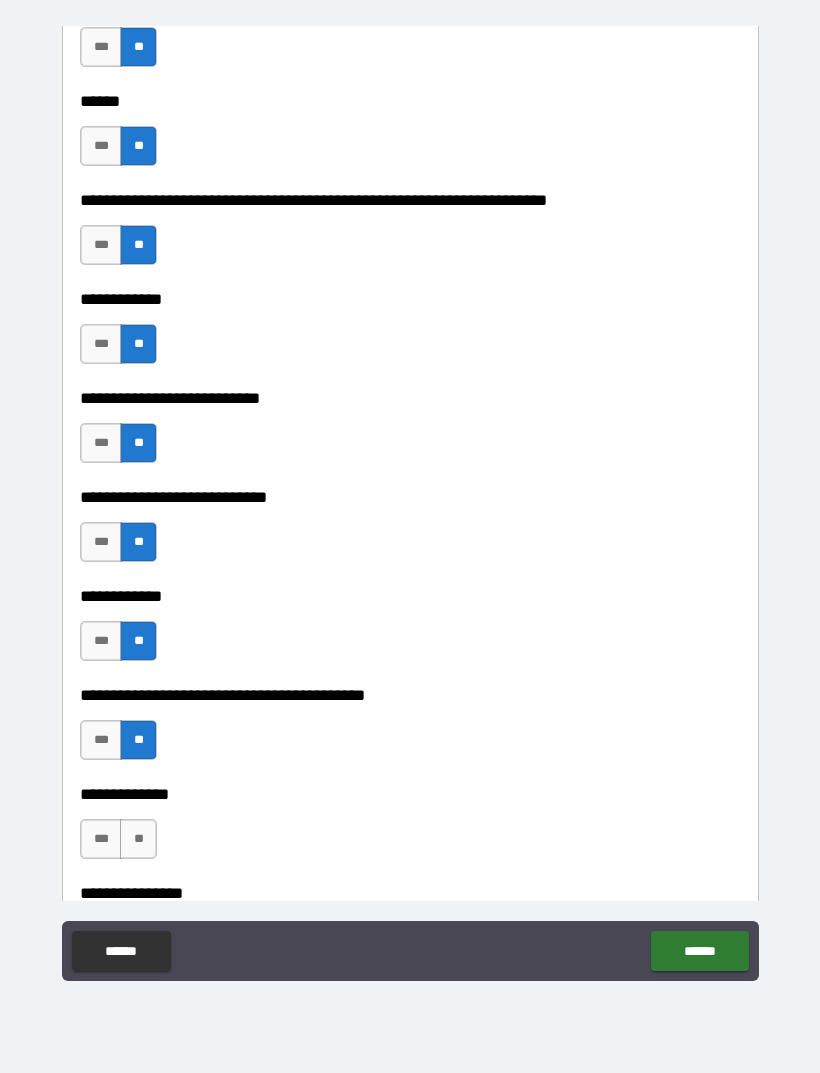 click on "***" at bounding box center [101, 641] 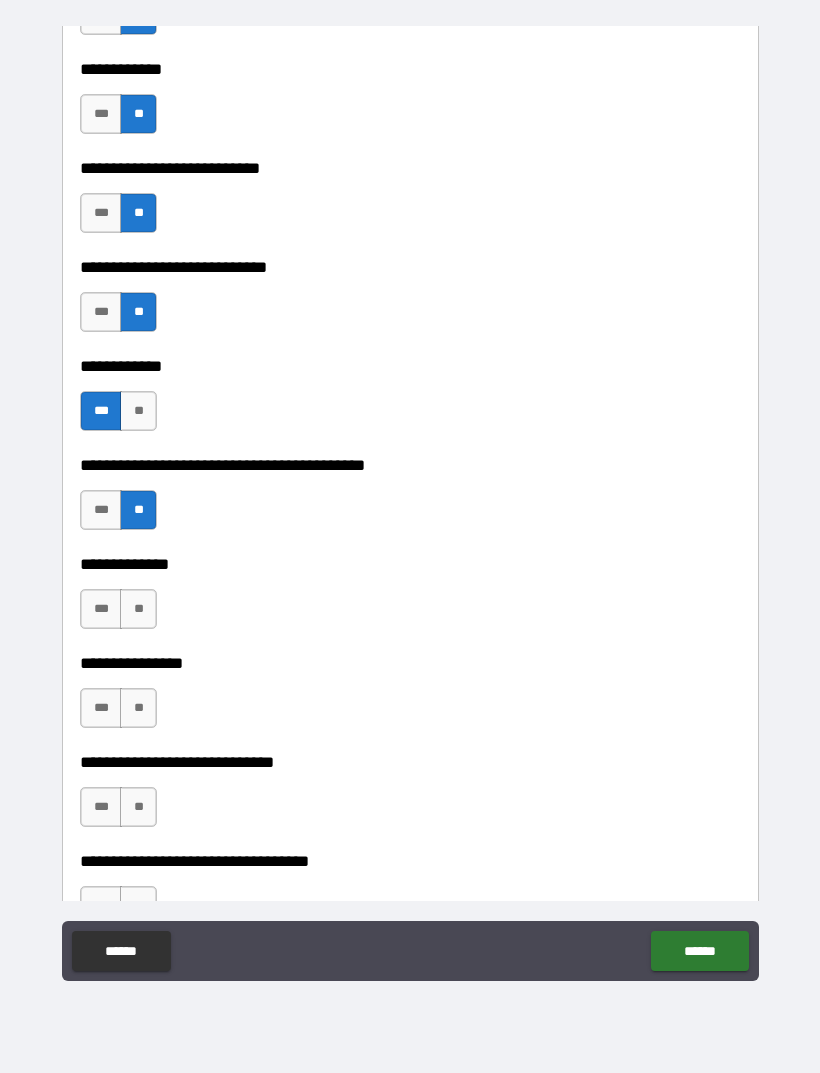 scroll, scrollTop: 7733, scrollLeft: 0, axis: vertical 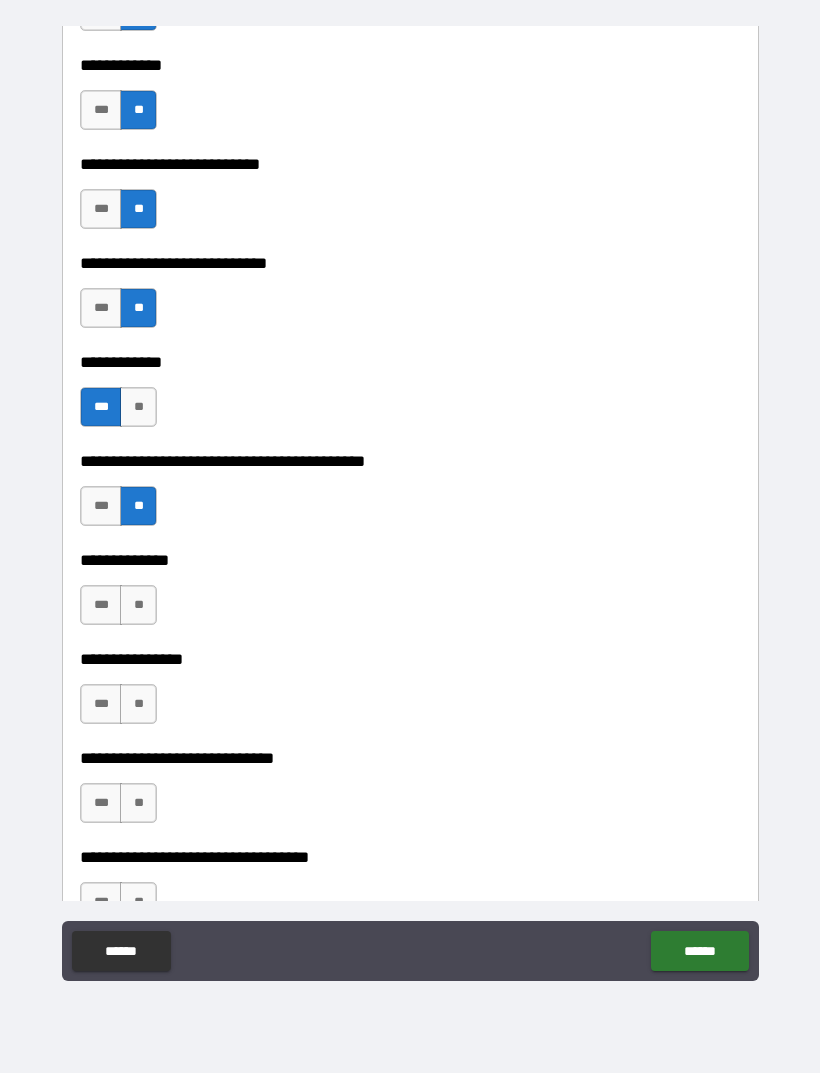 click on "**" at bounding box center (138, 407) 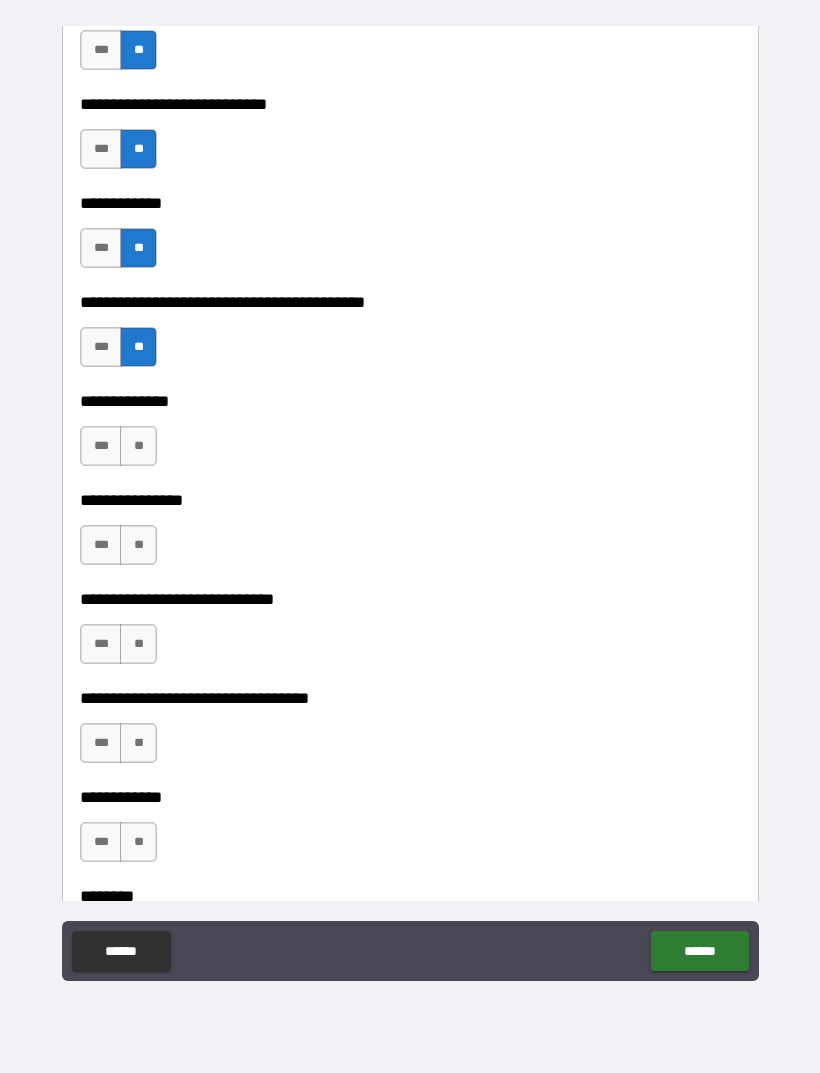 scroll, scrollTop: 7917, scrollLeft: 0, axis: vertical 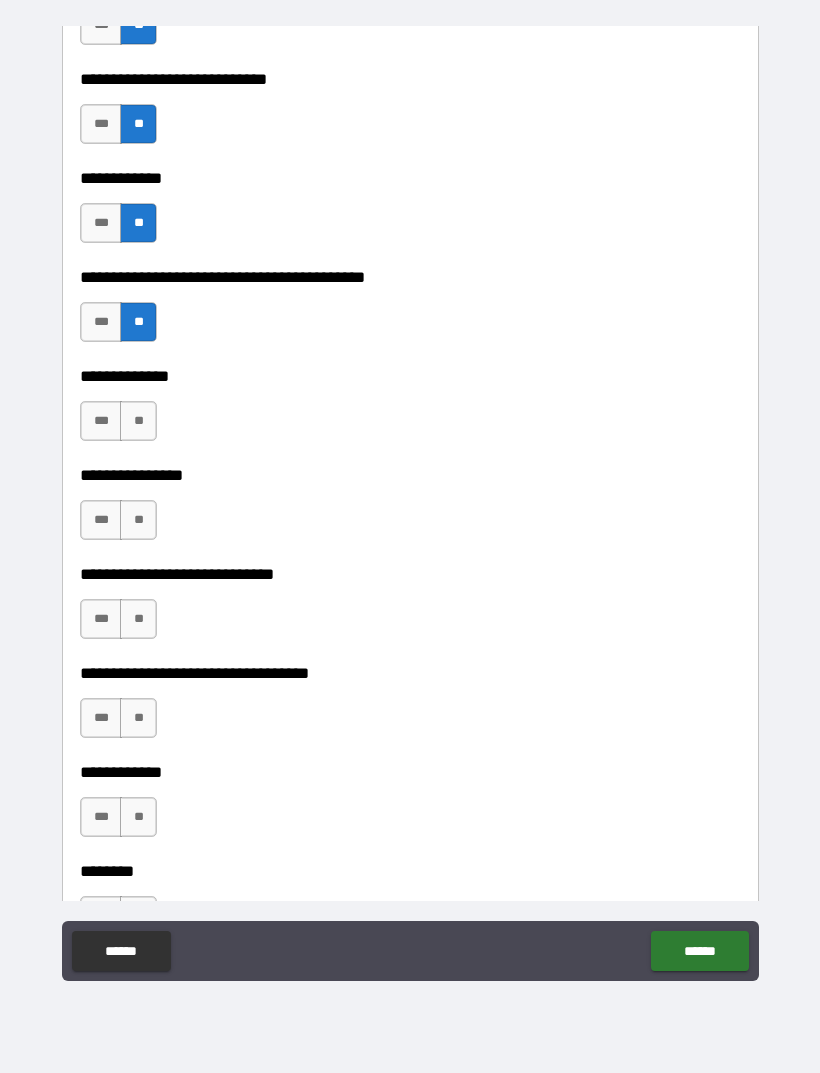 click on "***" at bounding box center (101, 421) 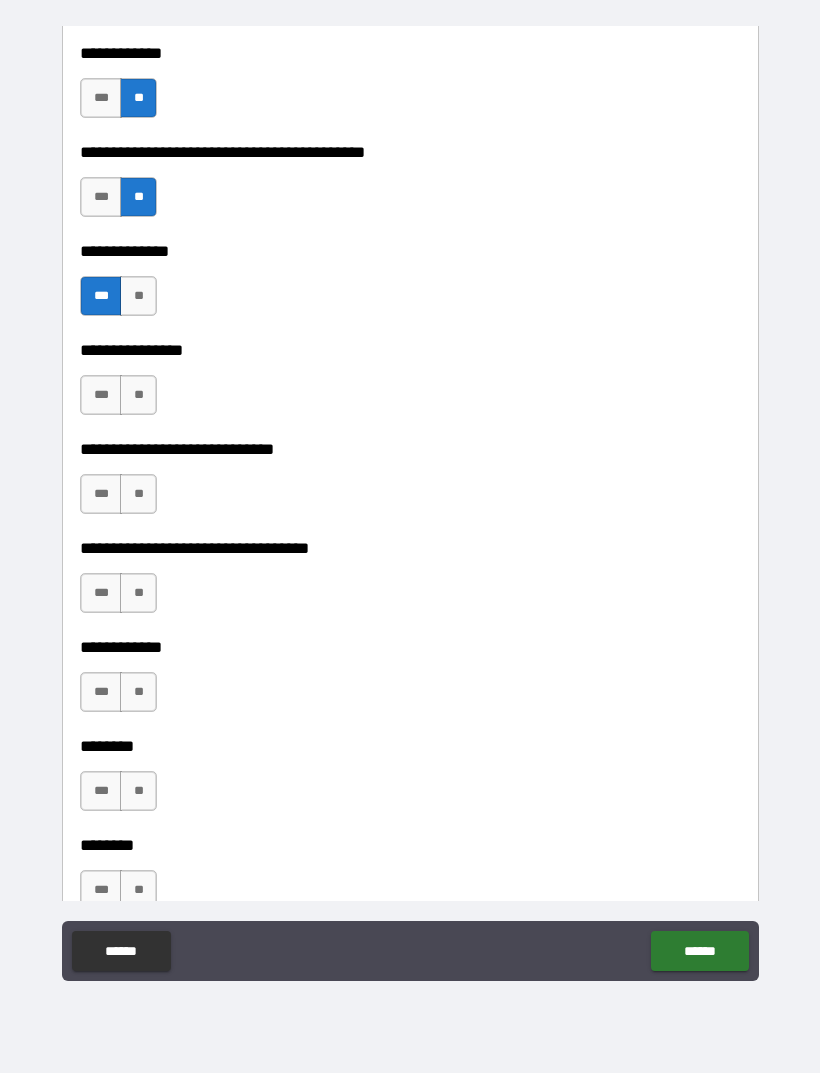 scroll, scrollTop: 8085, scrollLeft: 0, axis: vertical 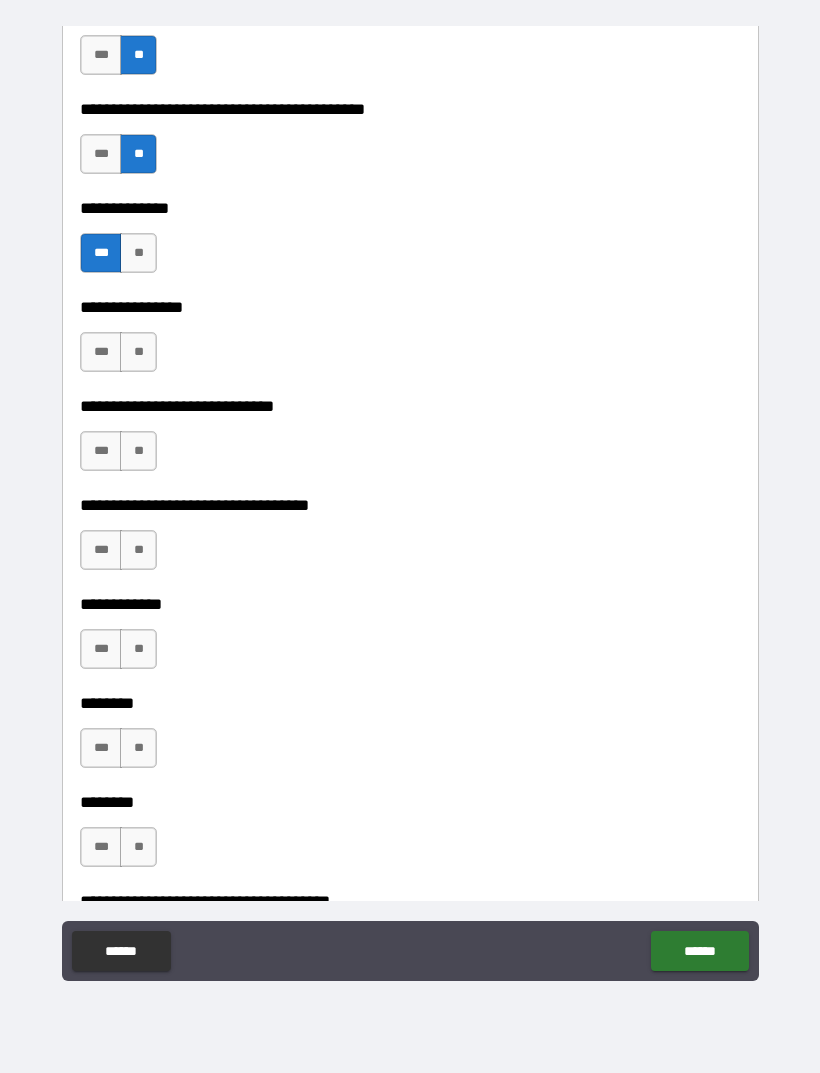 click on "**" at bounding box center (138, 352) 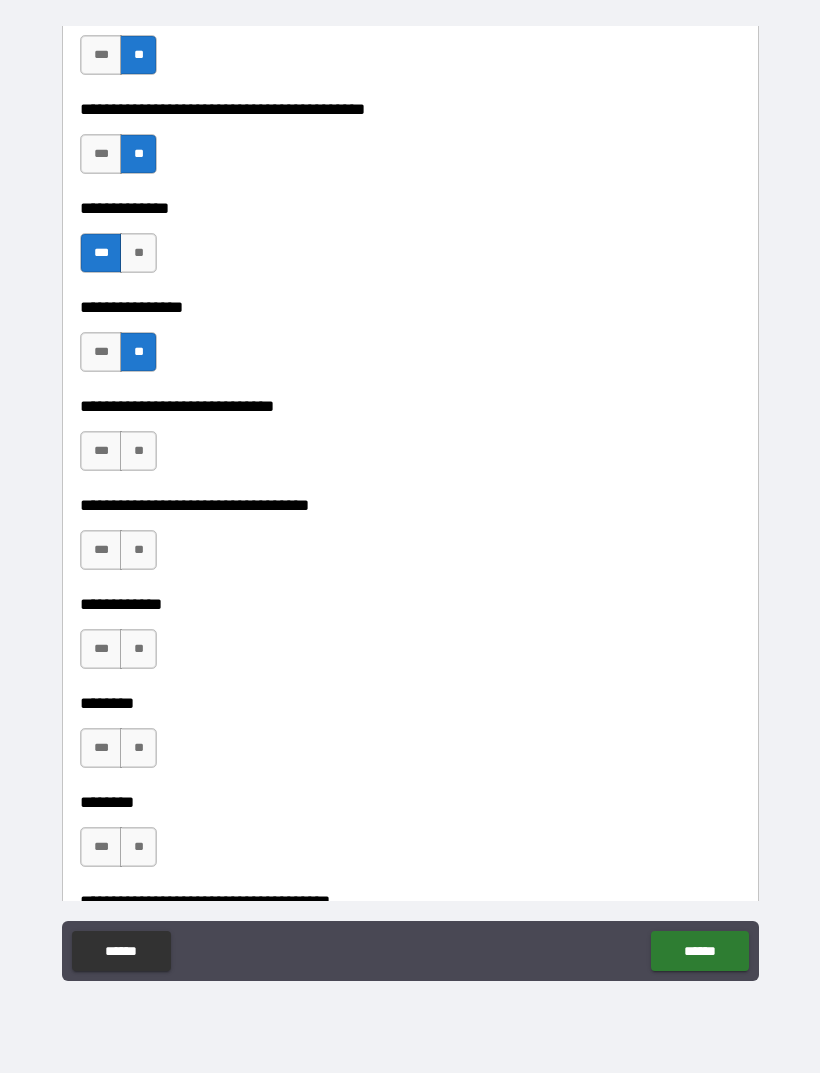 click on "**" at bounding box center [138, 451] 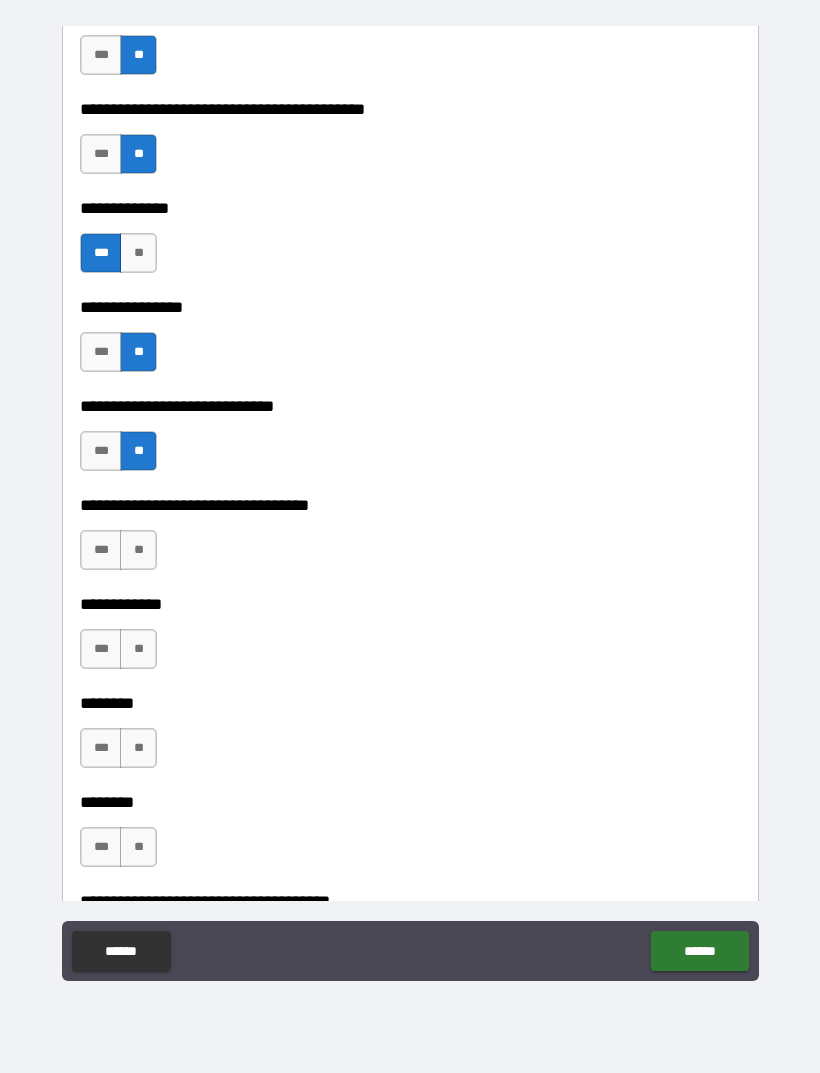 click on "**" at bounding box center (138, 550) 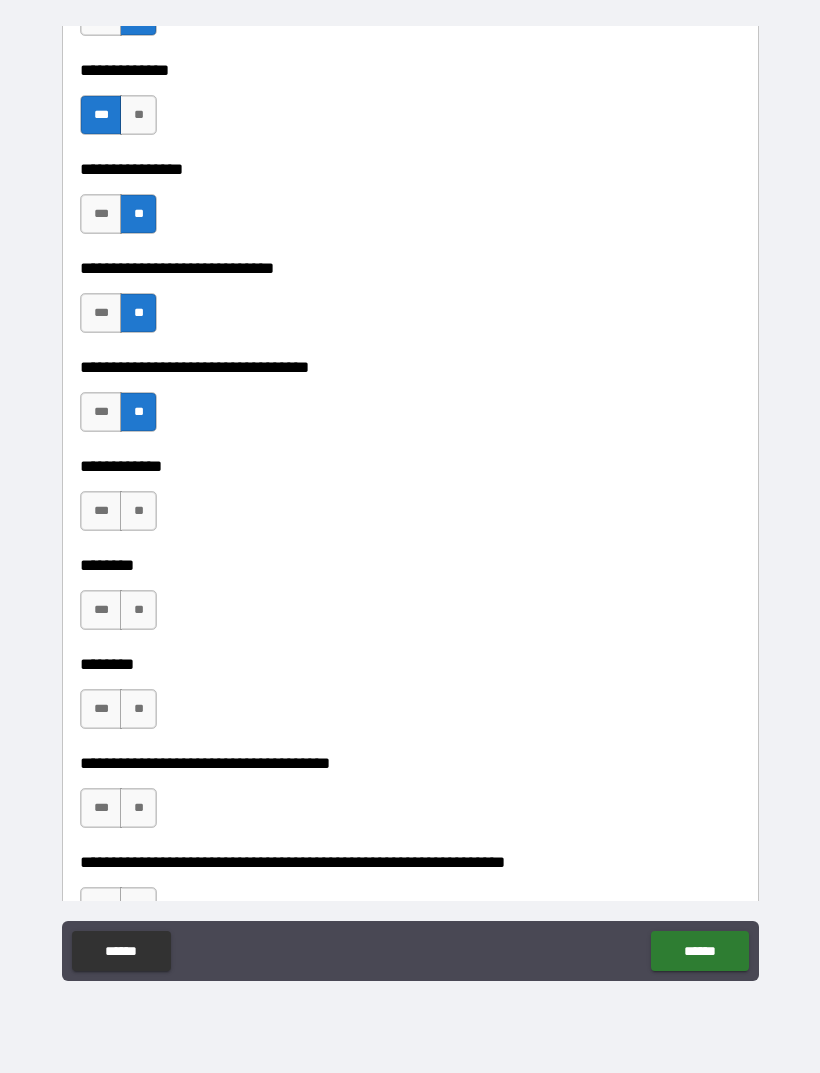 scroll, scrollTop: 8233, scrollLeft: 0, axis: vertical 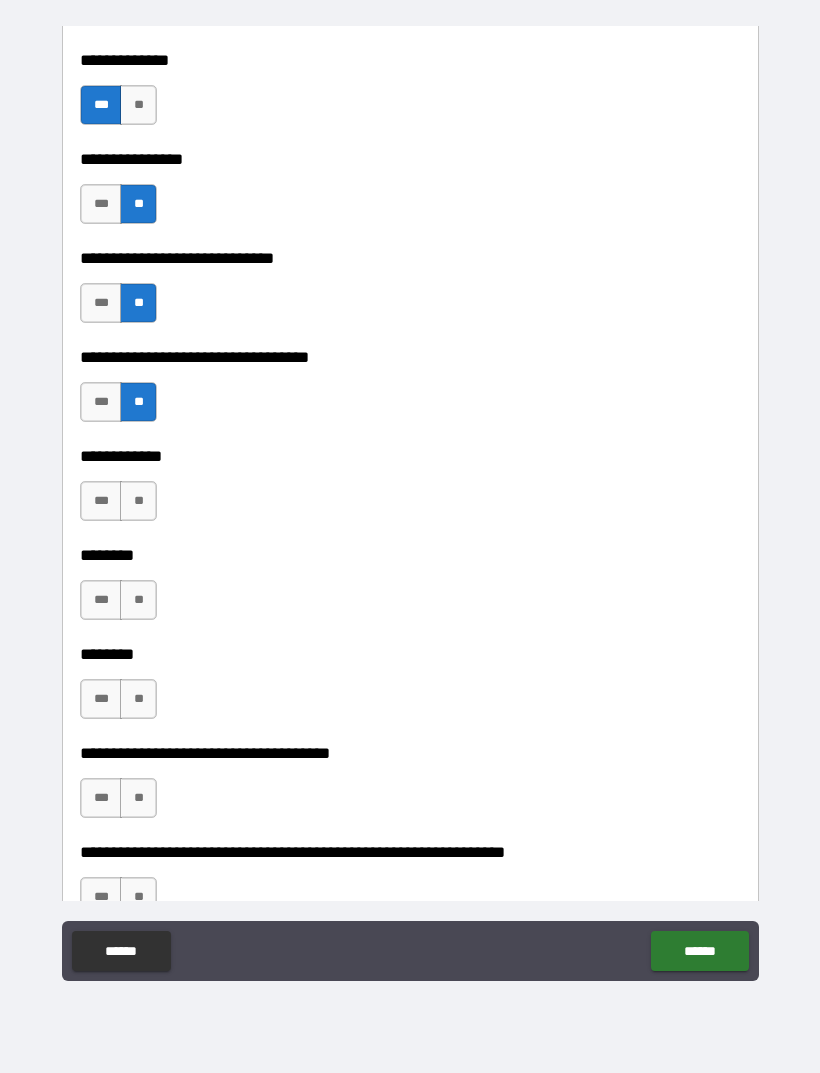 click on "**" at bounding box center [138, 501] 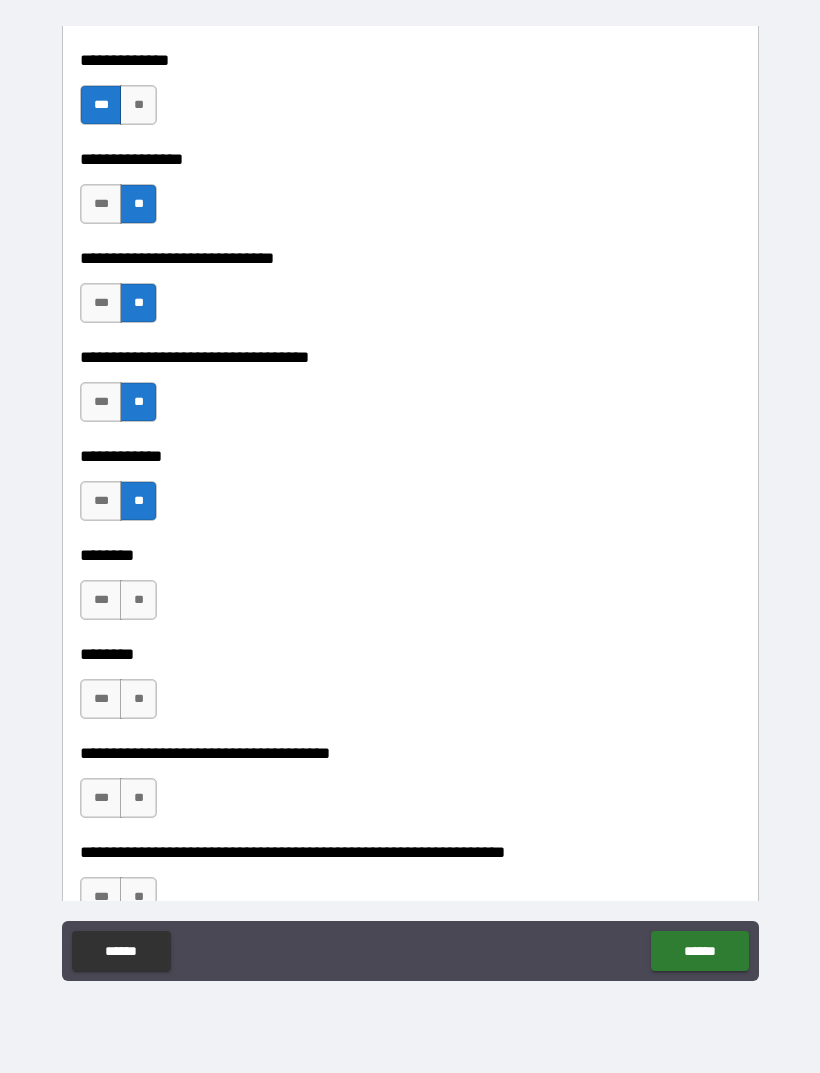 click on "******** *** ** ******** *** **" at bounding box center [410, 640] 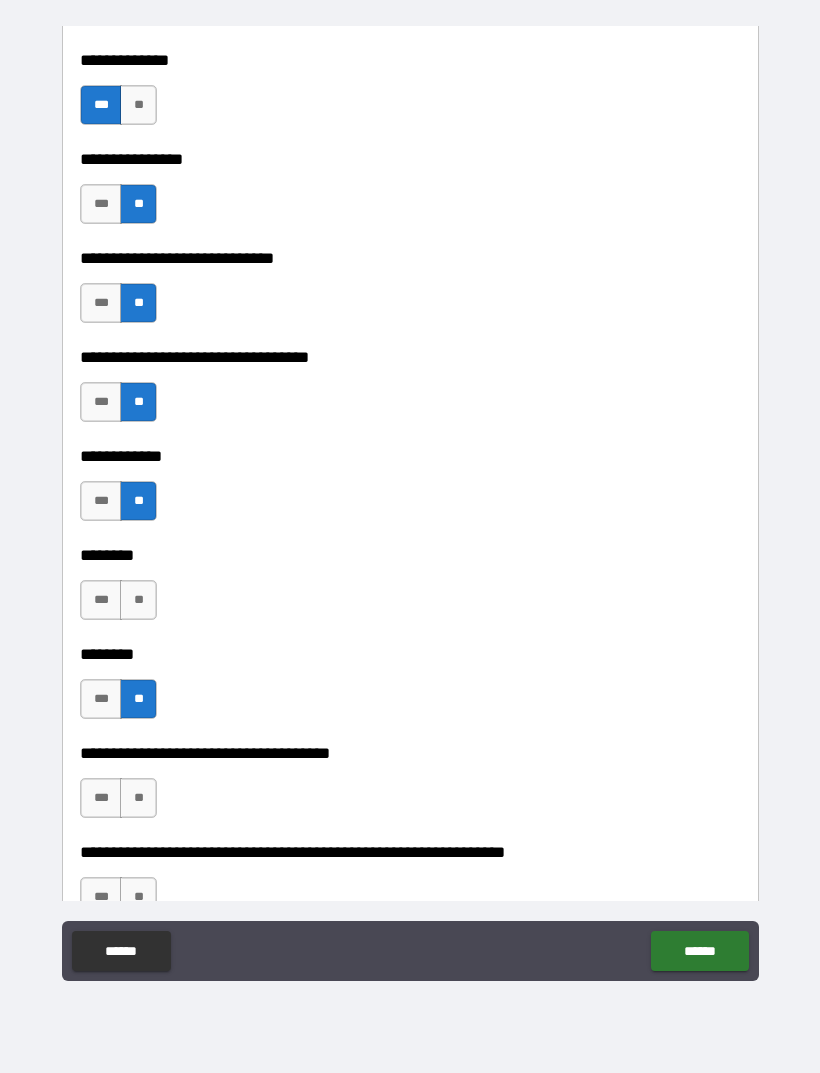 click on "**" at bounding box center [138, 600] 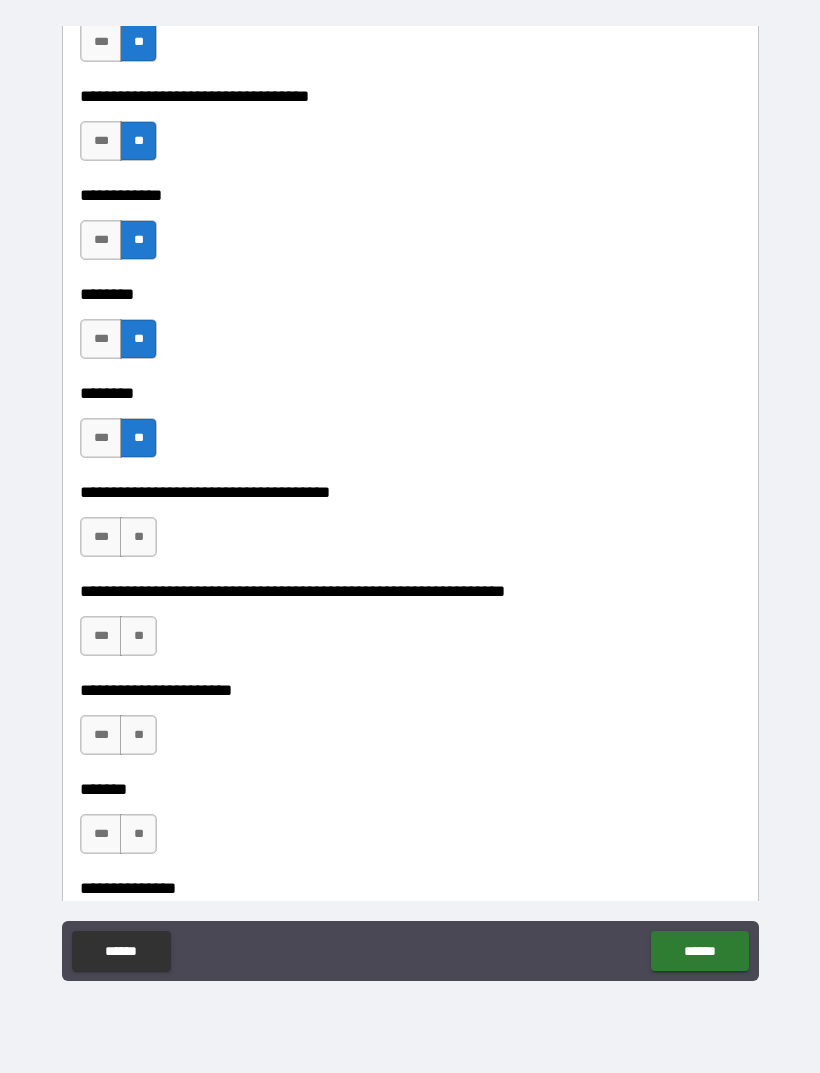 scroll, scrollTop: 8496, scrollLeft: 0, axis: vertical 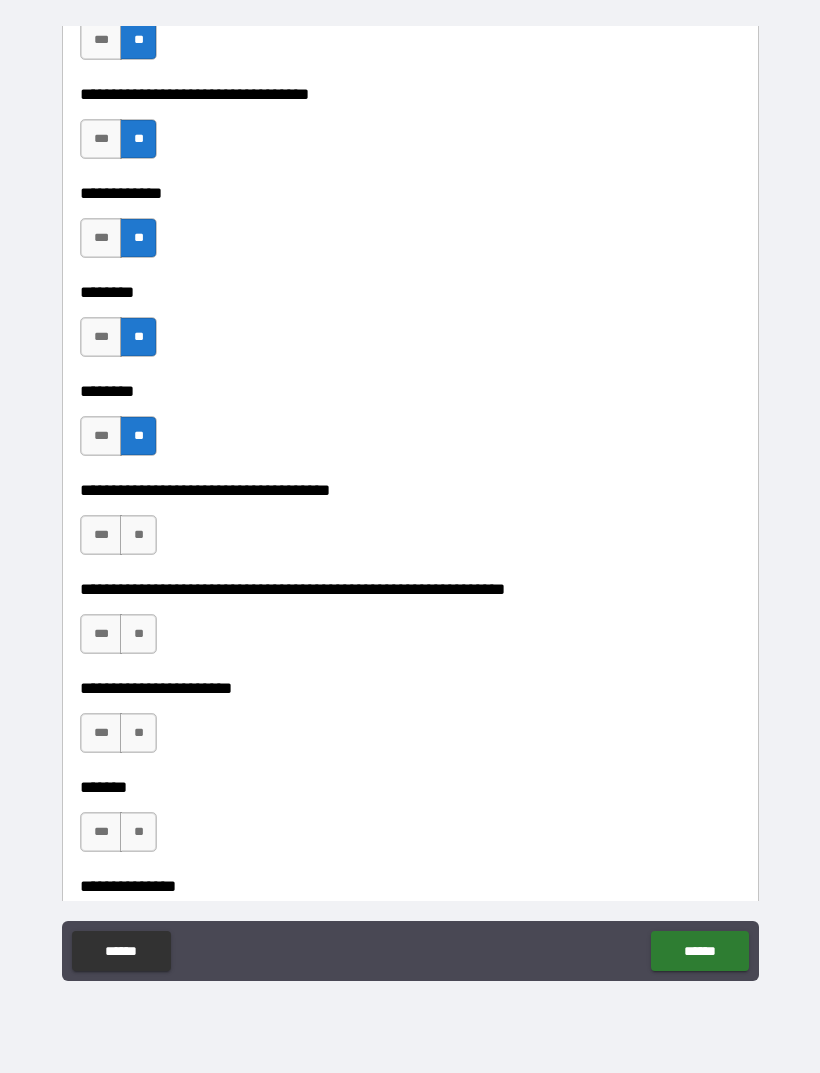 click on "**" at bounding box center [138, 535] 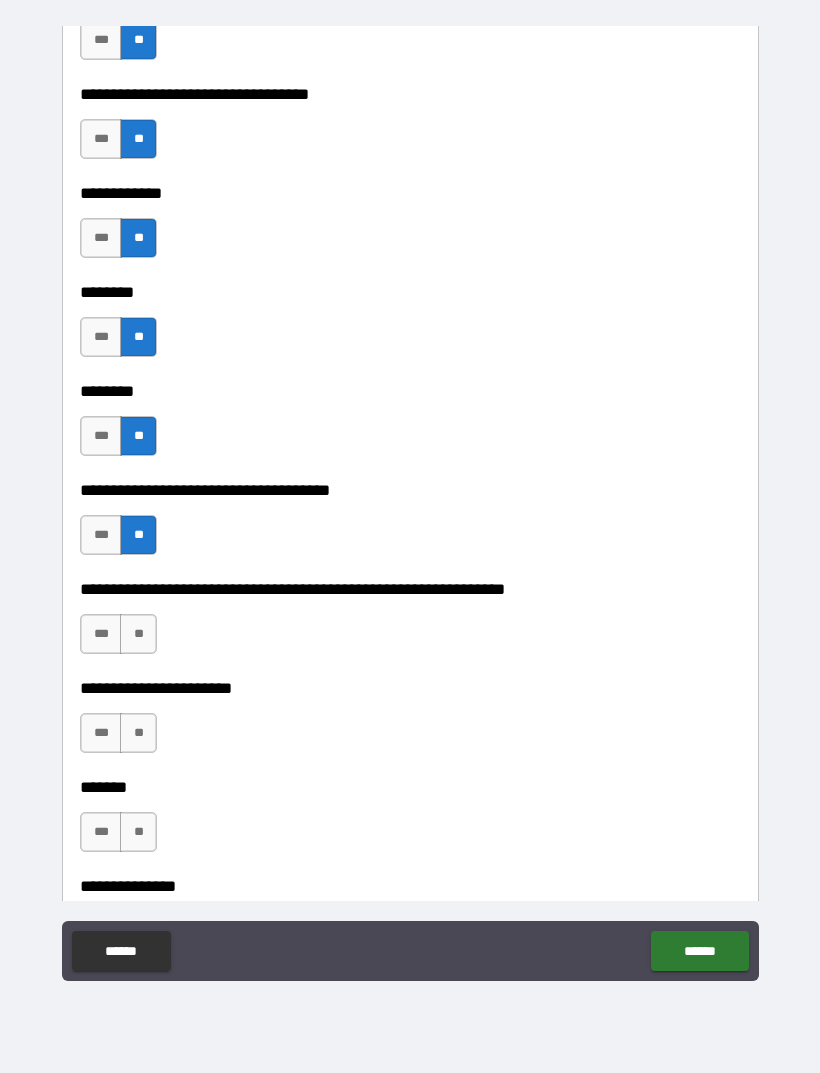 click on "**" at bounding box center (138, 634) 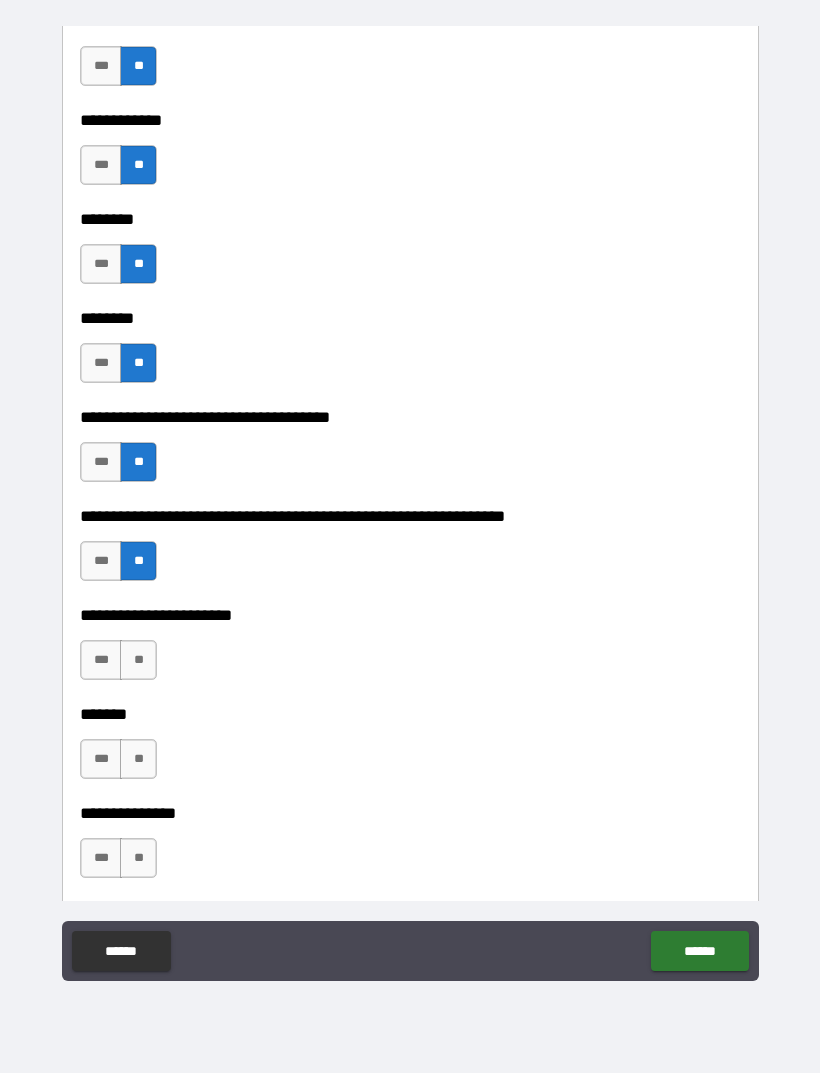 scroll, scrollTop: 8571, scrollLeft: 0, axis: vertical 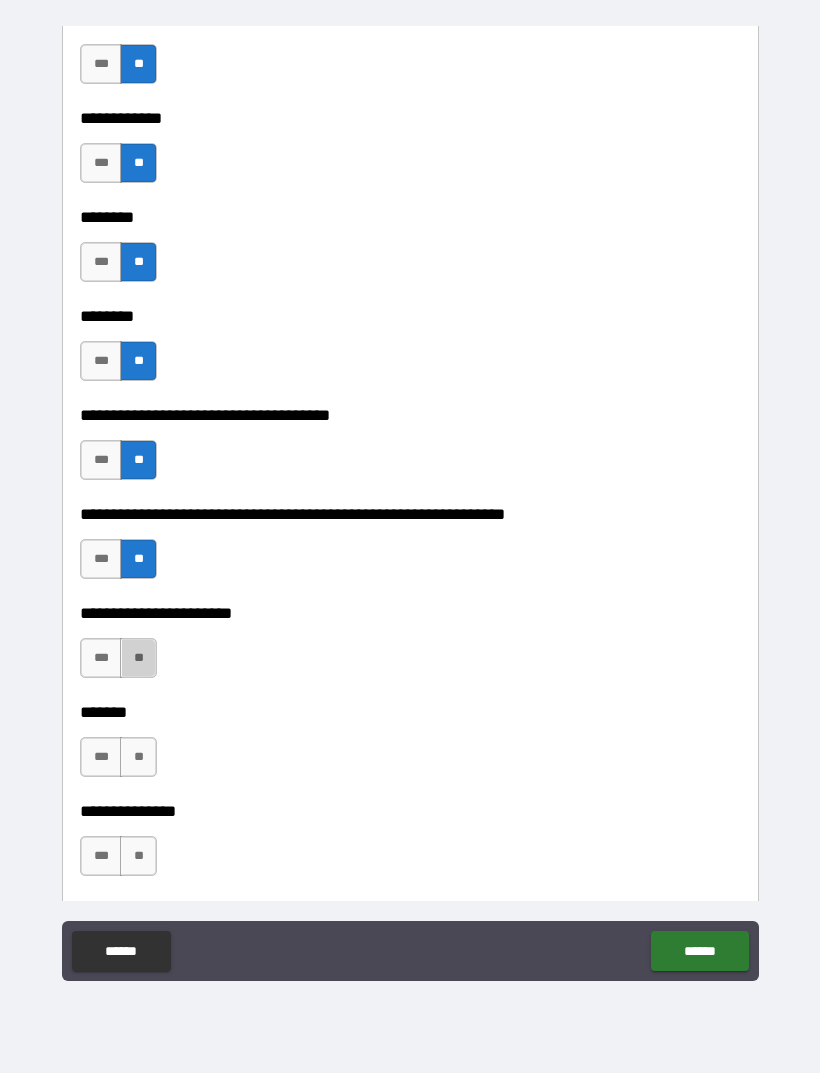 click on "**" at bounding box center (138, 658) 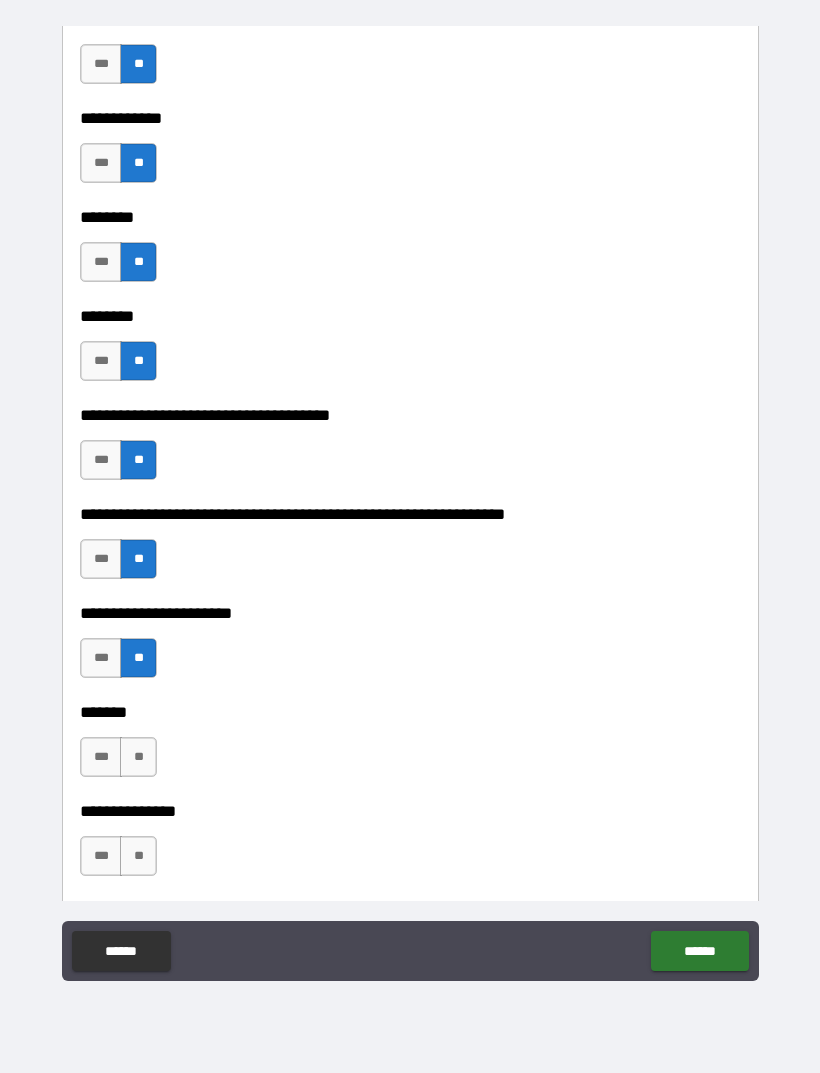 click on "**" at bounding box center (138, 757) 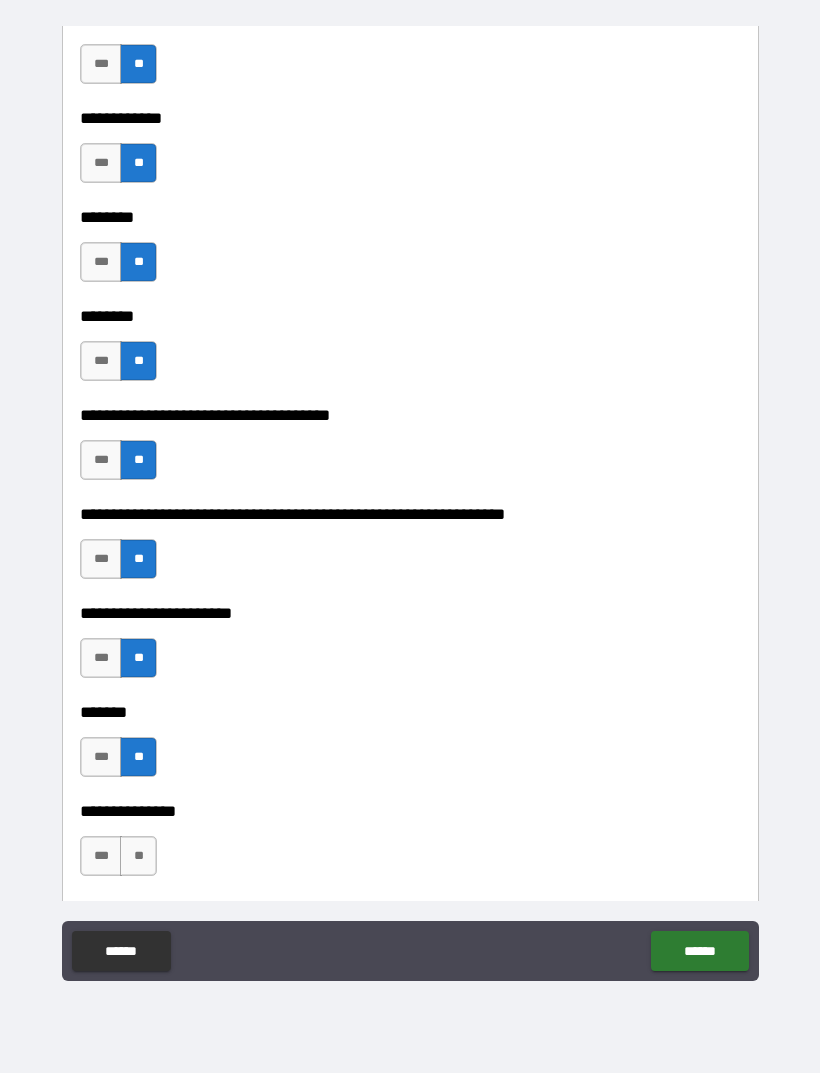 click on "**" at bounding box center (138, 856) 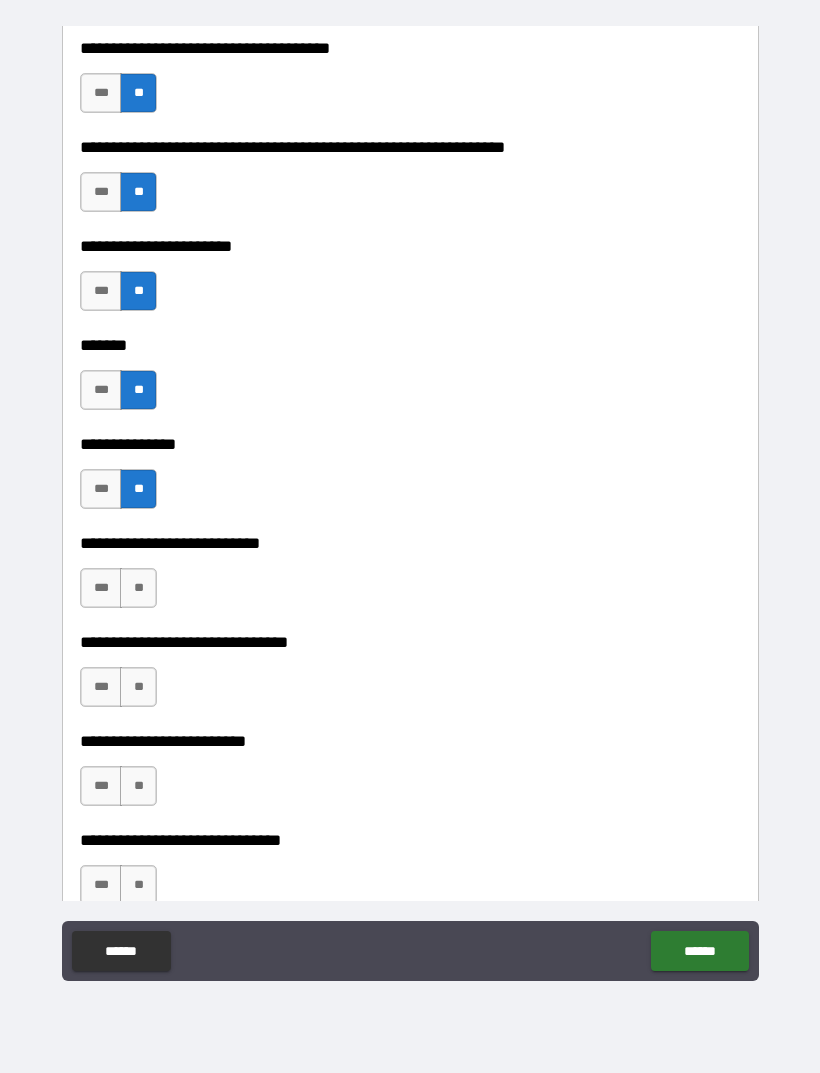 scroll, scrollTop: 8947, scrollLeft: 0, axis: vertical 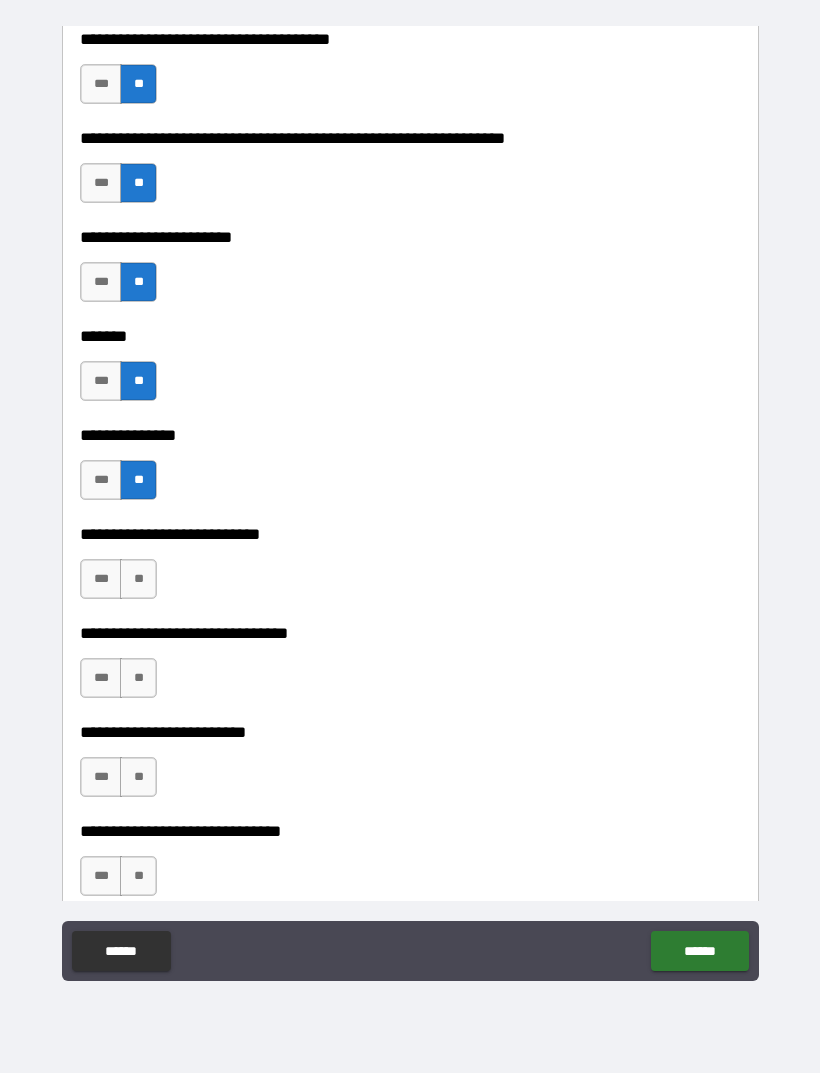 click on "**" at bounding box center [138, 579] 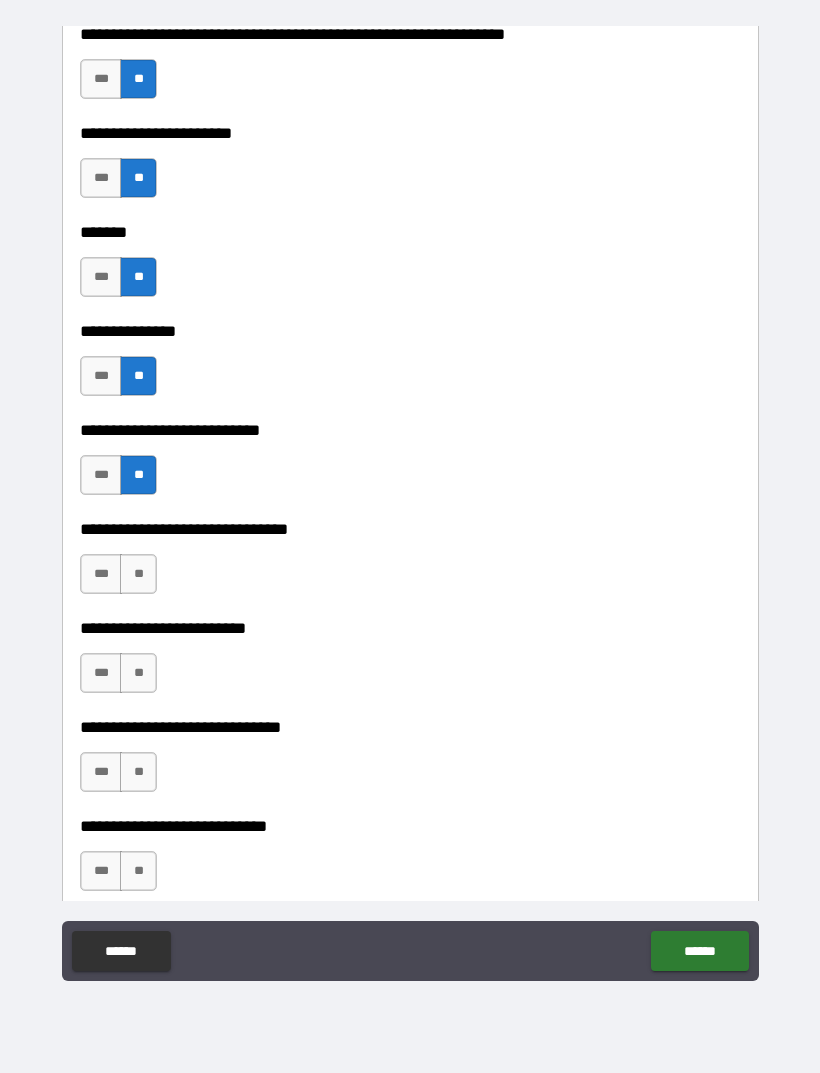scroll, scrollTop: 9084, scrollLeft: 0, axis: vertical 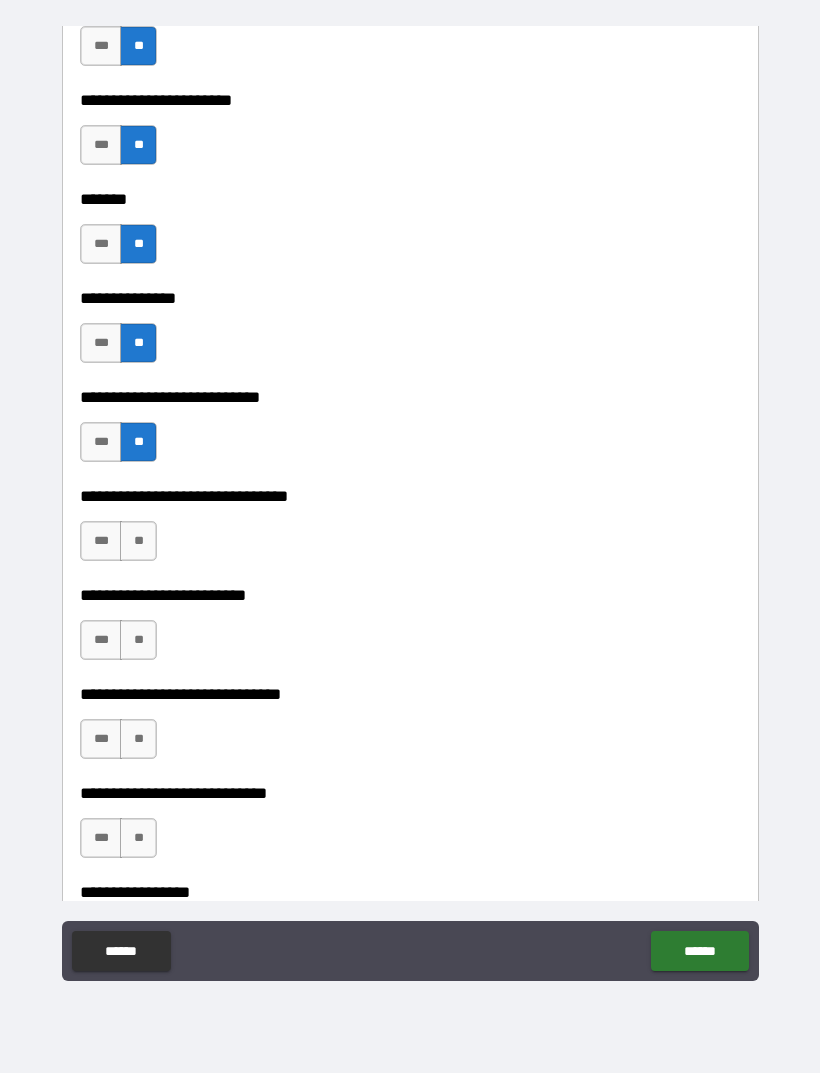 click on "**" at bounding box center [138, 541] 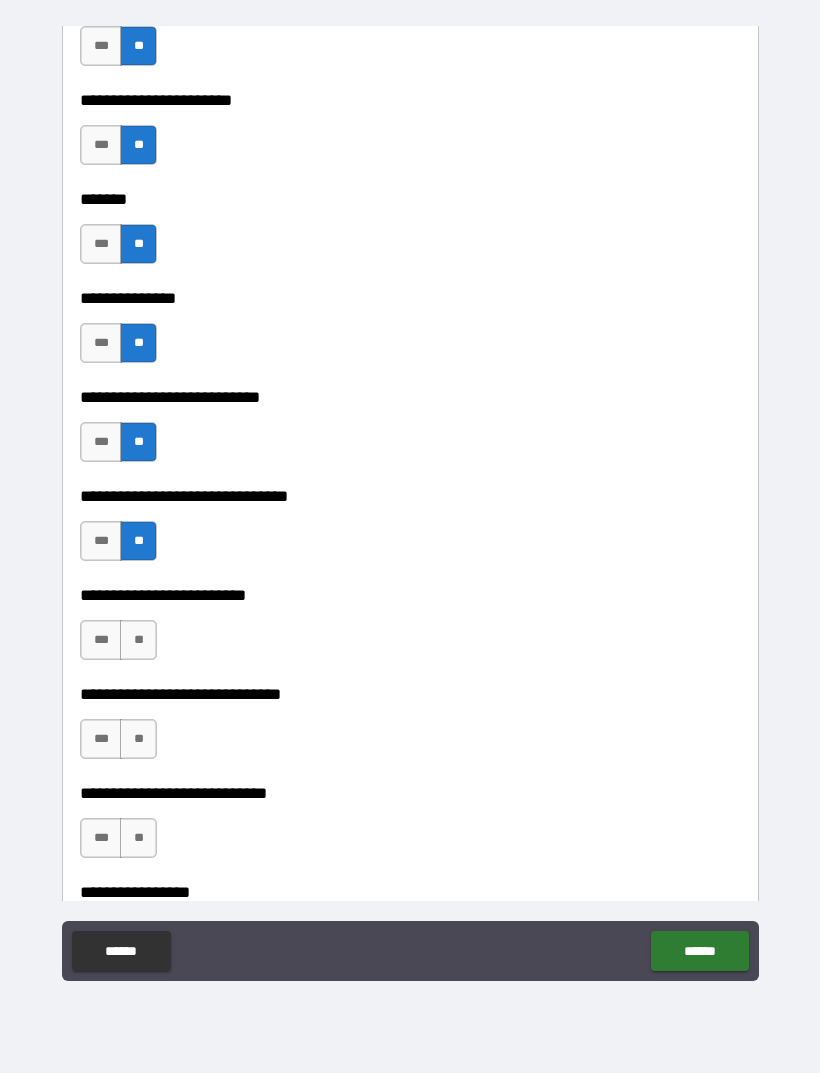 click on "**" at bounding box center [138, 640] 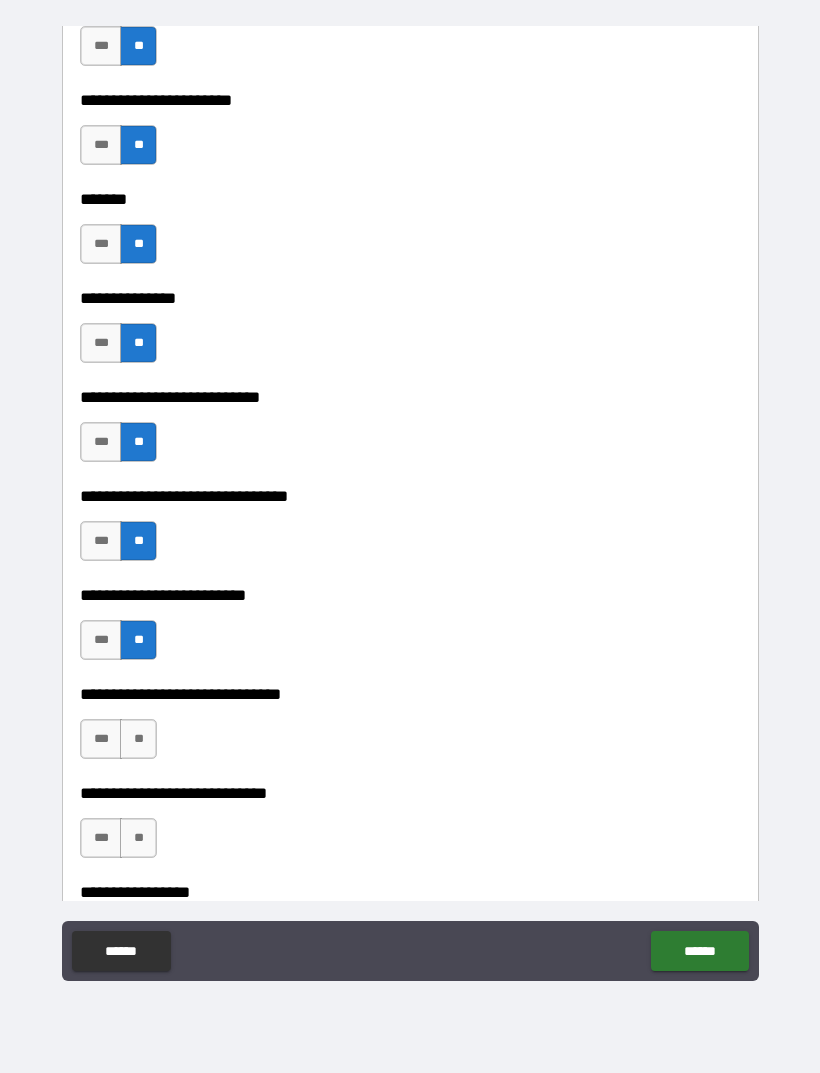 click on "***" at bounding box center [101, 640] 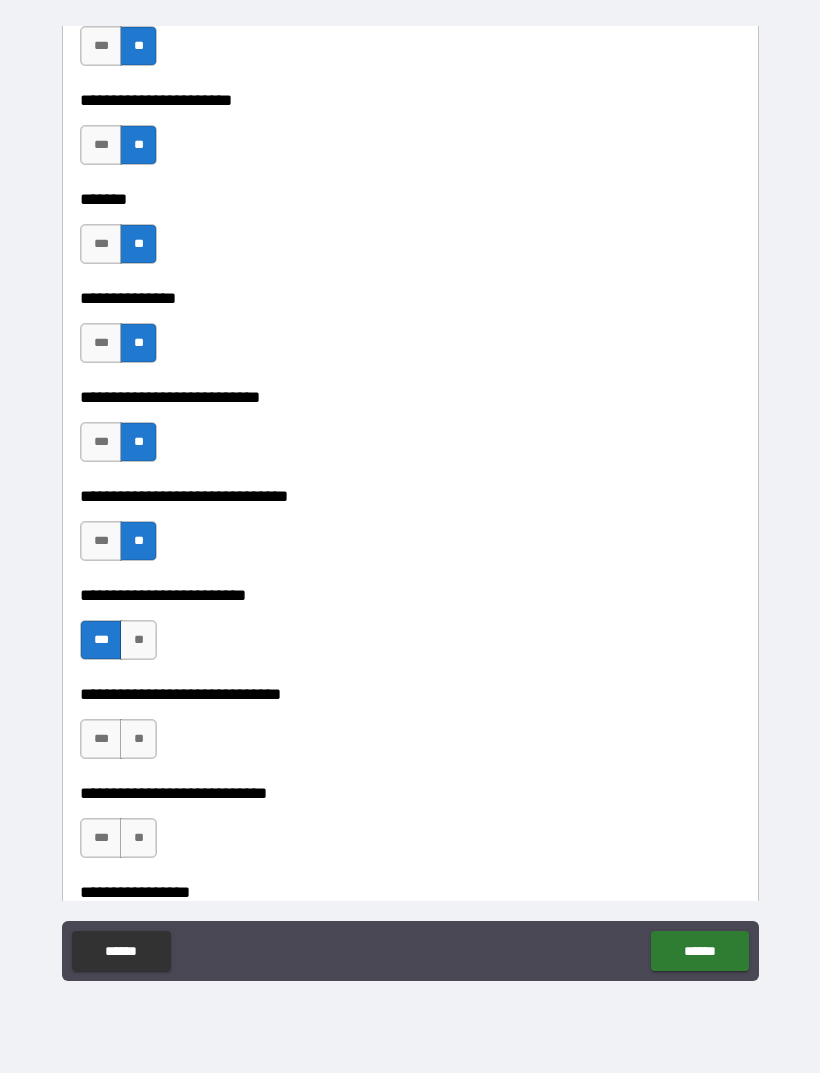 click on "***" at bounding box center (101, 739) 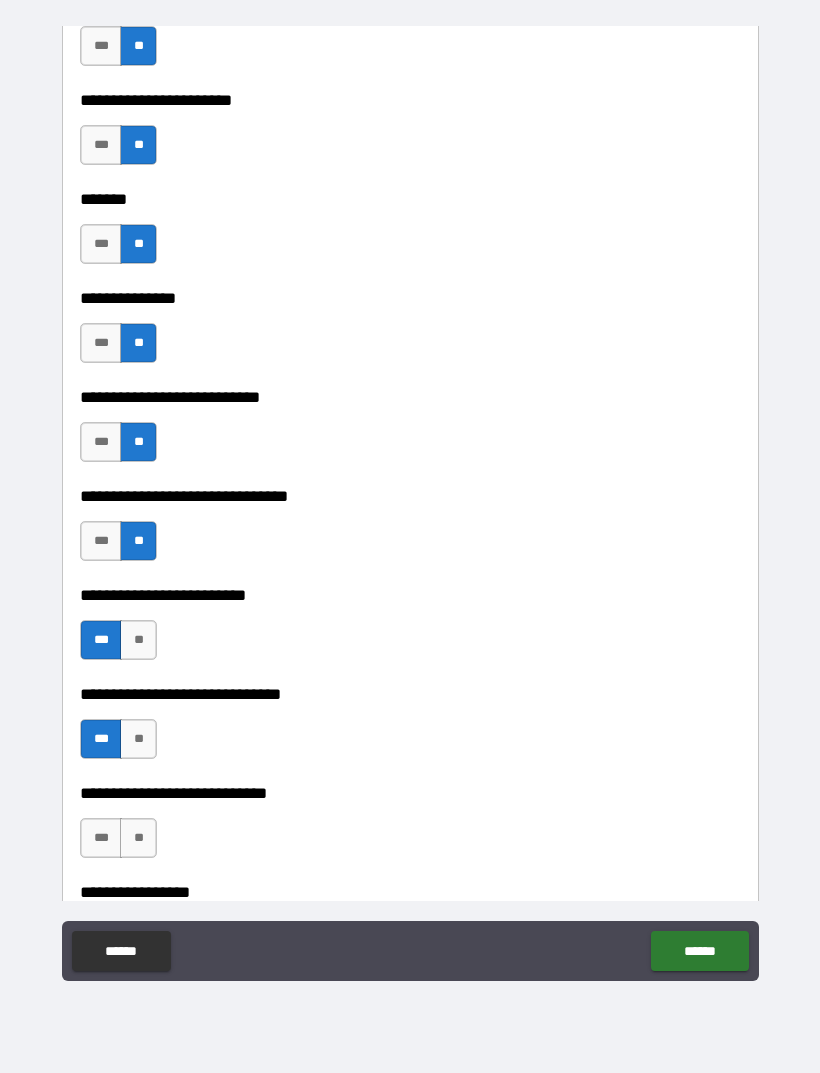 click on "**" at bounding box center (138, 838) 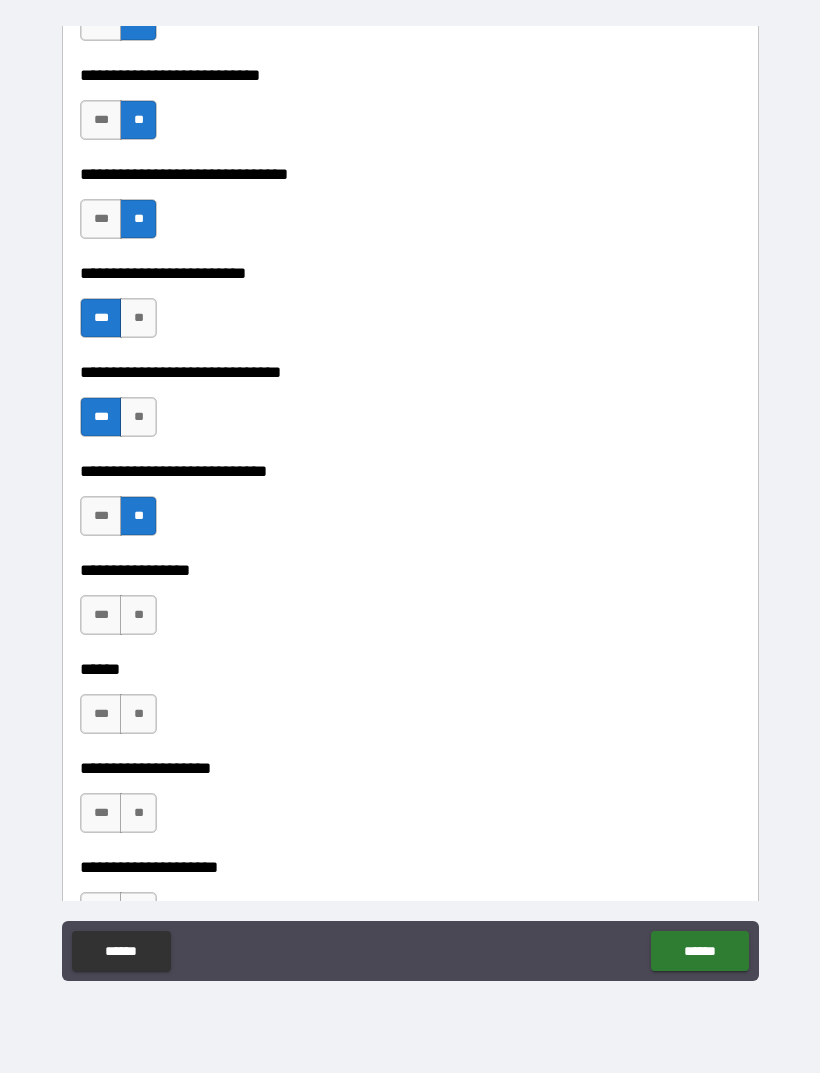 scroll, scrollTop: 9424, scrollLeft: 0, axis: vertical 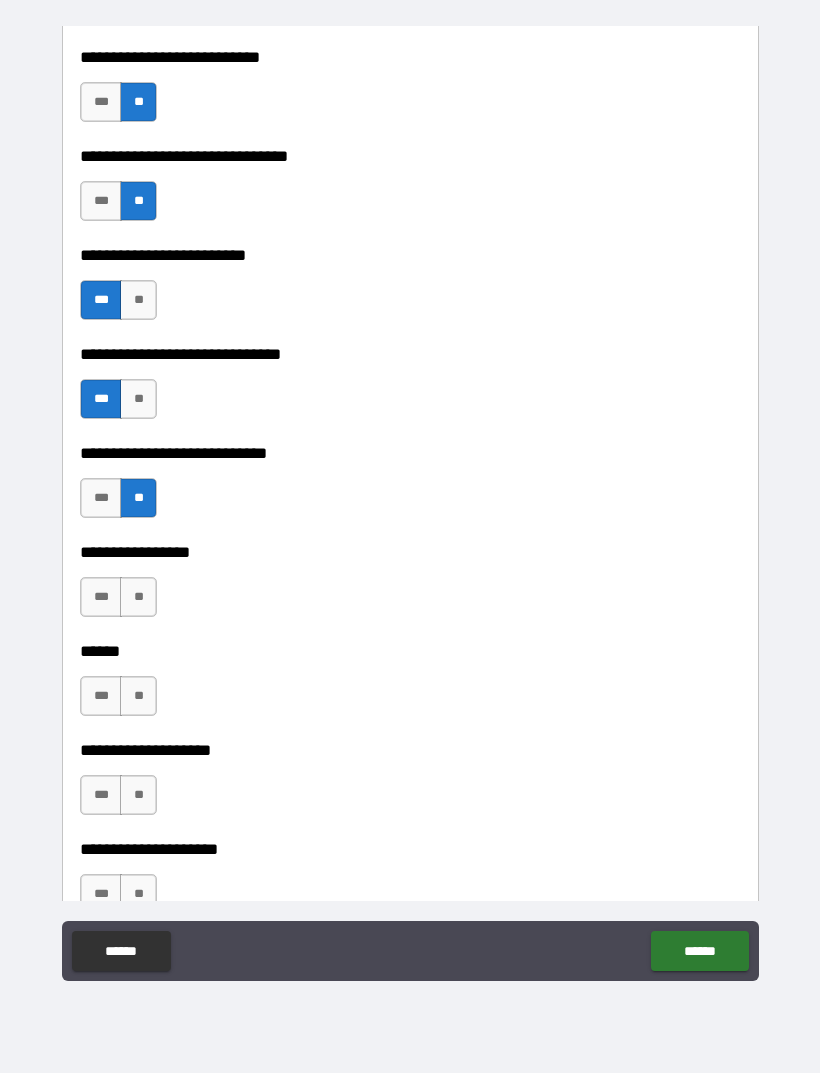 click on "**" at bounding box center [138, 597] 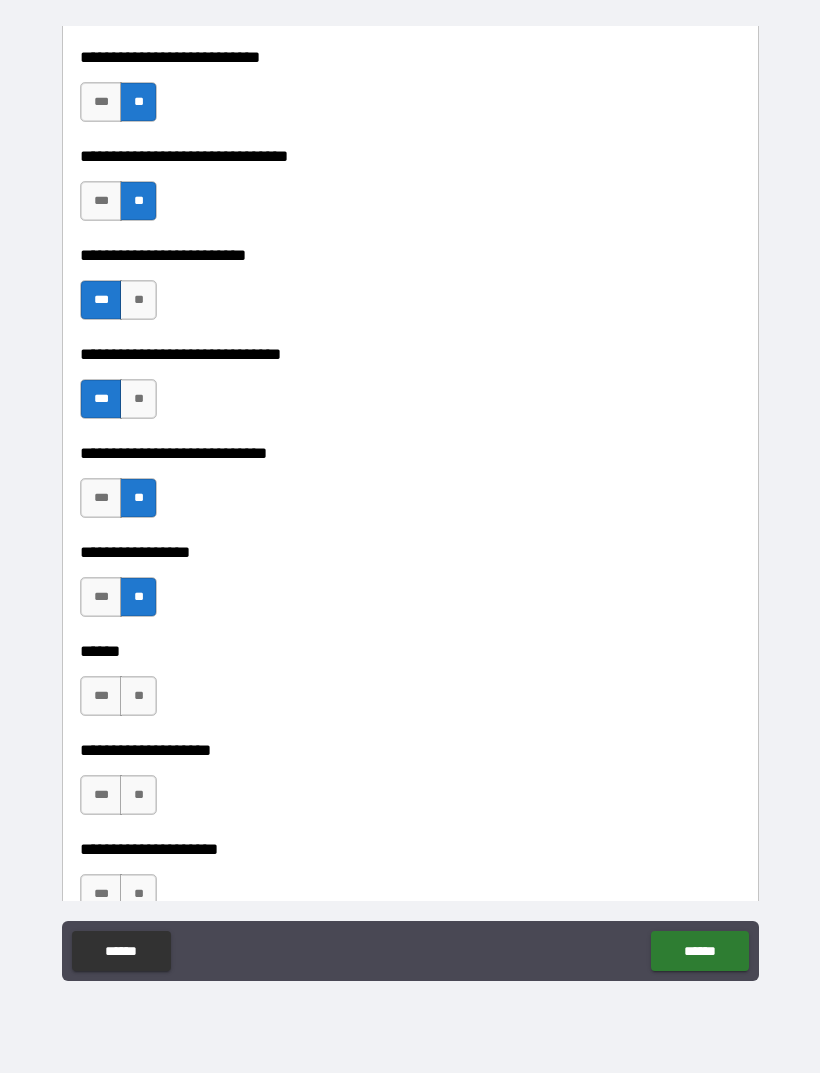 click on "**" at bounding box center [138, 696] 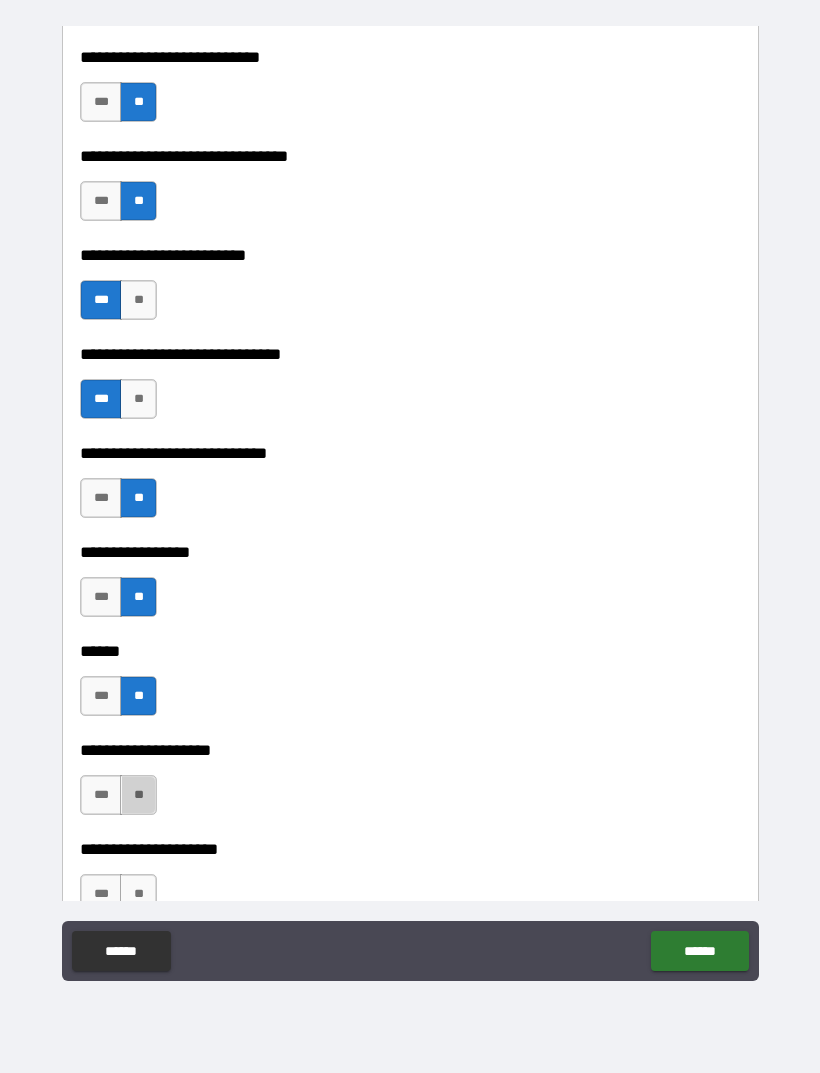 click on "**" at bounding box center [138, 795] 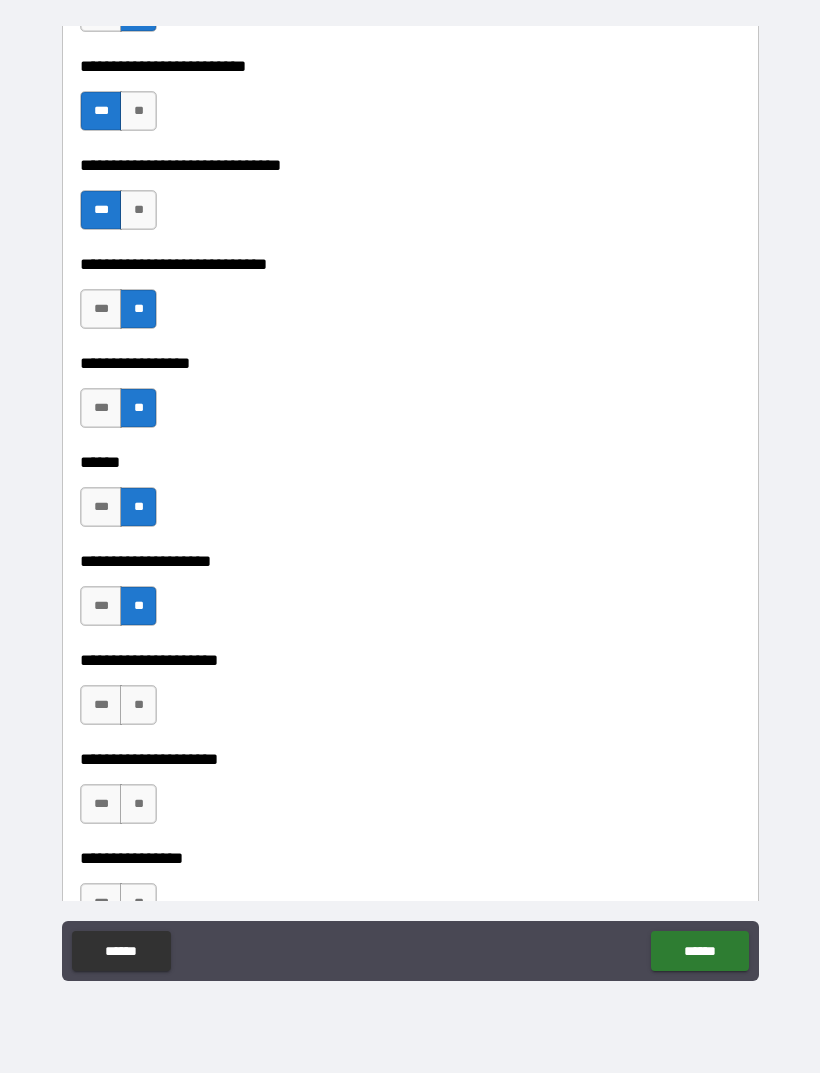 scroll, scrollTop: 9622, scrollLeft: 0, axis: vertical 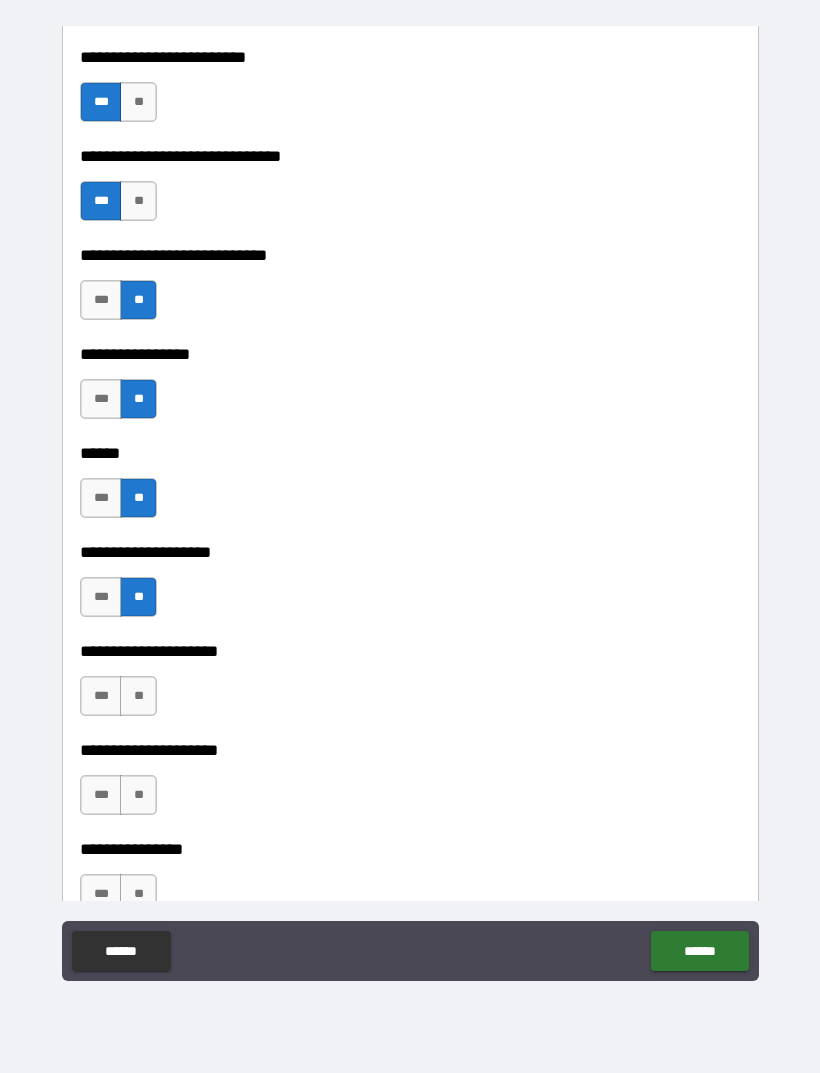 click on "**" at bounding box center [138, 696] 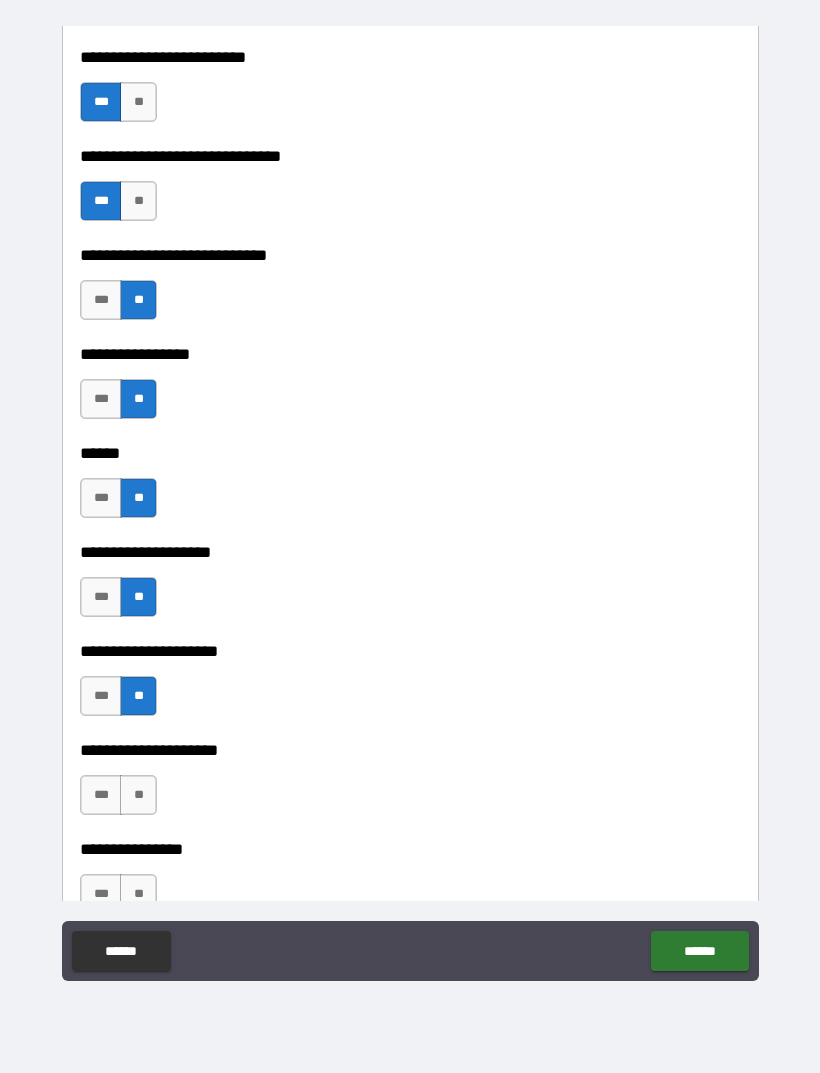 click on "**" at bounding box center [138, 795] 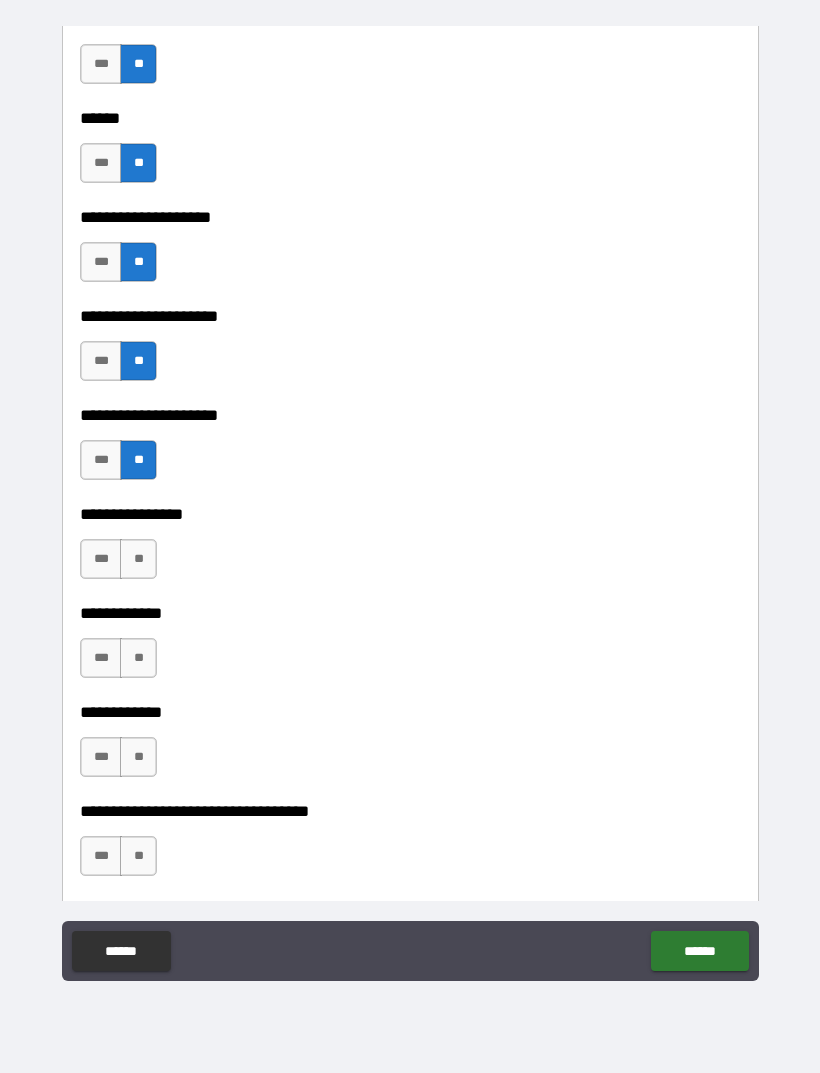 scroll, scrollTop: 9956, scrollLeft: 0, axis: vertical 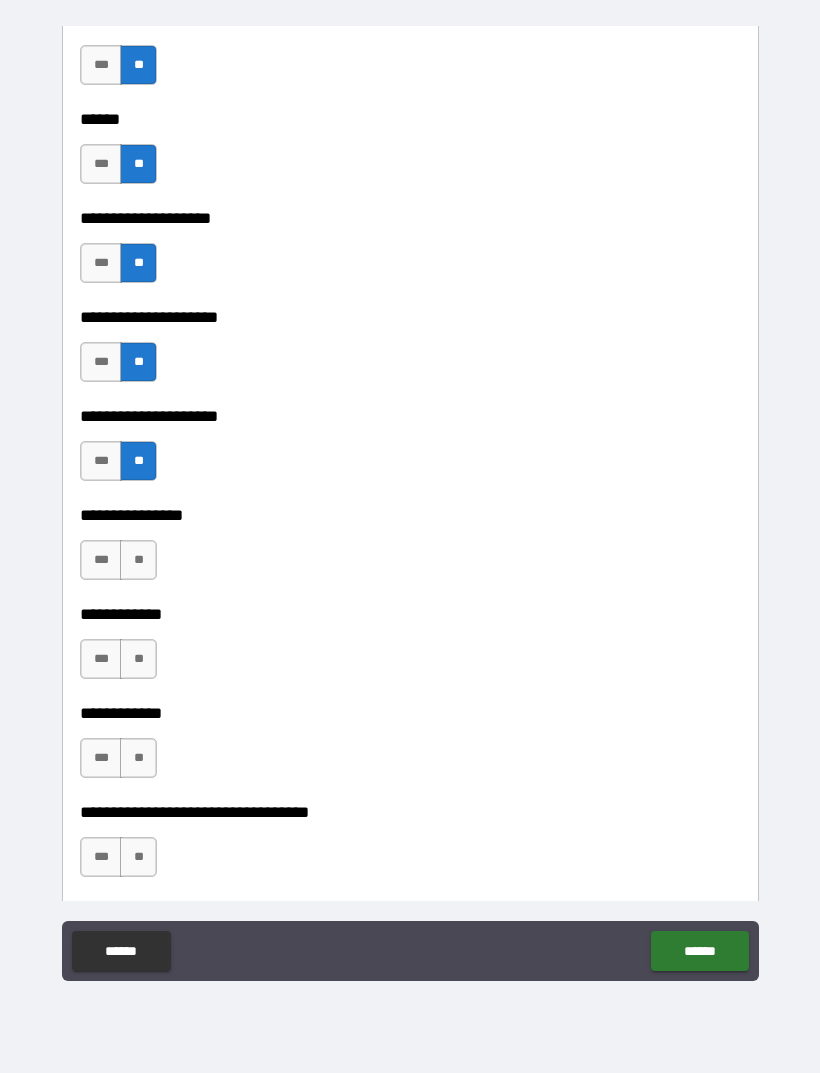click on "**" at bounding box center (138, 560) 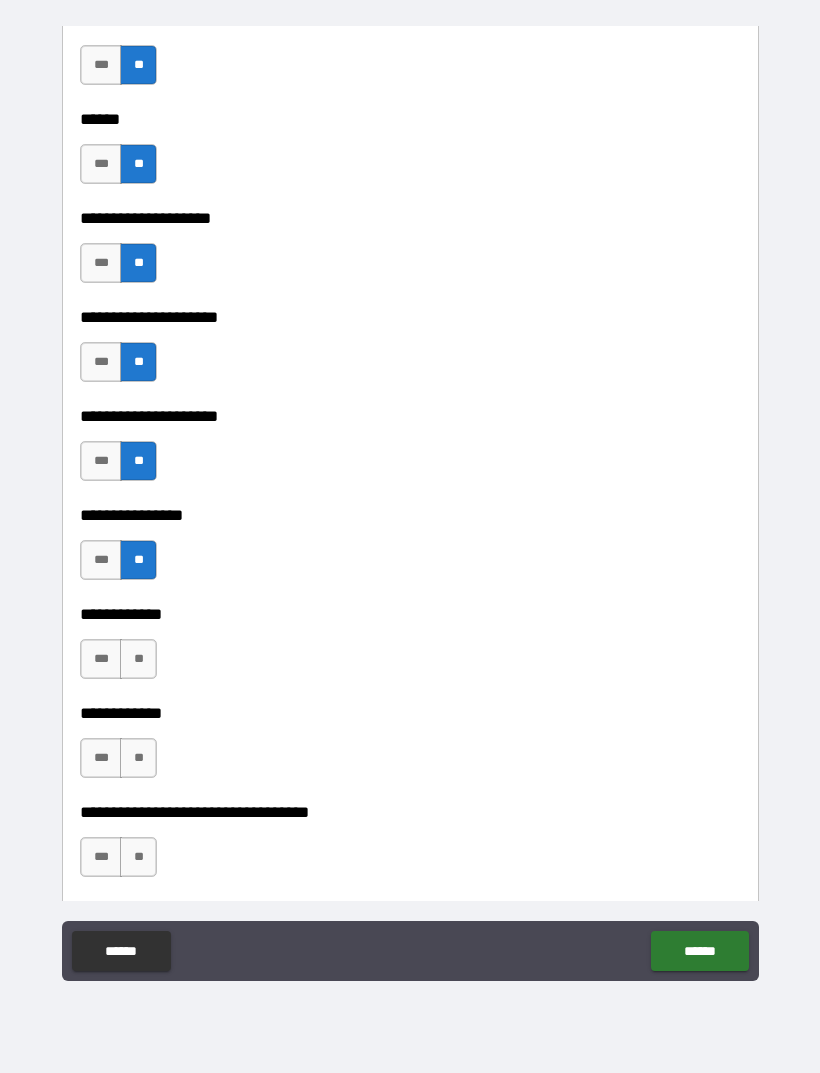 click on "**" at bounding box center (138, 659) 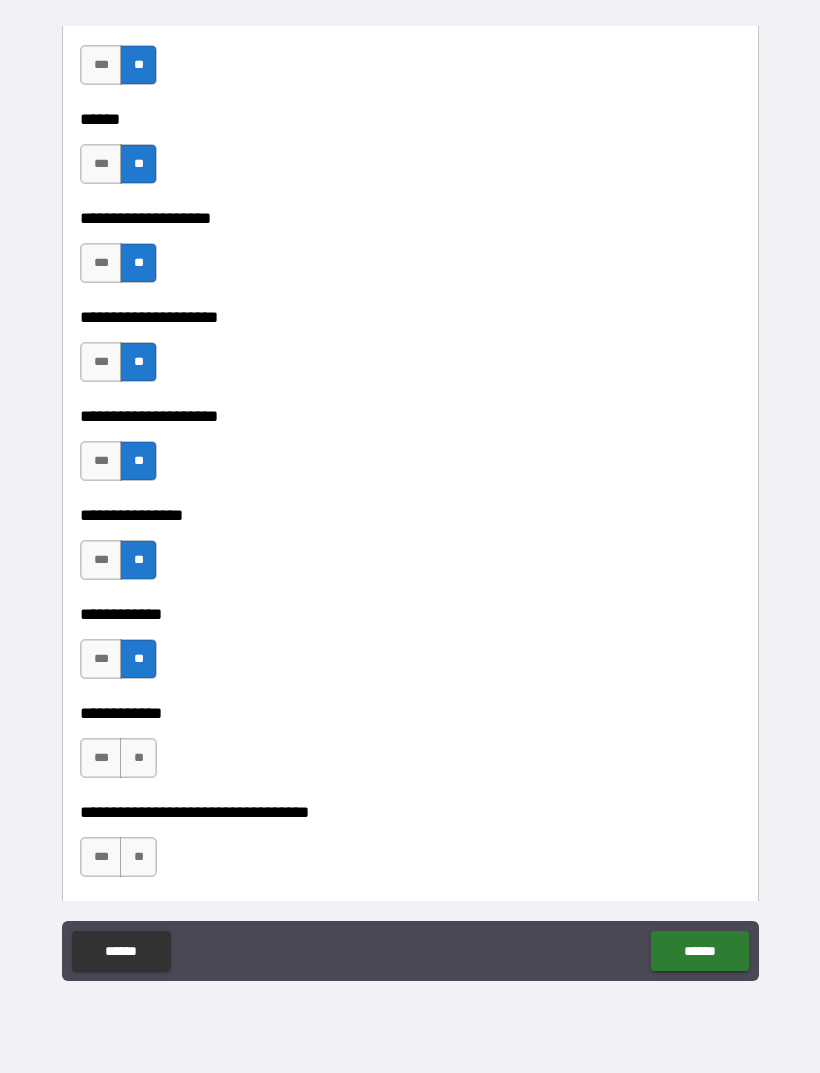 click on "**" at bounding box center (138, 758) 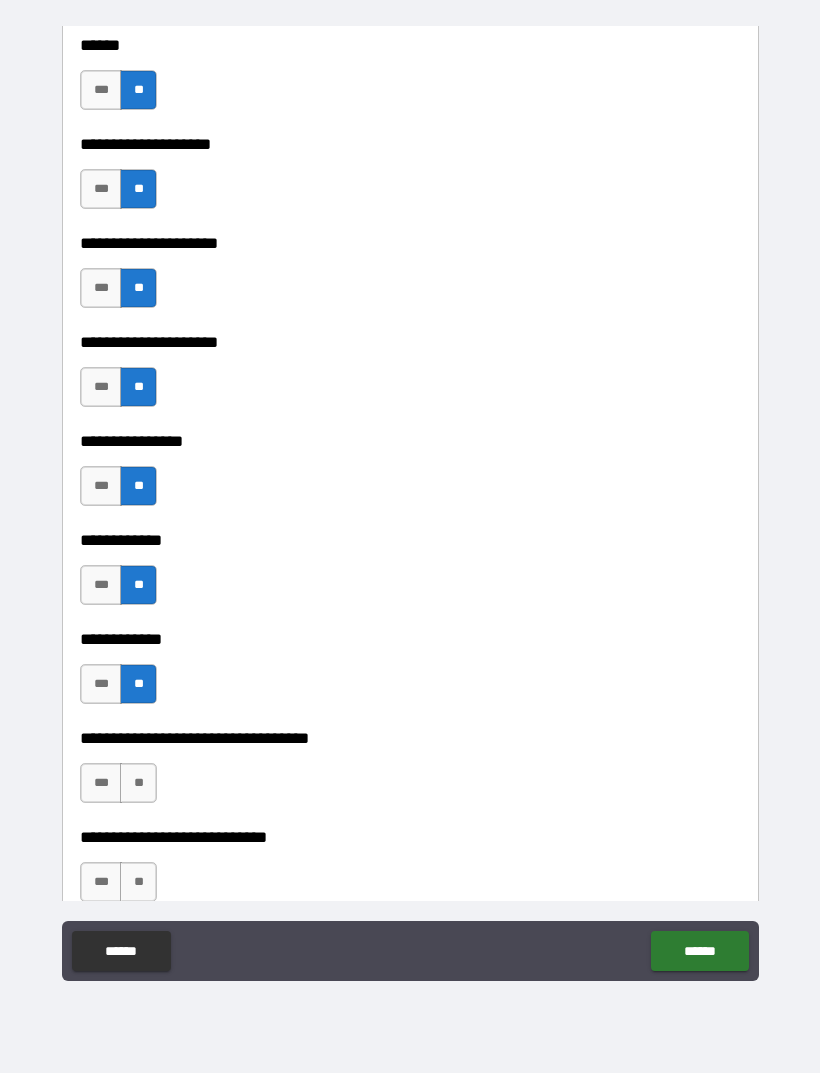 scroll, scrollTop: 10124, scrollLeft: 0, axis: vertical 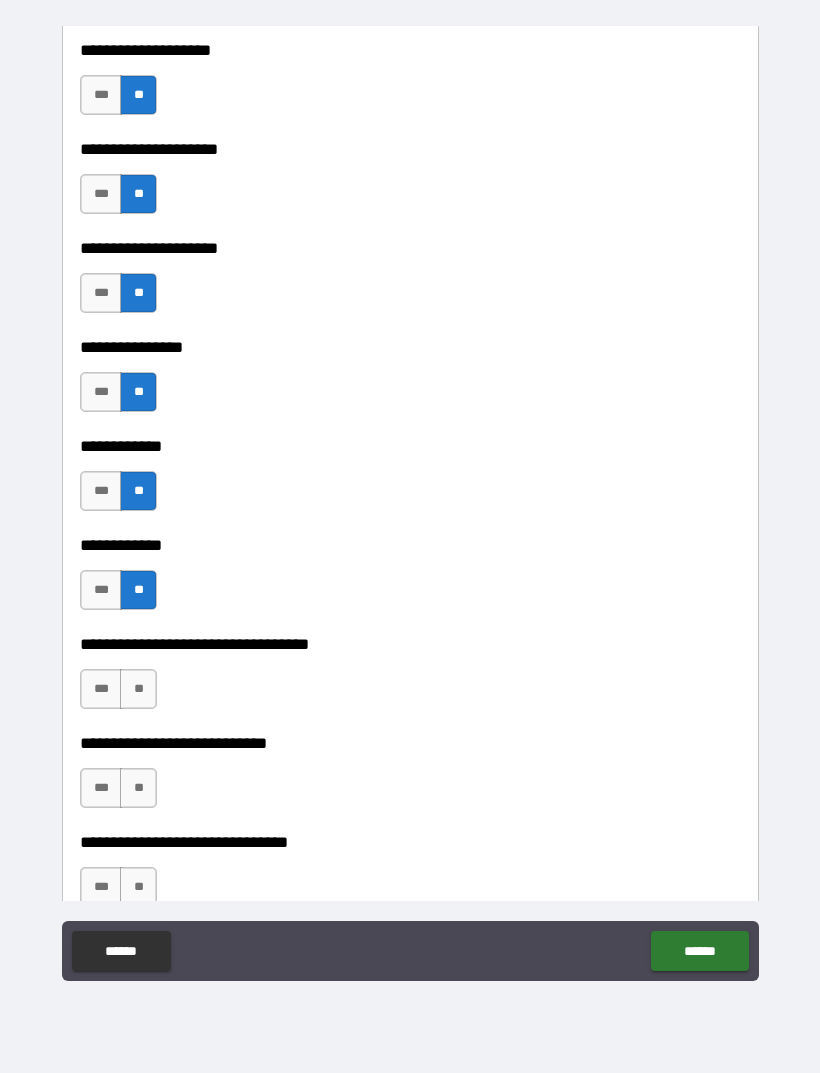 click on "**" at bounding box center (138, 689) 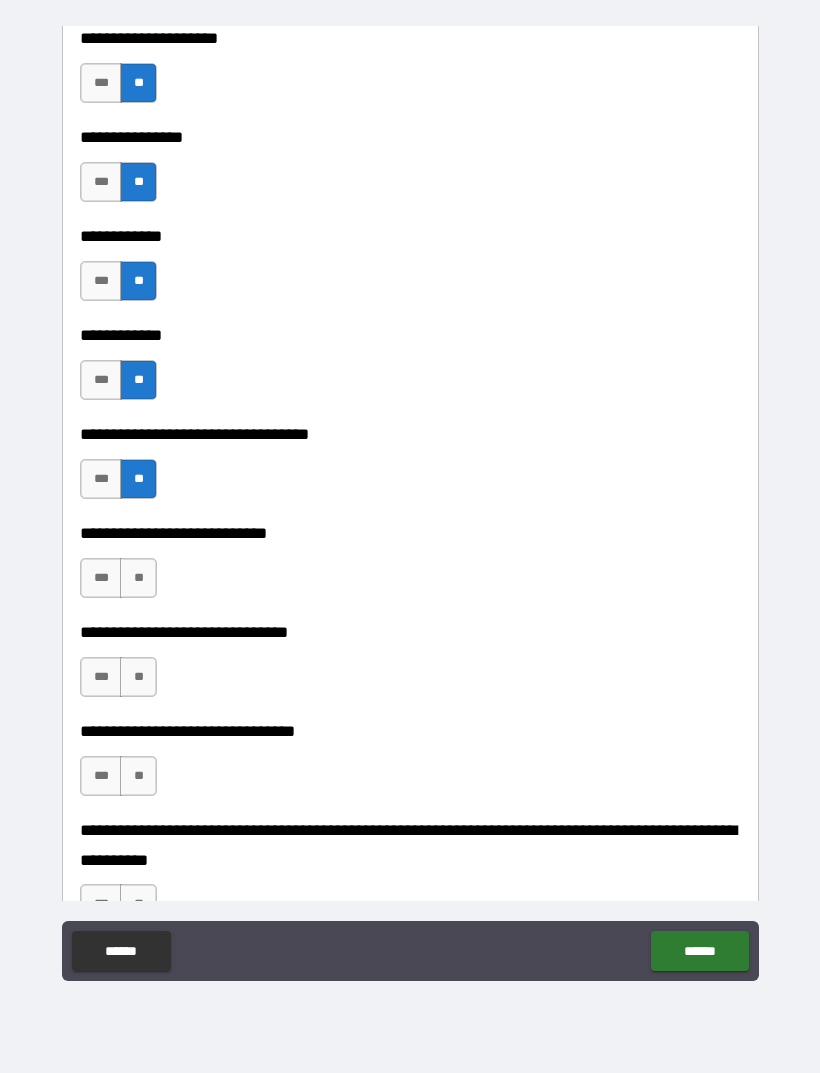 scroll, scrollTop: 10335, scrollLeft: 0, axis: vertical 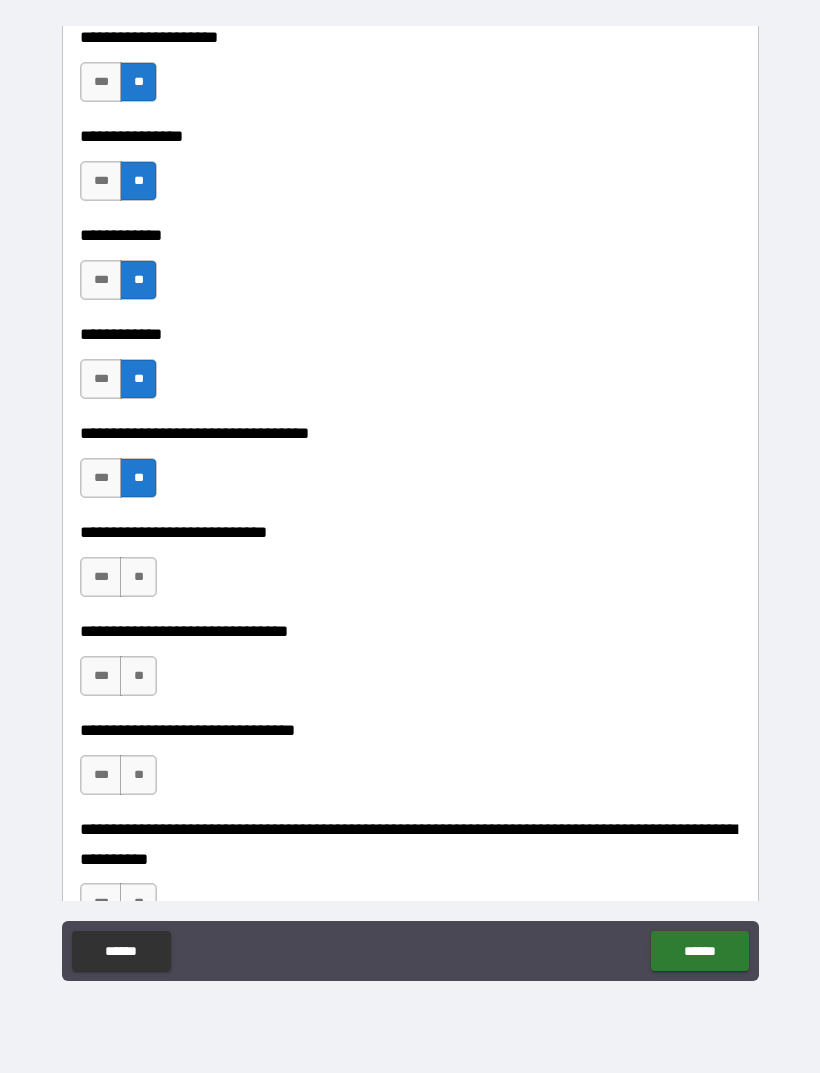 click on "**" at bounding box center (138, 577) 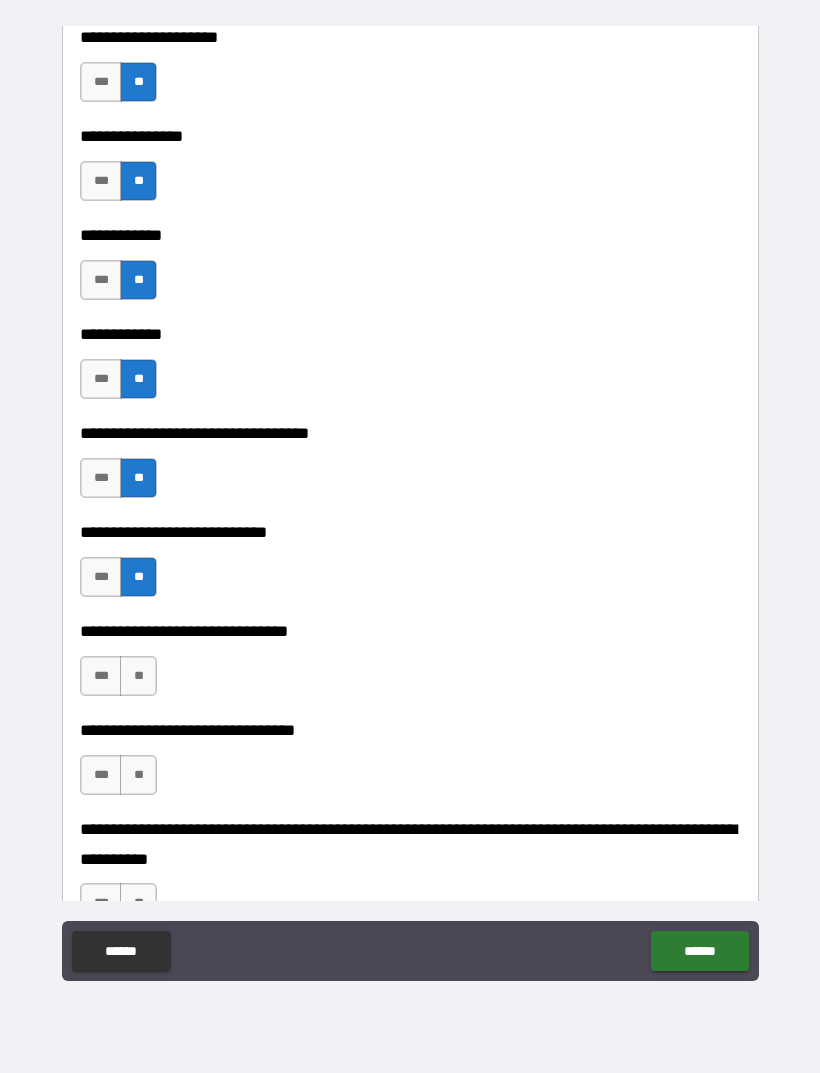 click on "**" at bounding box center [138, 676] 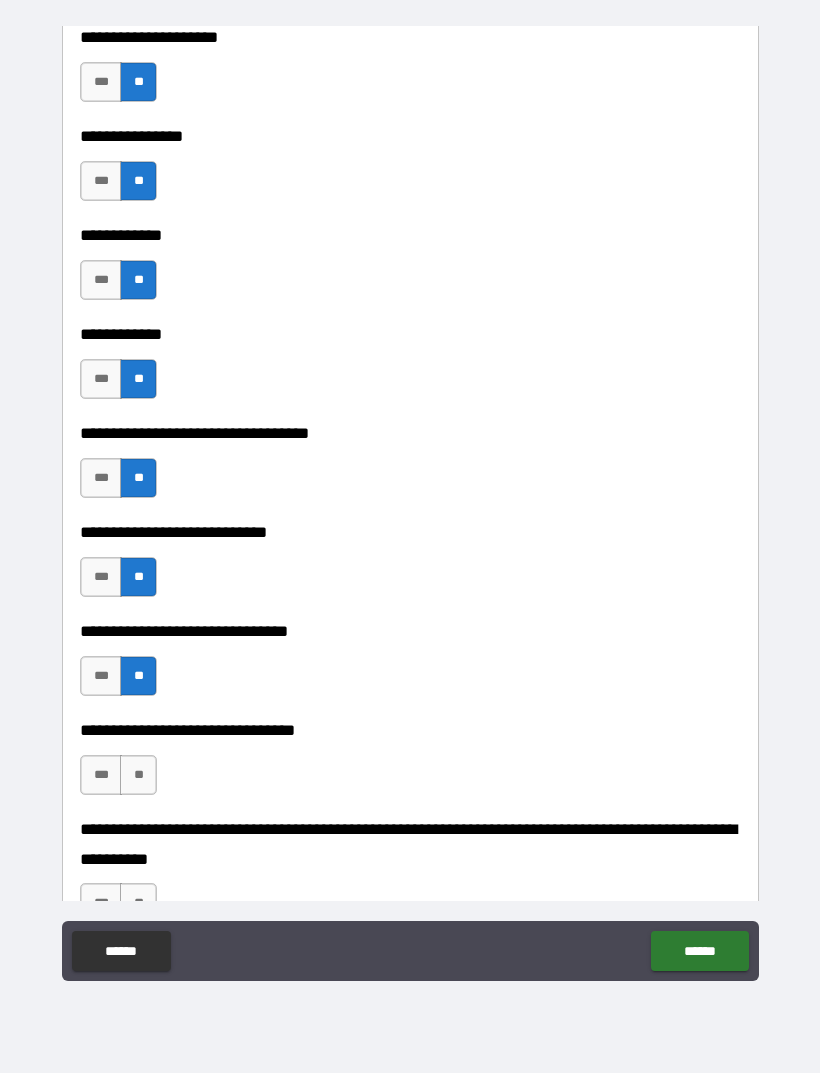 click on "**" at bounding box center (138, 775) 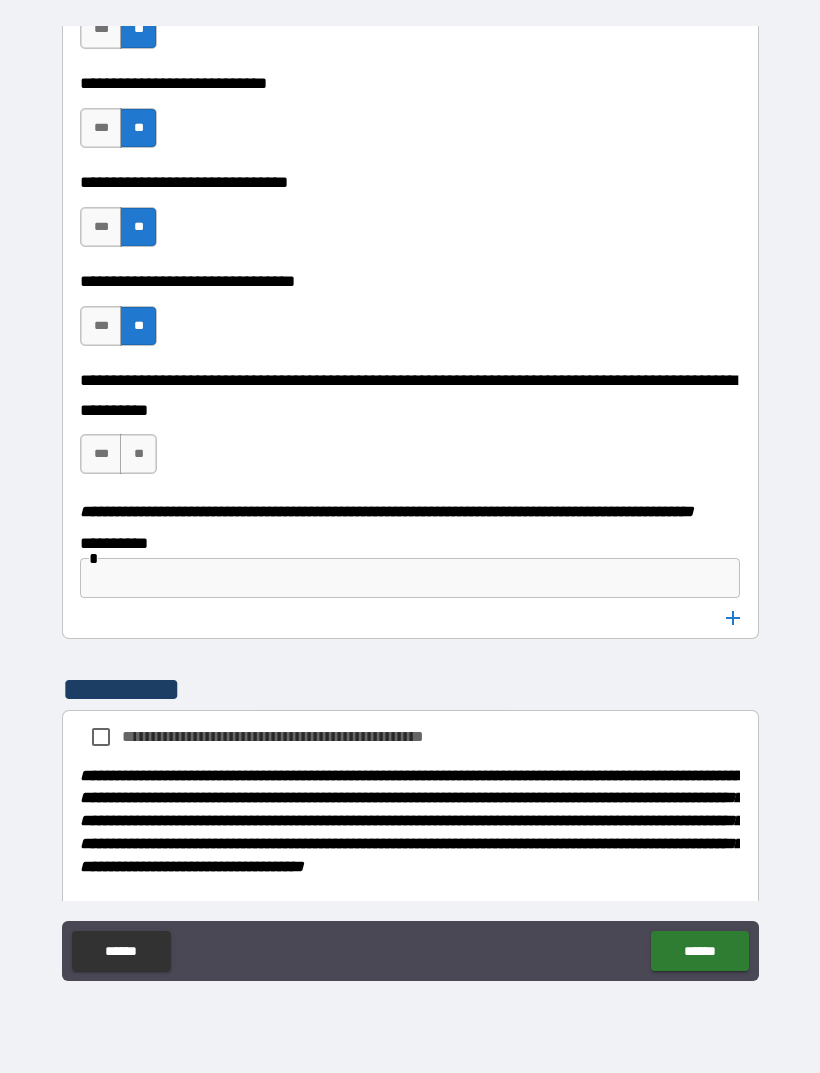 scroll, scrollTop: 10779, scrollLeft: 0, axis: vertical 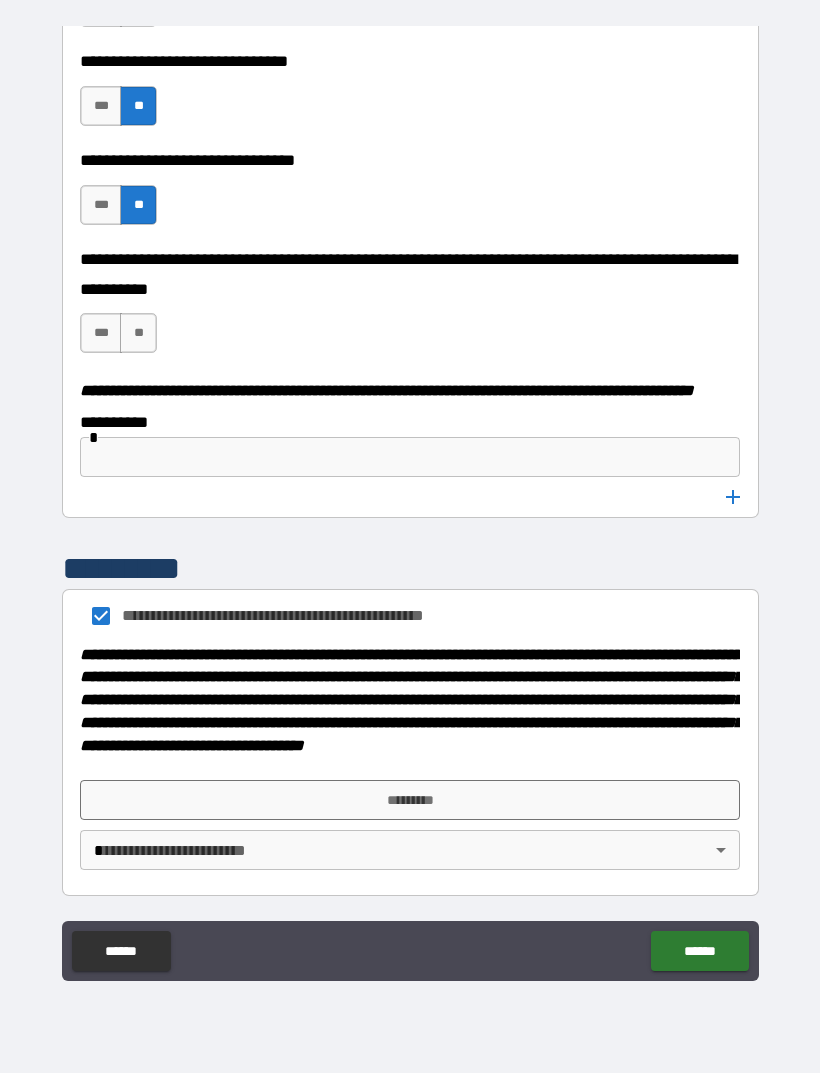click on "*********" at bounding box center [410, 800] 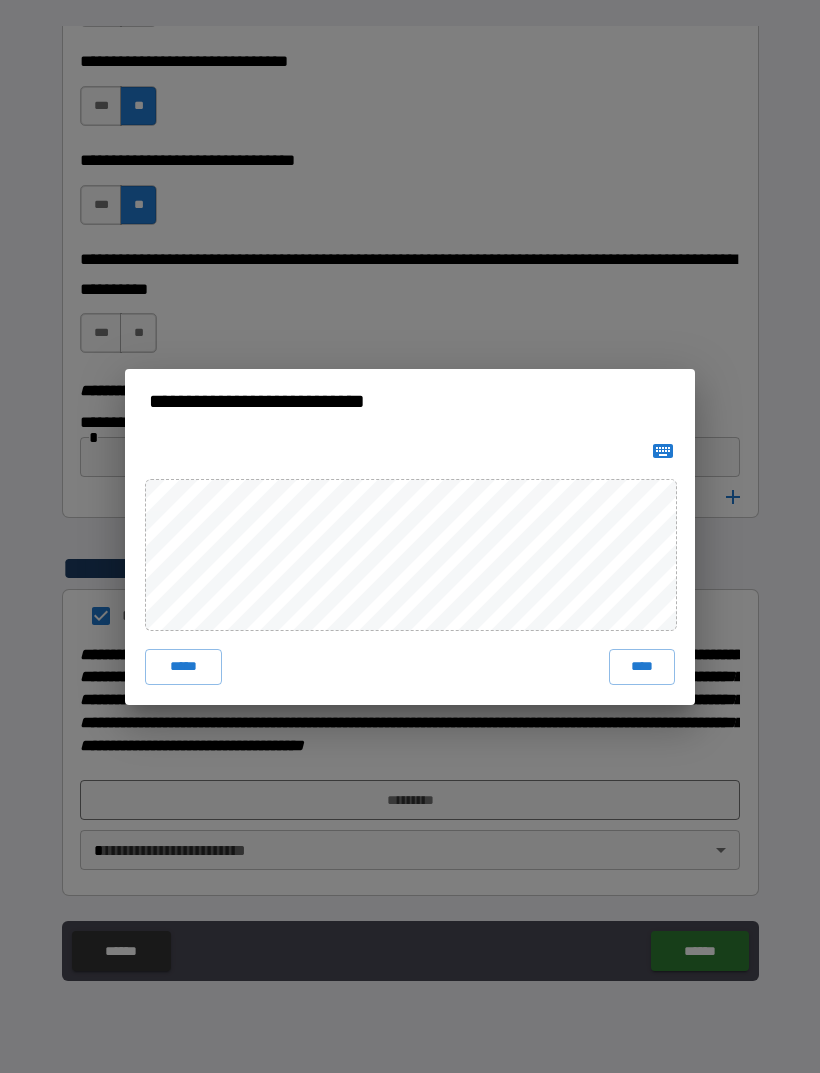 click on "****" at bounding box center [642, 667] 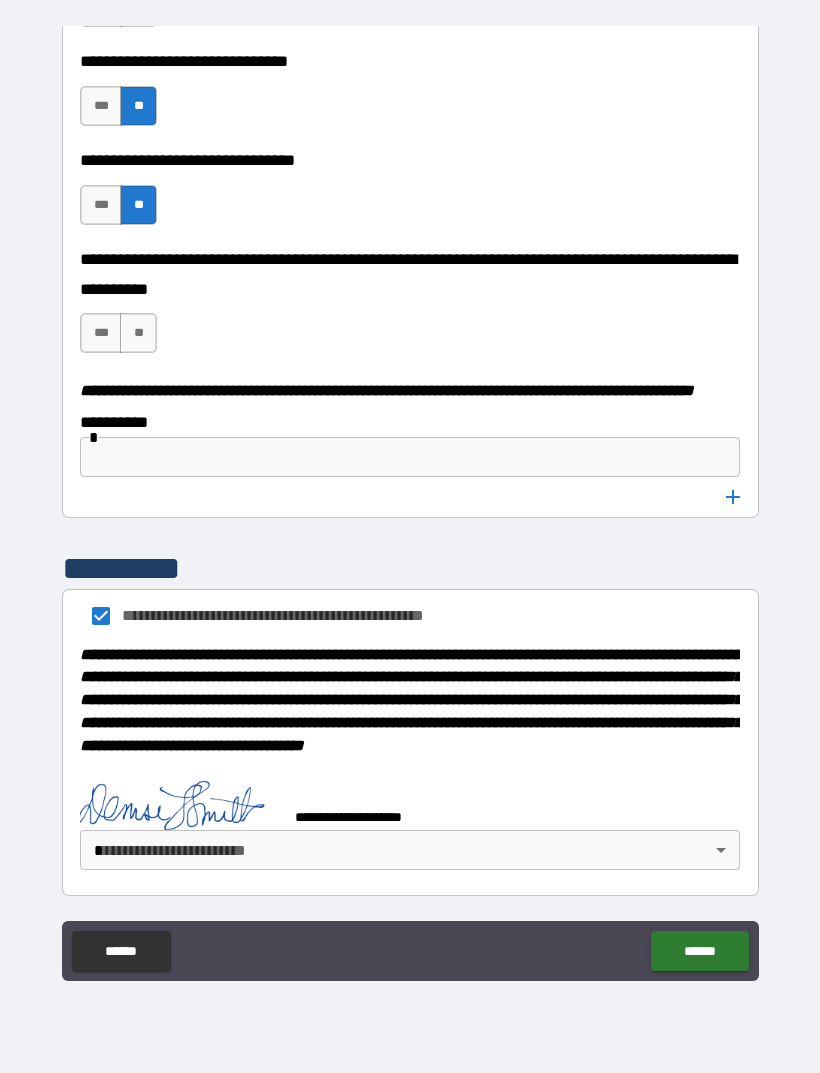scroll, scrollTop: 10951, scrollLeft: 0, axis: vertical 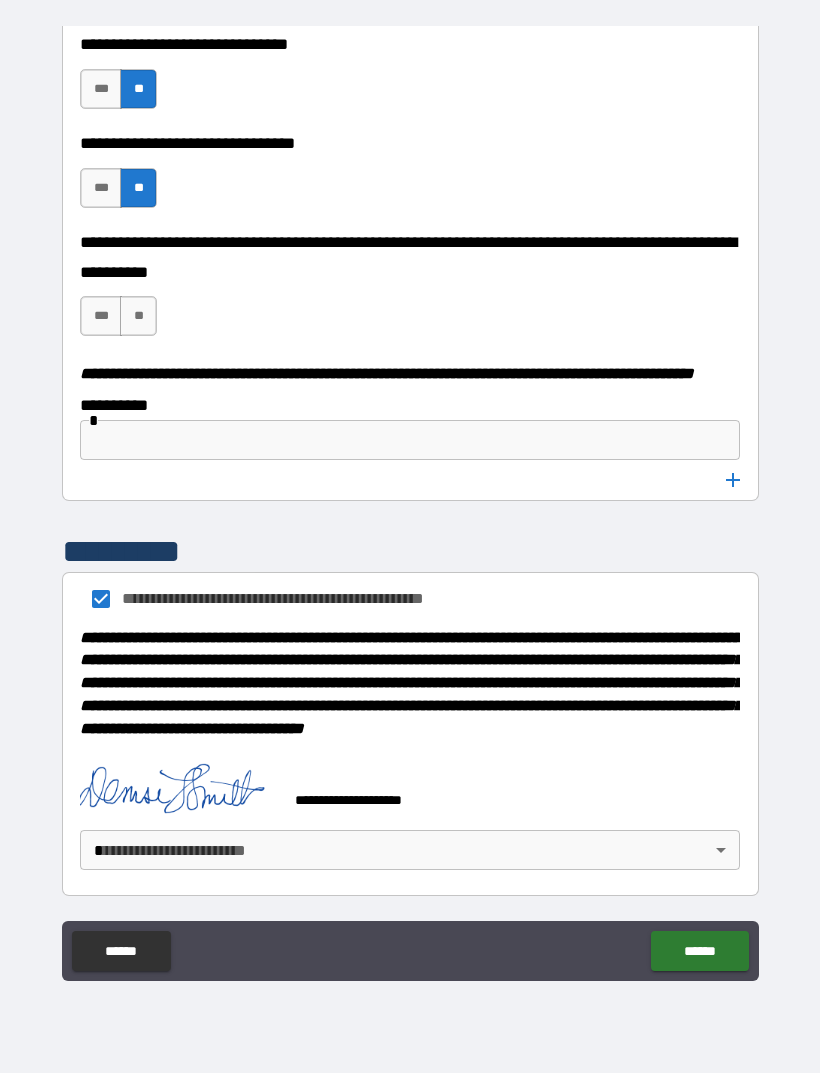 click on "**********" at bounding box center [410, 504] 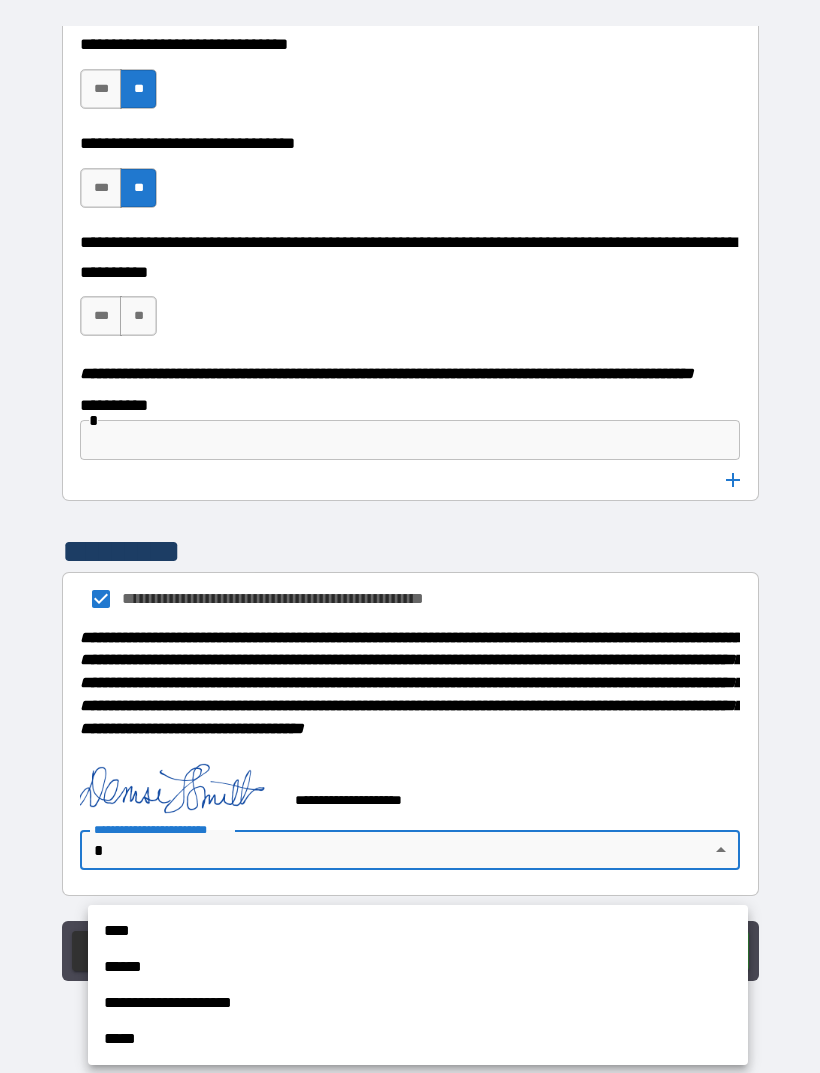 click on "****" at bounding box center (418, 931) 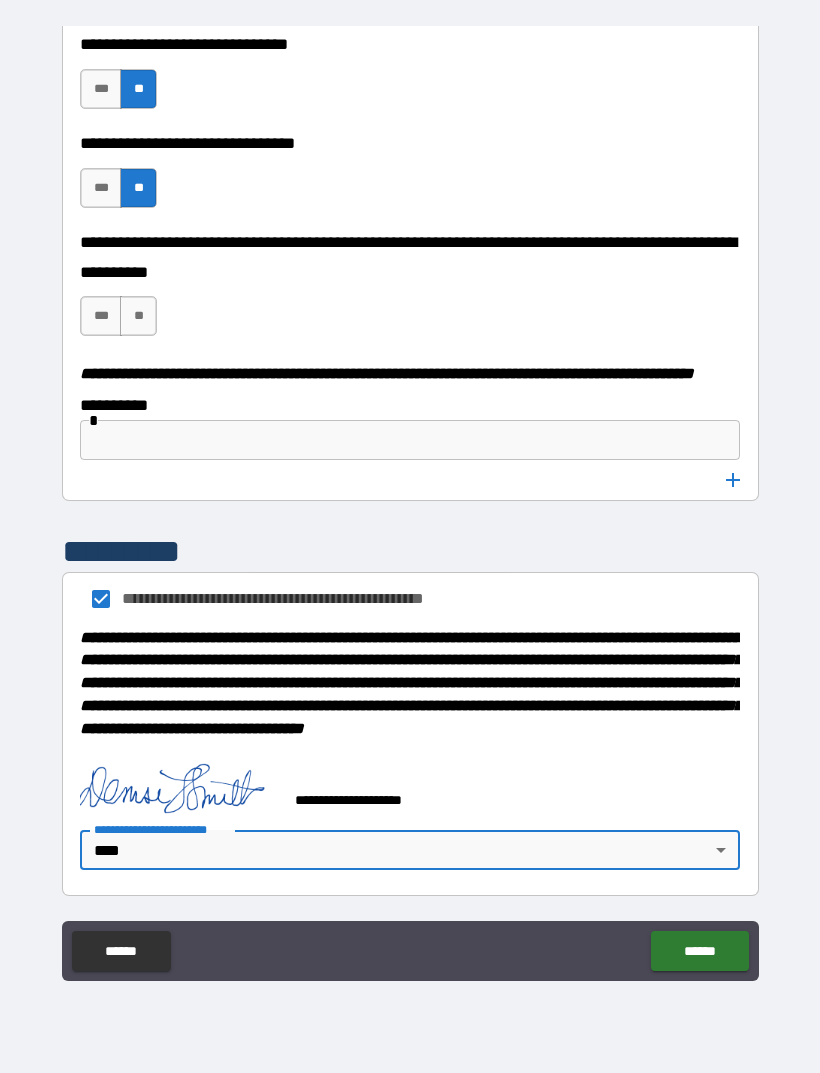 click on "******" at bounding box center [699, 951] 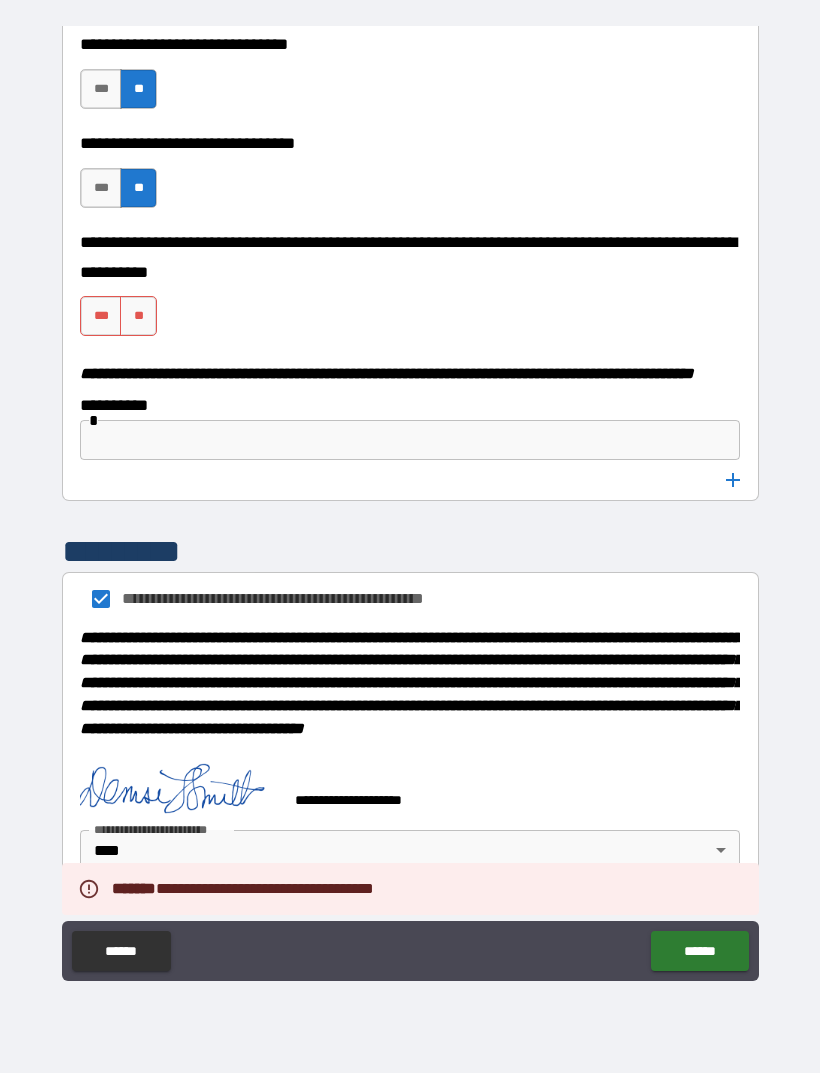 click on "**" at bounding box center [138, 316] 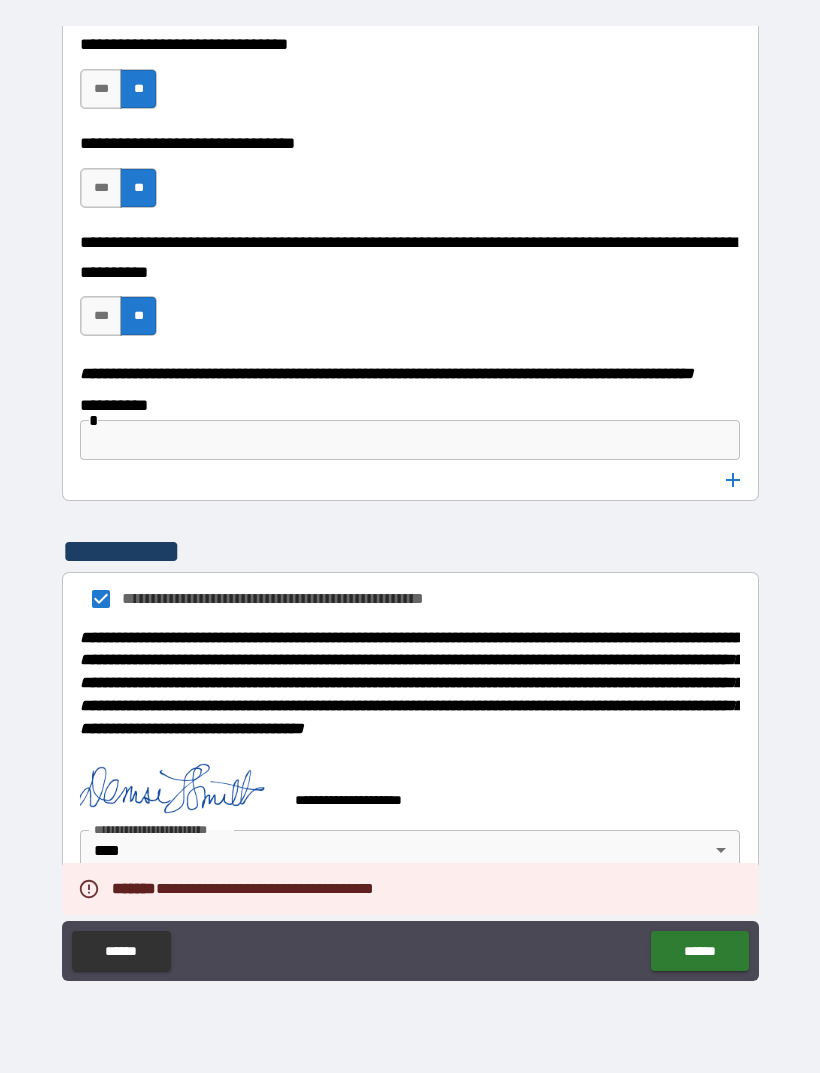 click on "******" at bounding box center (699, 951) 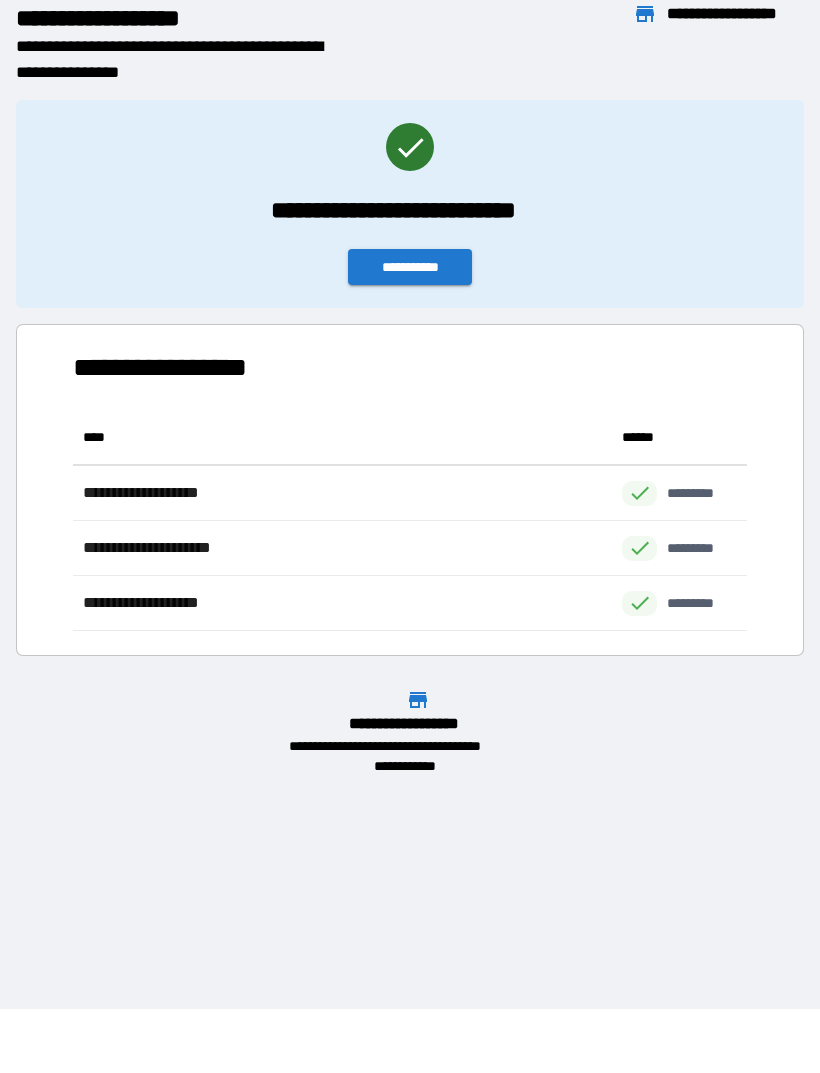 scroll, scrollTop: 1, scrollLeft: 1, axis: both 